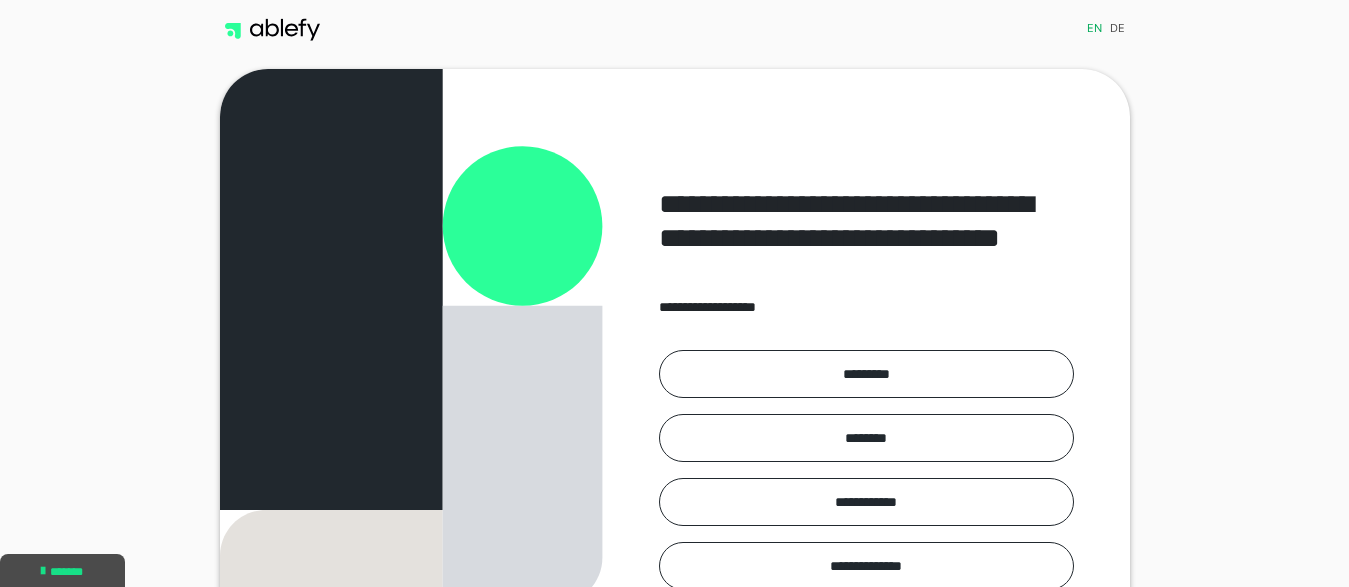 scroll, scrollTop: 0, scrollLeft: 0, axis: both 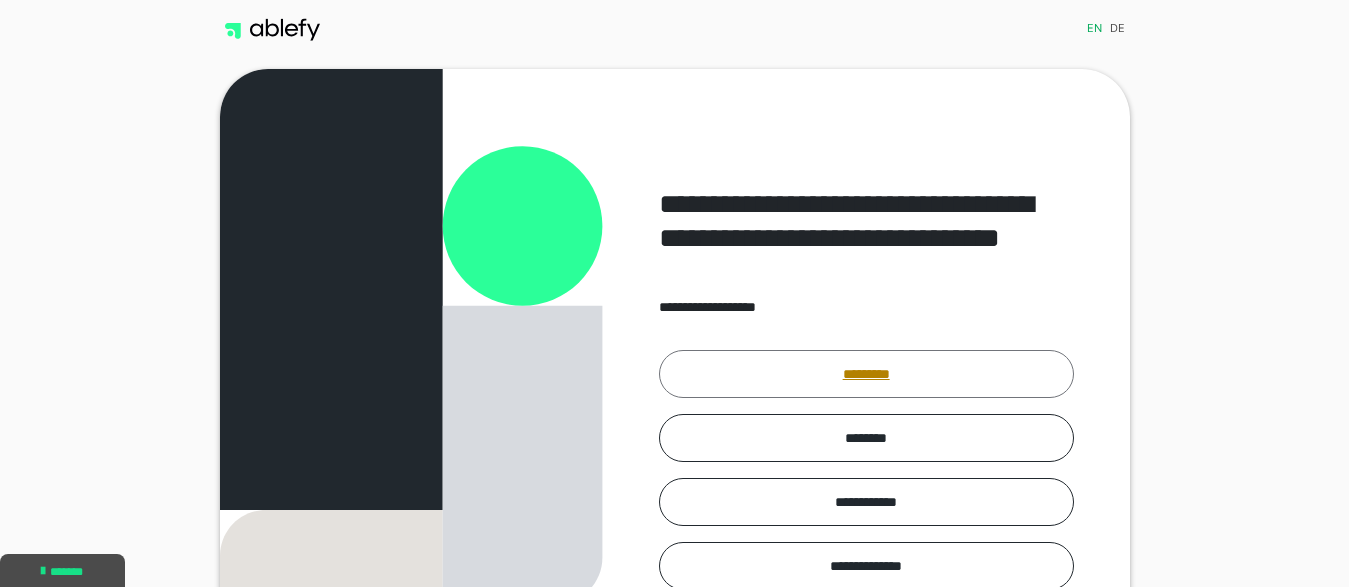 click on "*********" at bounding box center [866, 374] 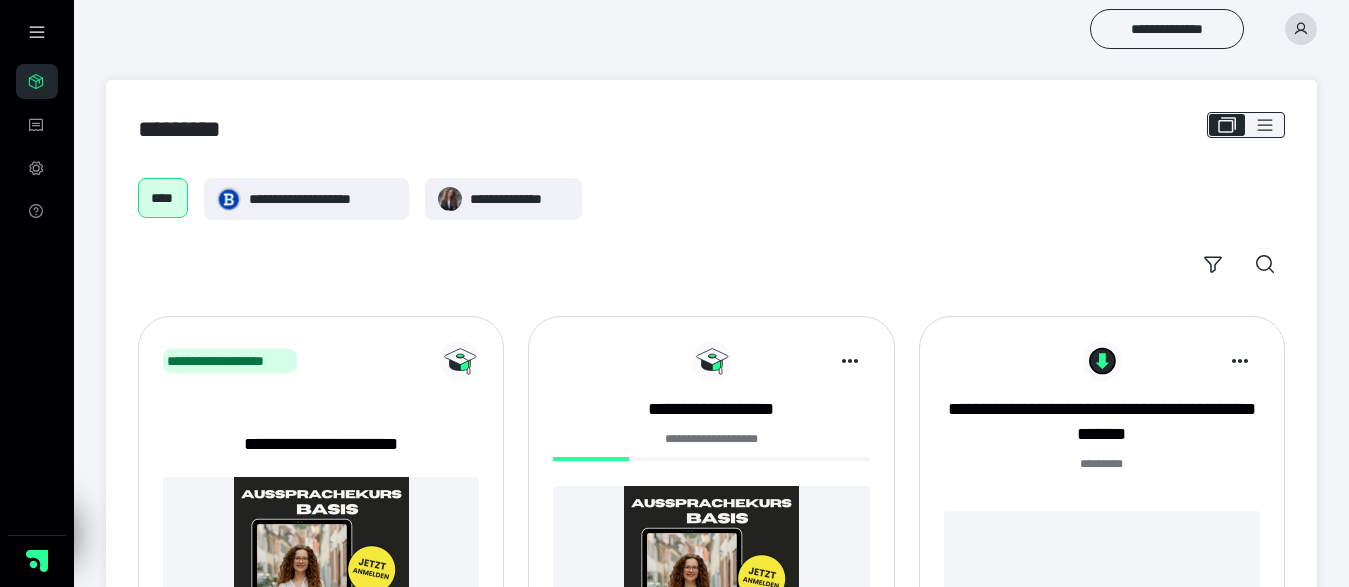 scroll, scrollTop: 220, scrollLeft: 0, axis: vertical 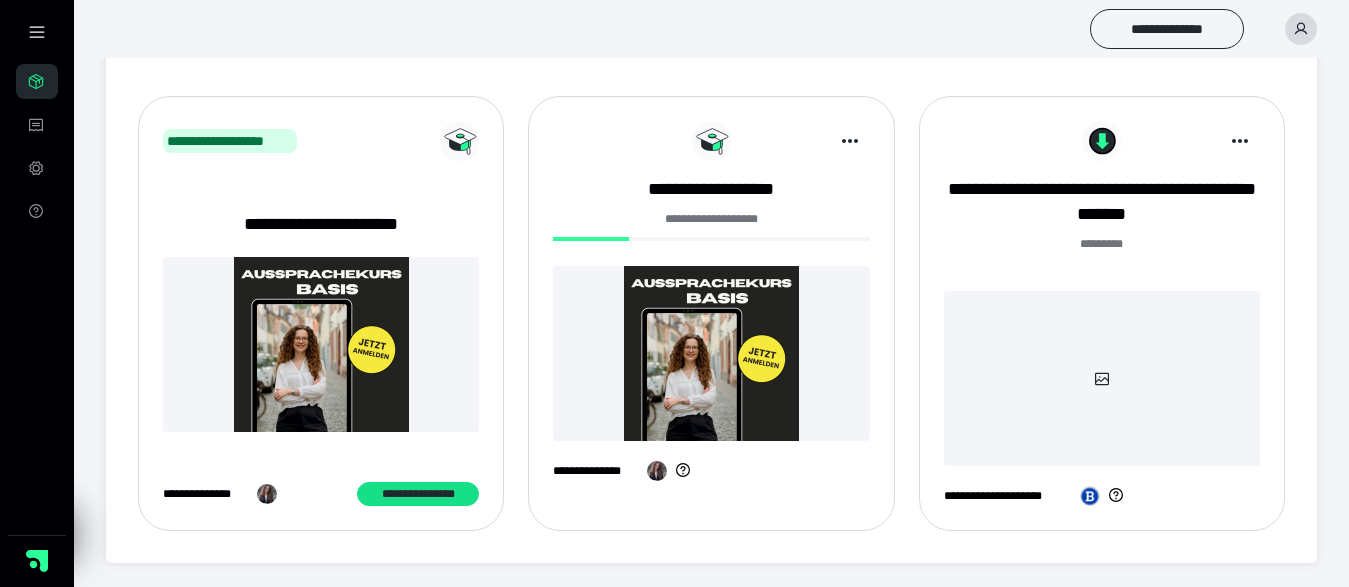 click at bounding box center [711, 353] 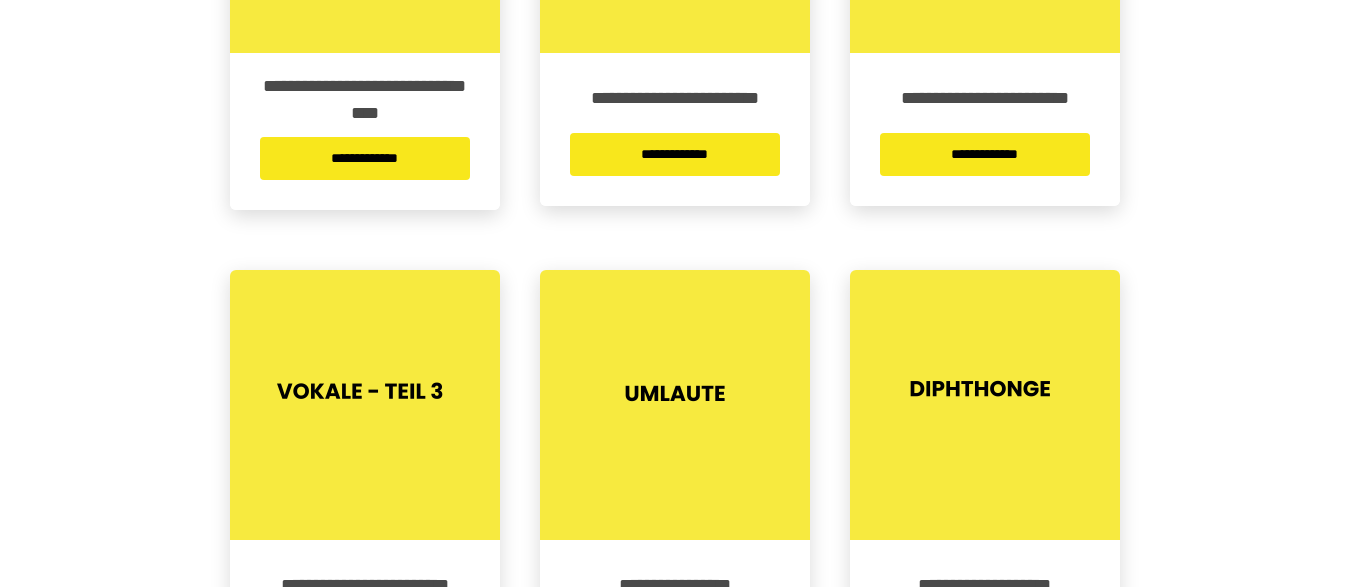 scroll, scrollTop: 656, scrollLeft: 0, axis: vertical 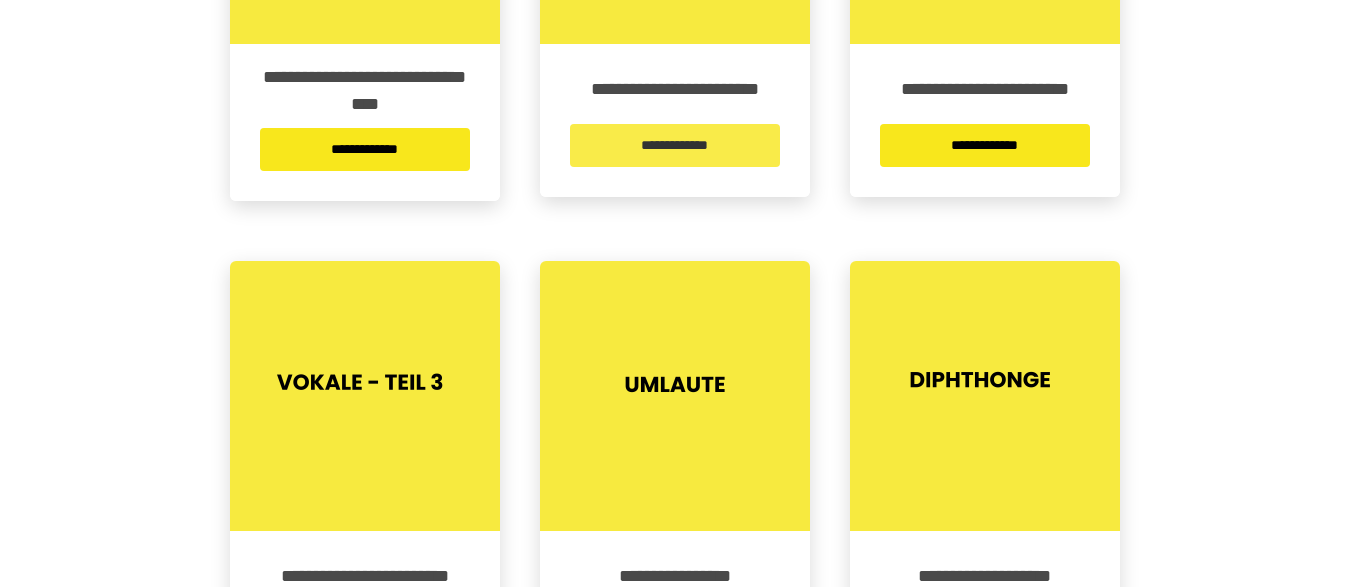 click on "**********" at bounding box center (675, 145) 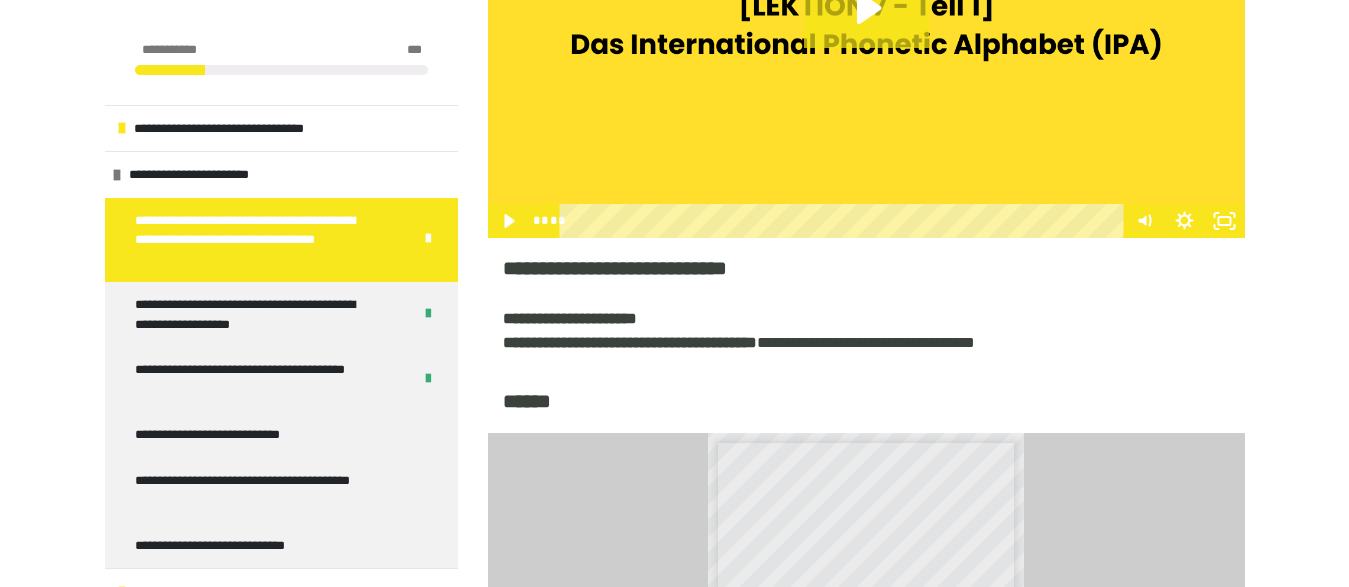 scroll, scrollTop: 886, scrollLeft: 0, axis: vertical 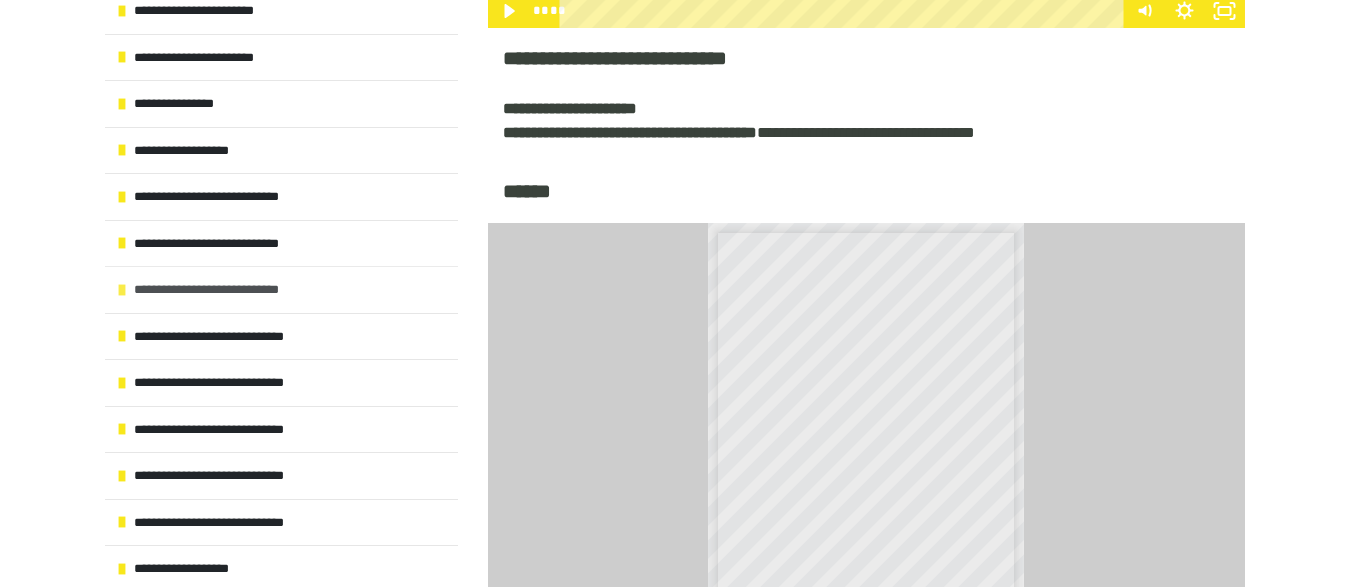 click on "**********" at bounding box center [229, 290] 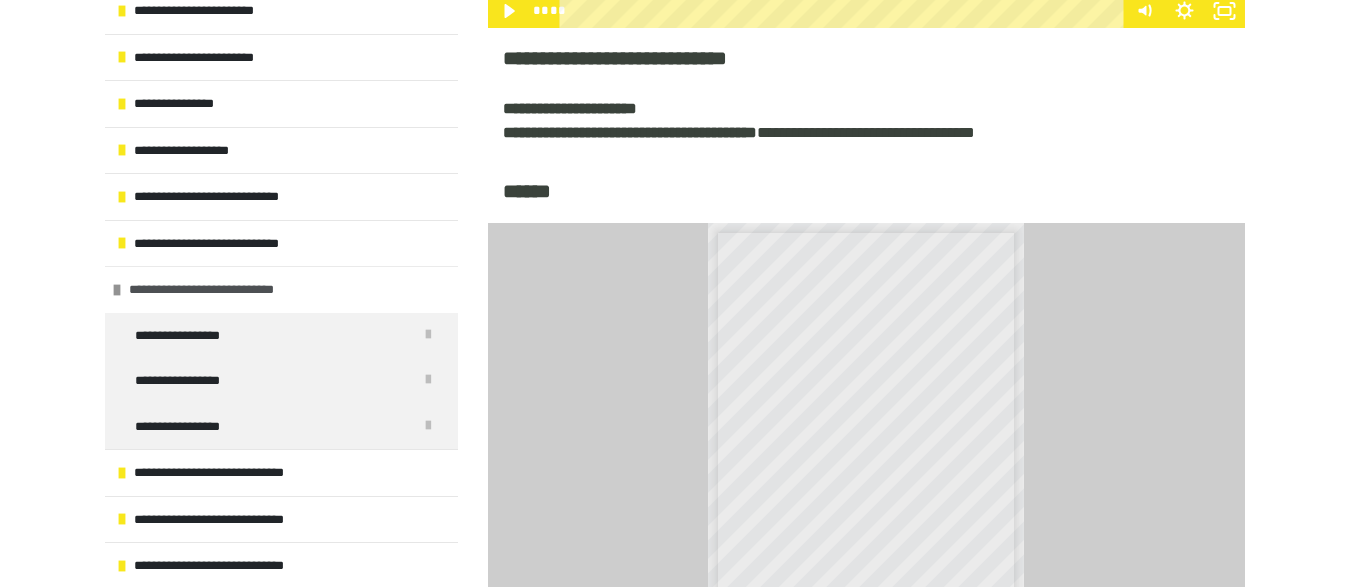 click on "**********" at bounding box center [224, 290] 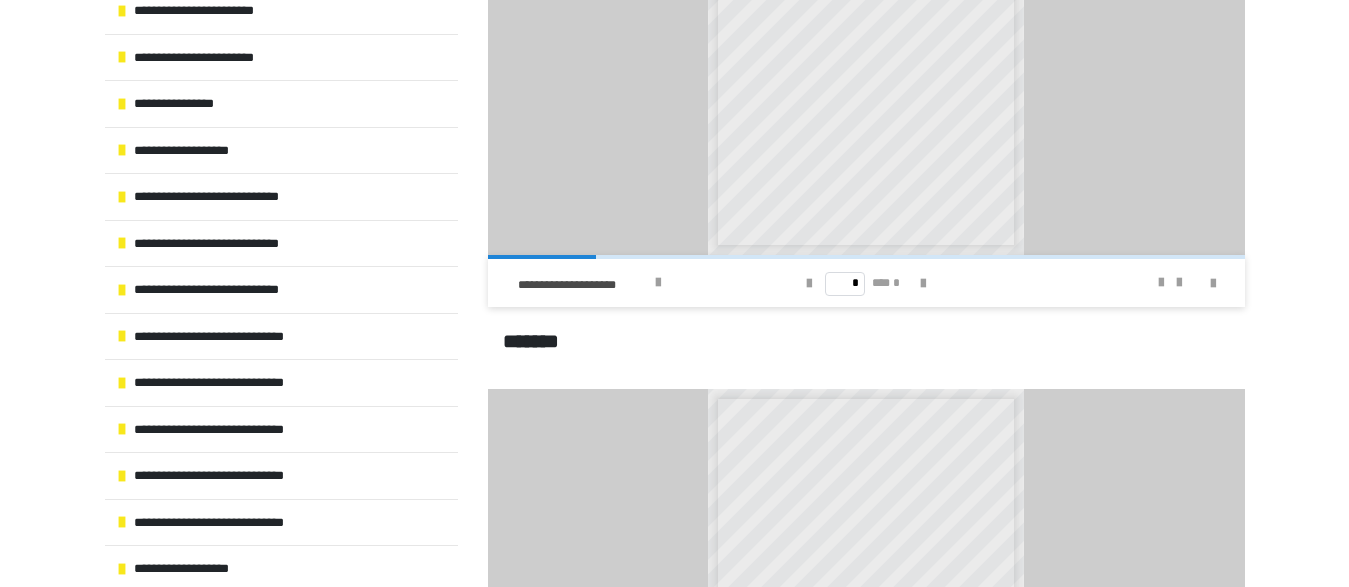 scroll, scrollTop: 1508, scrollLeft: 0, axis: vertical 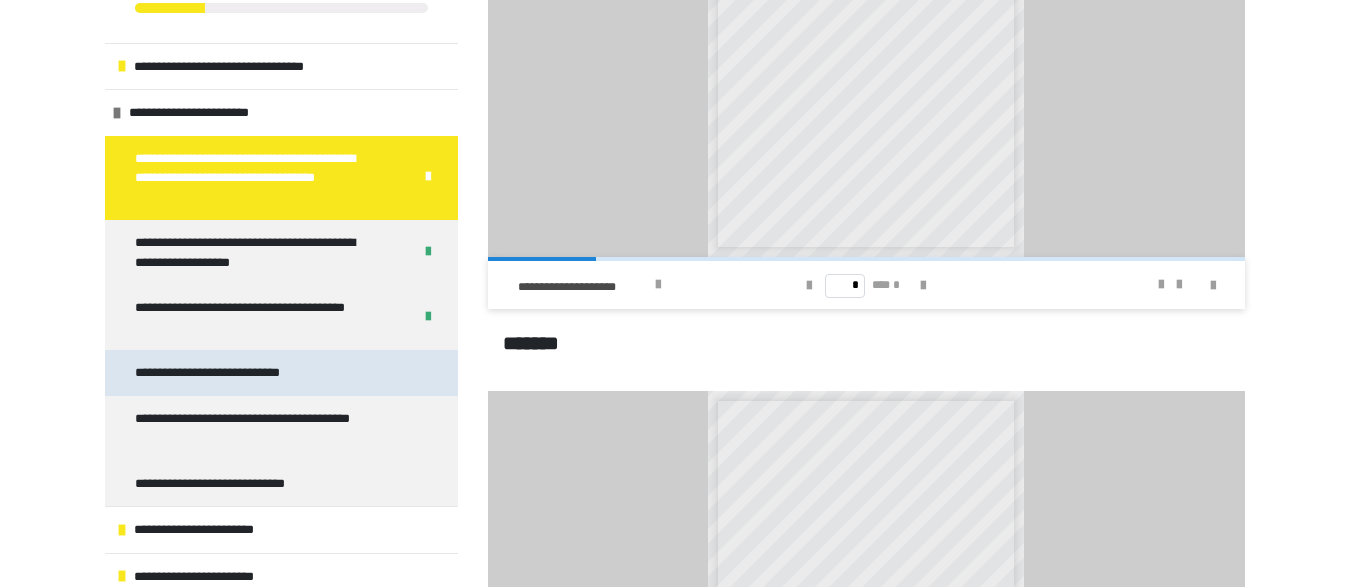 click on "**********" at bounding box center [225, 373] 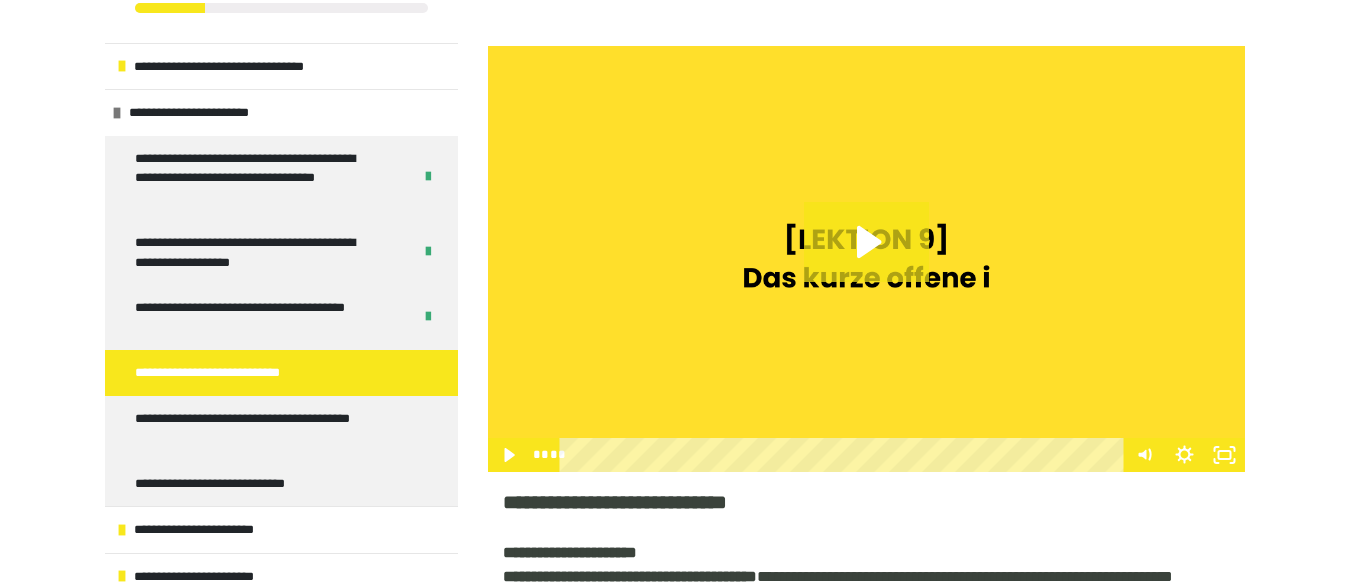 scroll, scrollTop: 489, scrollLeft: 0, axis: vertical 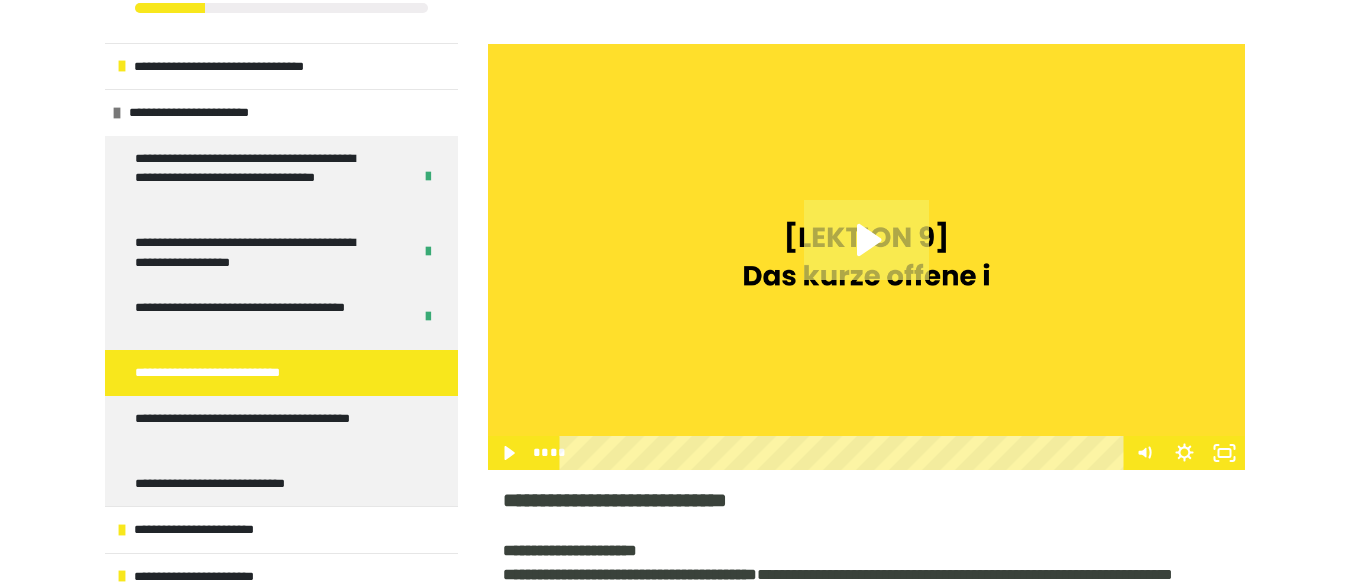 click 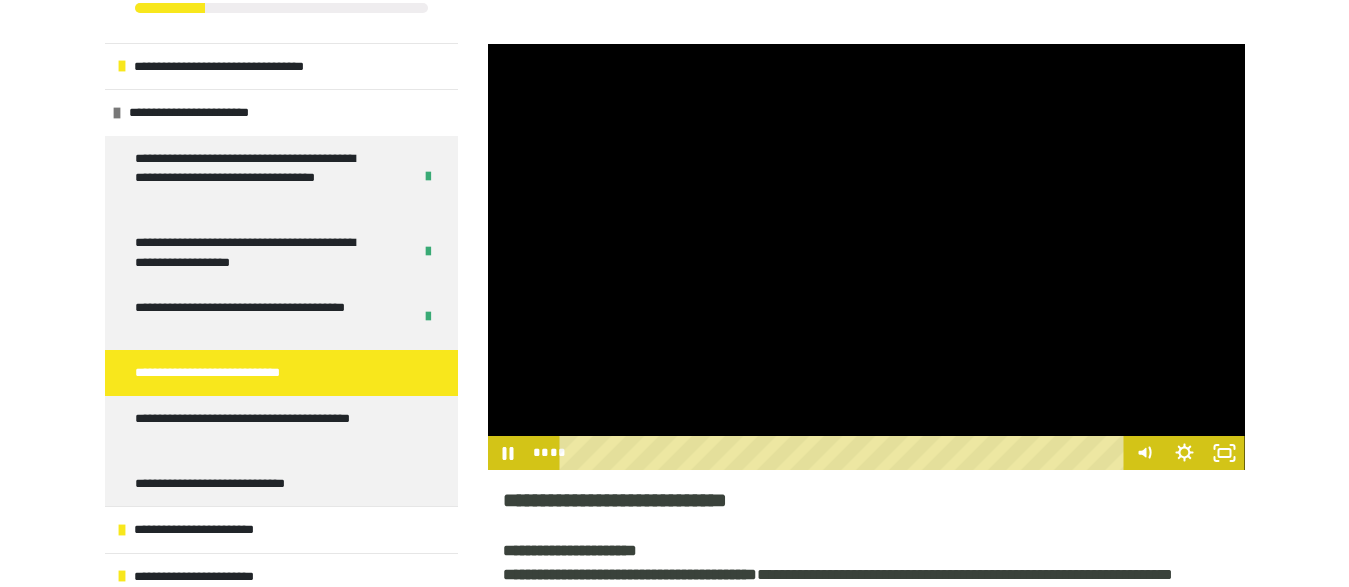type 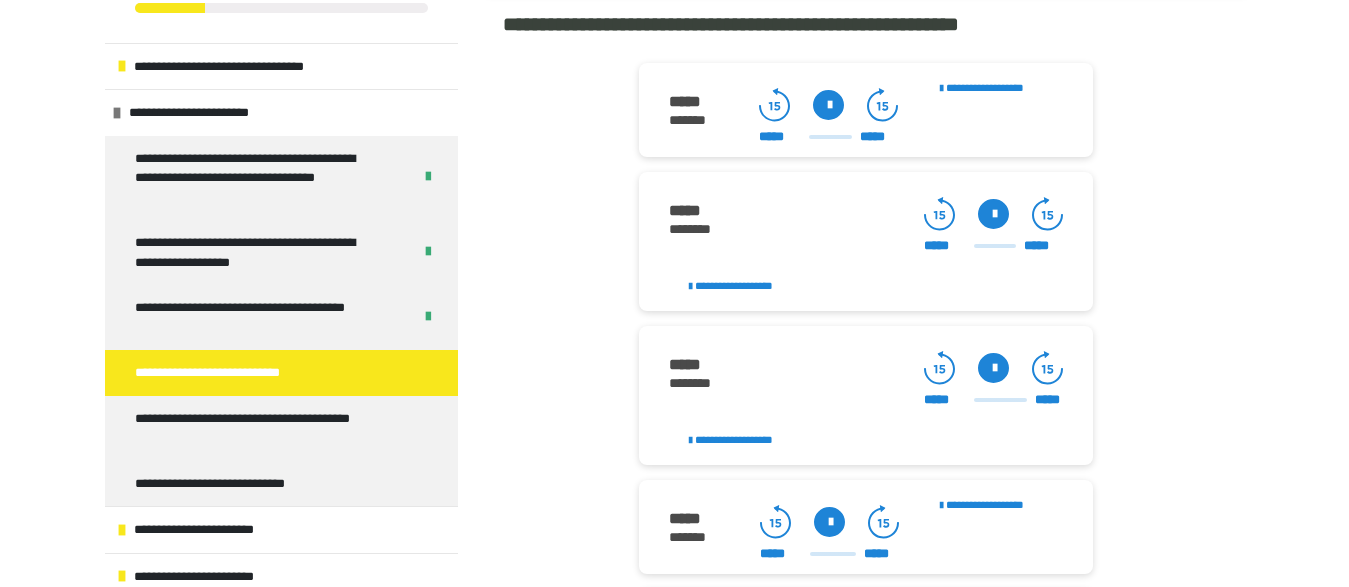scroll, scrollTop: 2244, scrollLeft: 0, axis: vertical 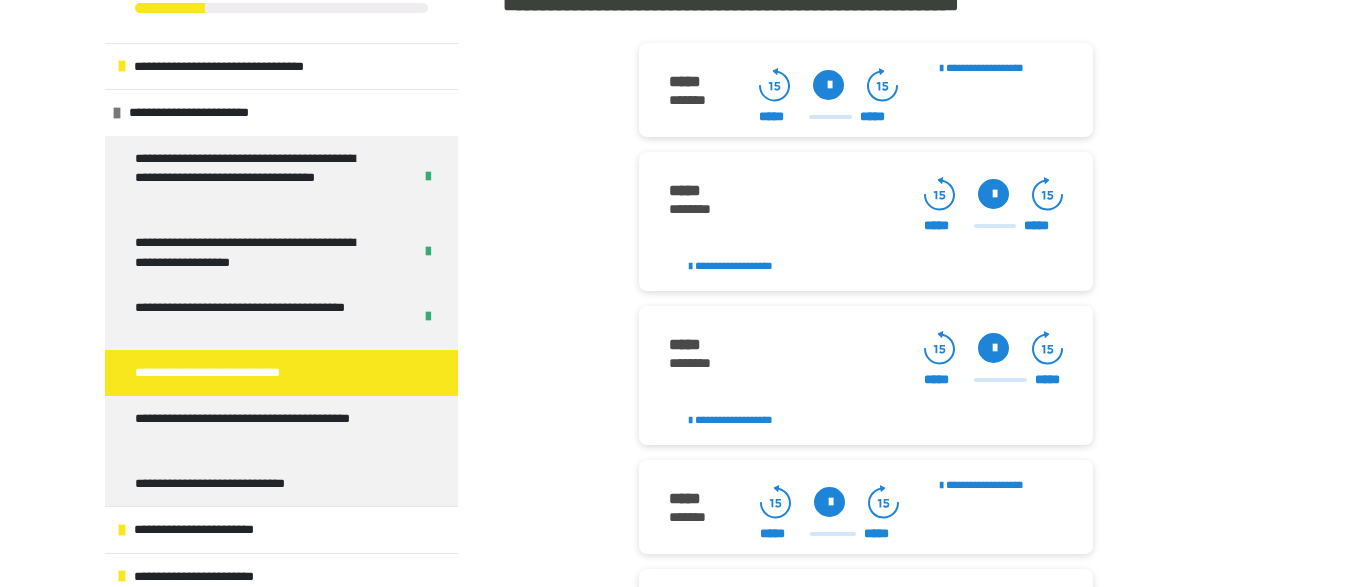 click at bounding box center [993, 194] 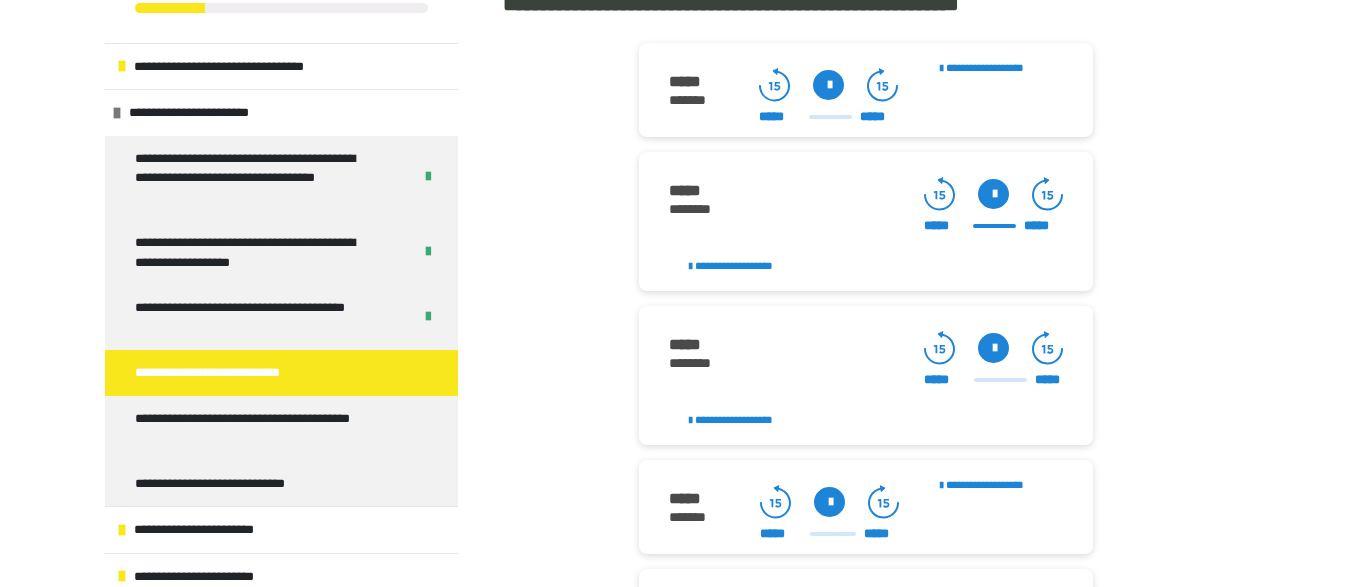 click 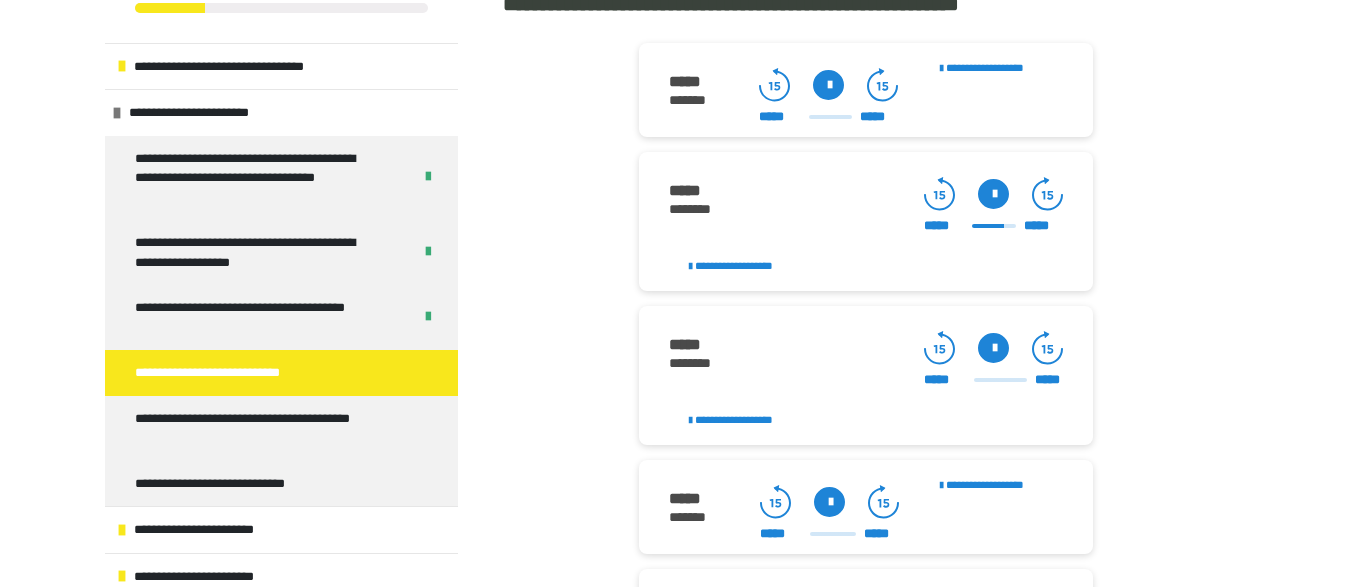 click at bounding box center [993, 194] 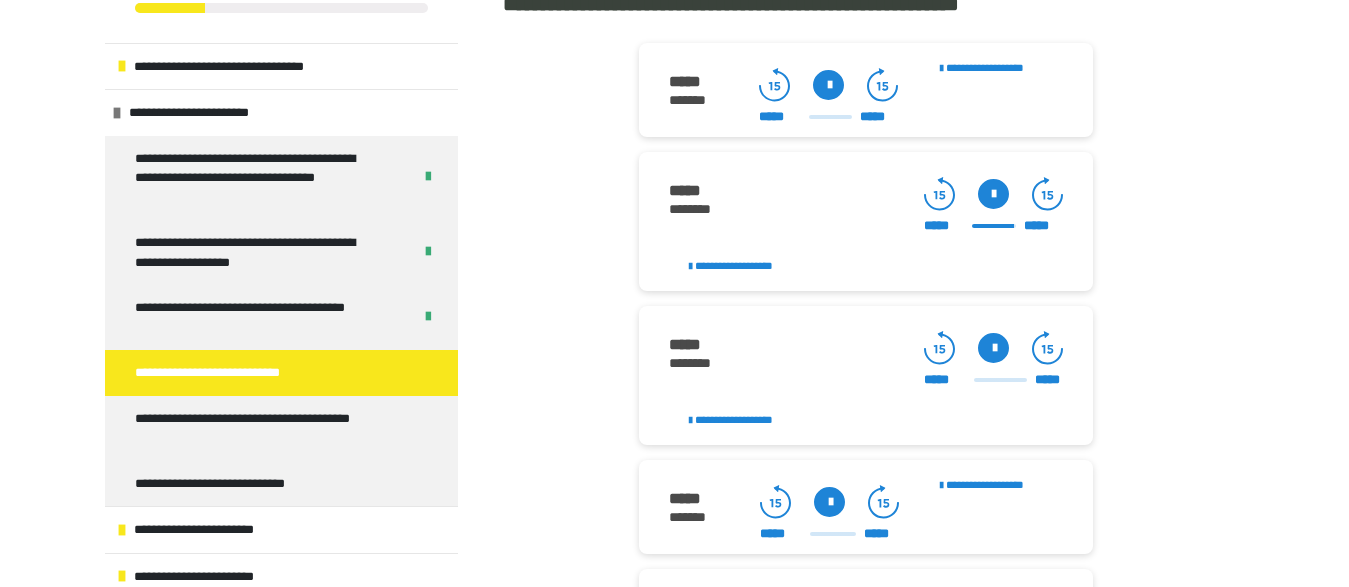 click at bounding box center [993, 194] 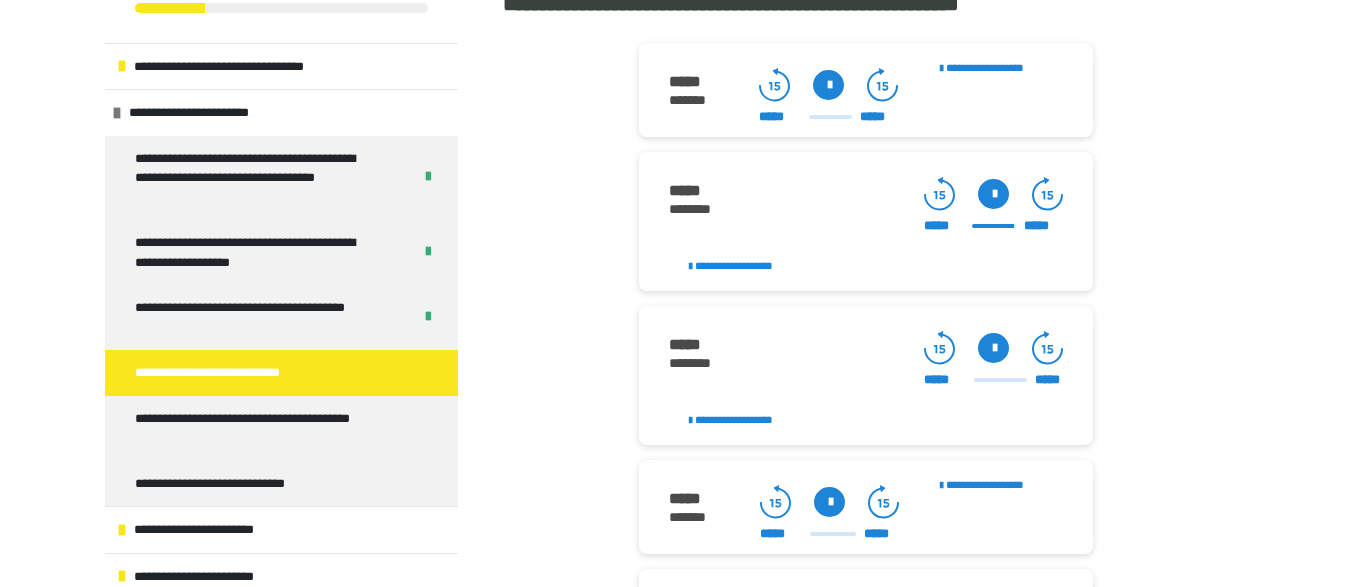 click at bounding box center [993, 194] 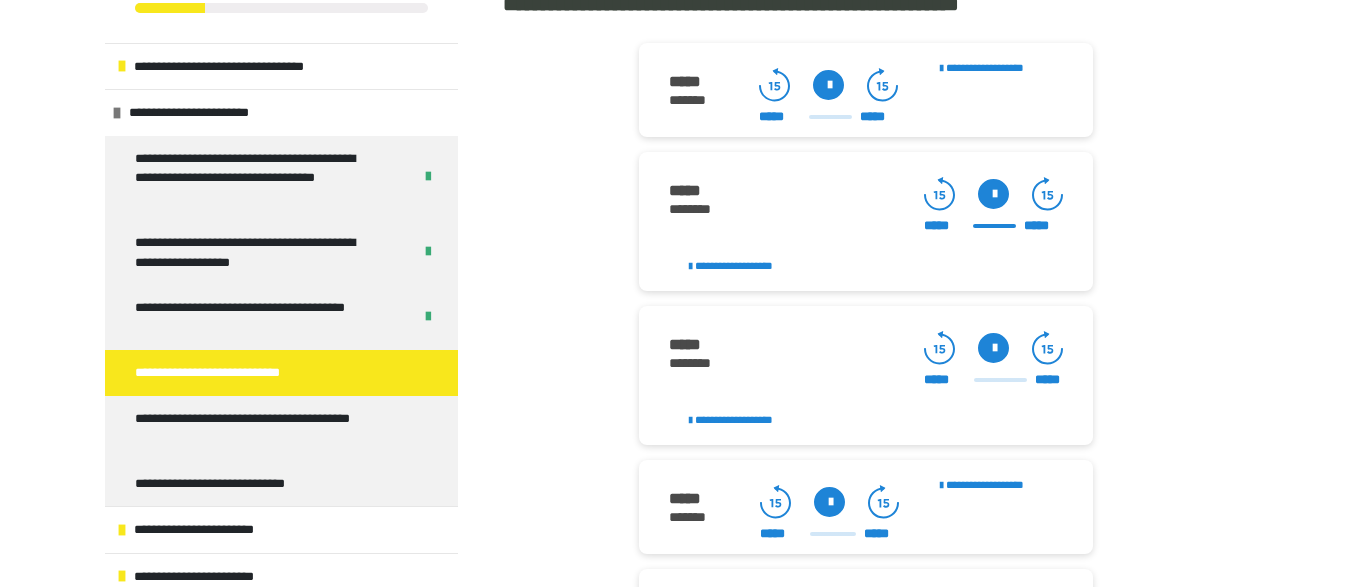 click 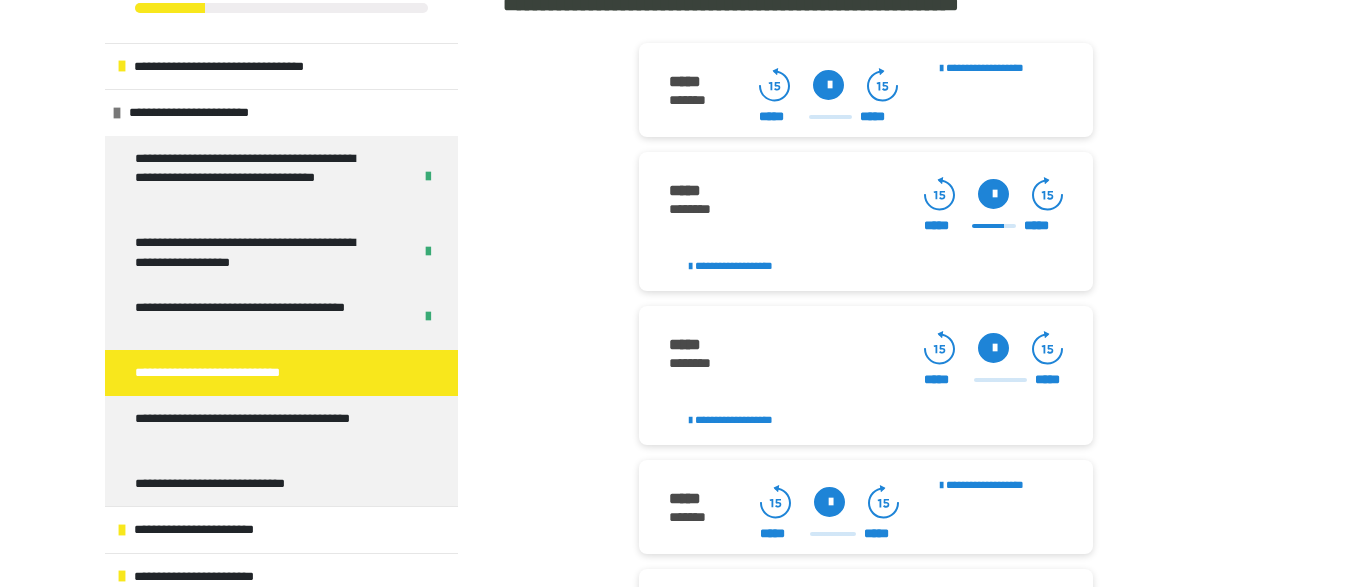 click at bounding box center (993, 194) 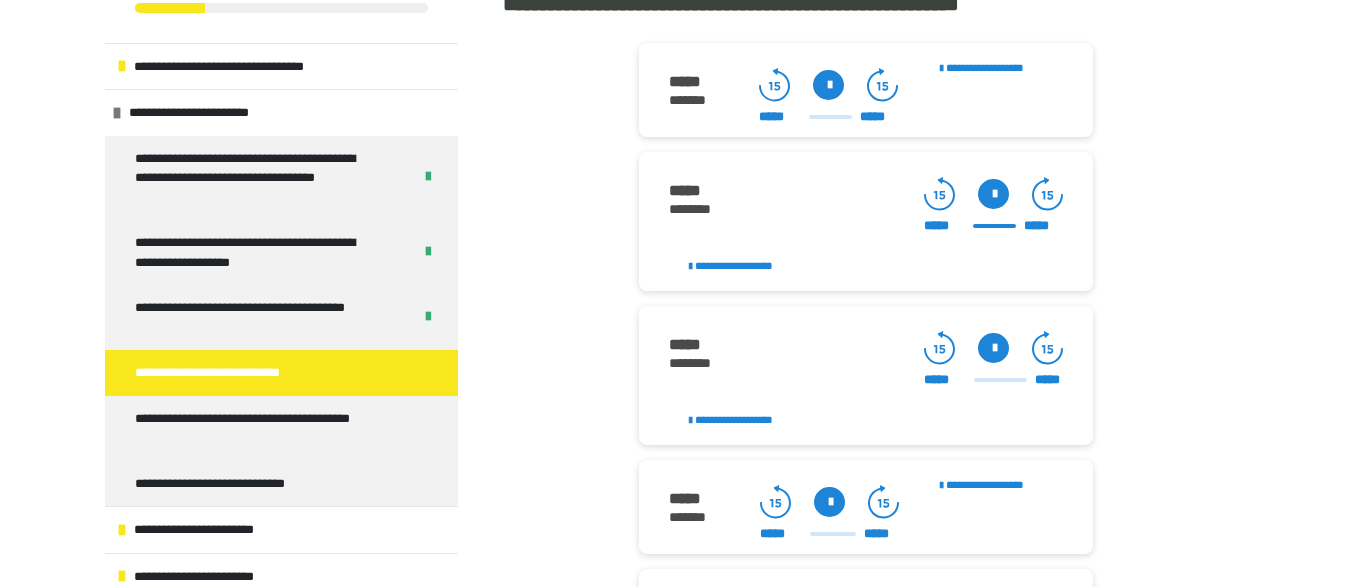 click at bounding box center (993, 194) 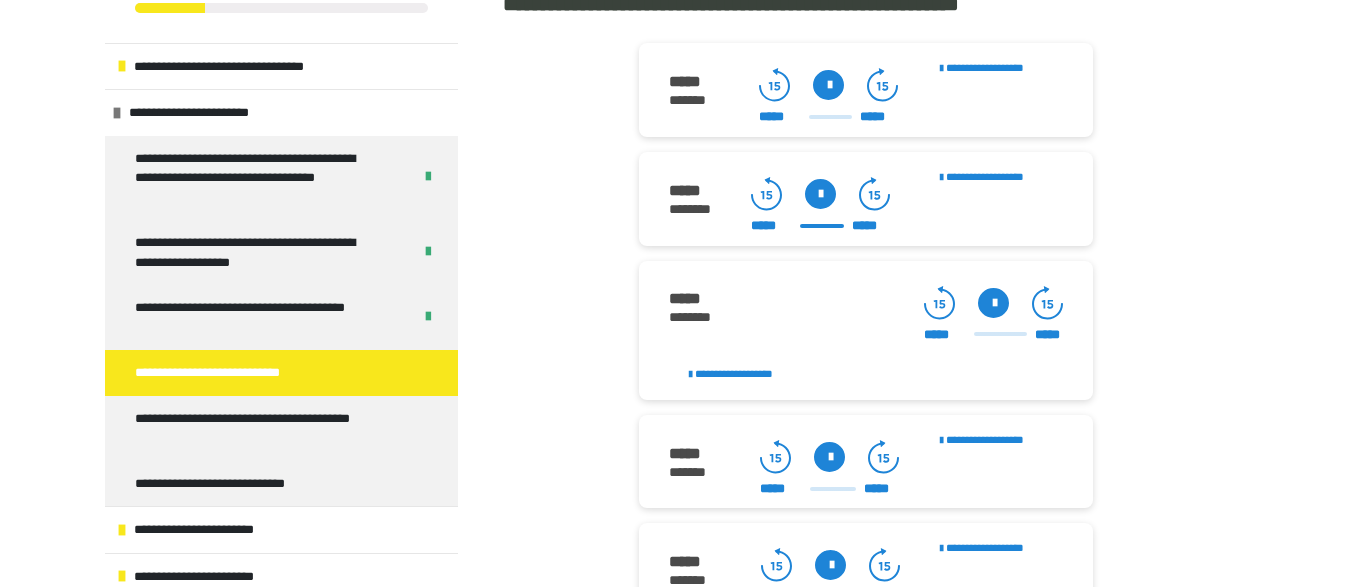 click at bounding box center (820, 194) 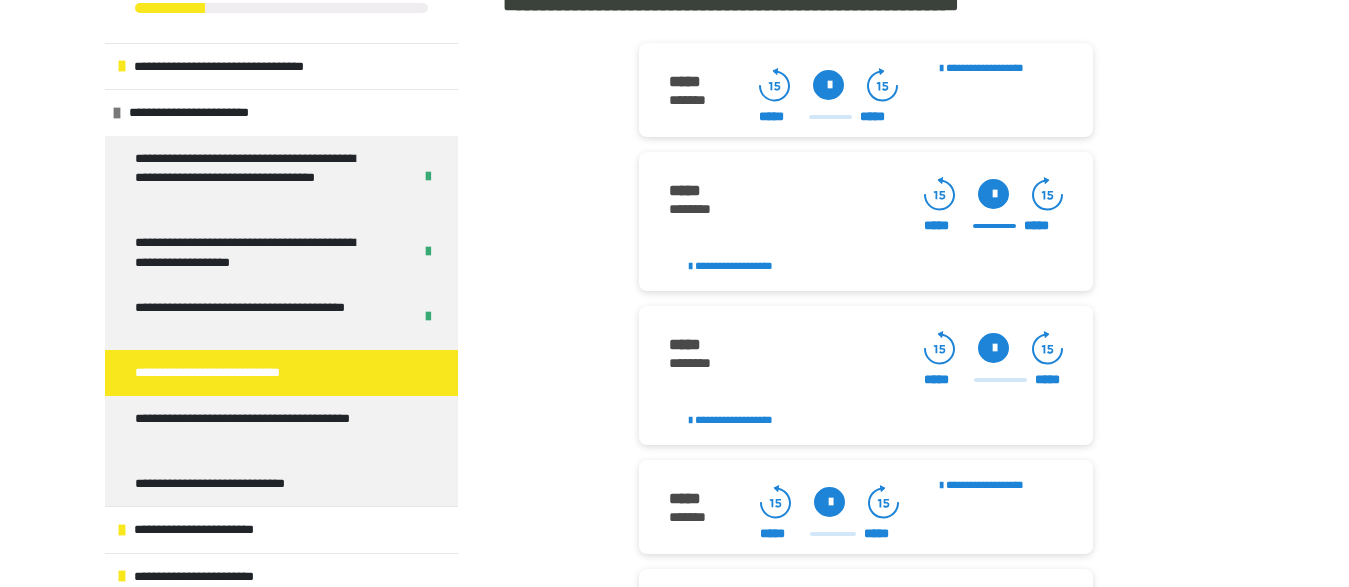 click 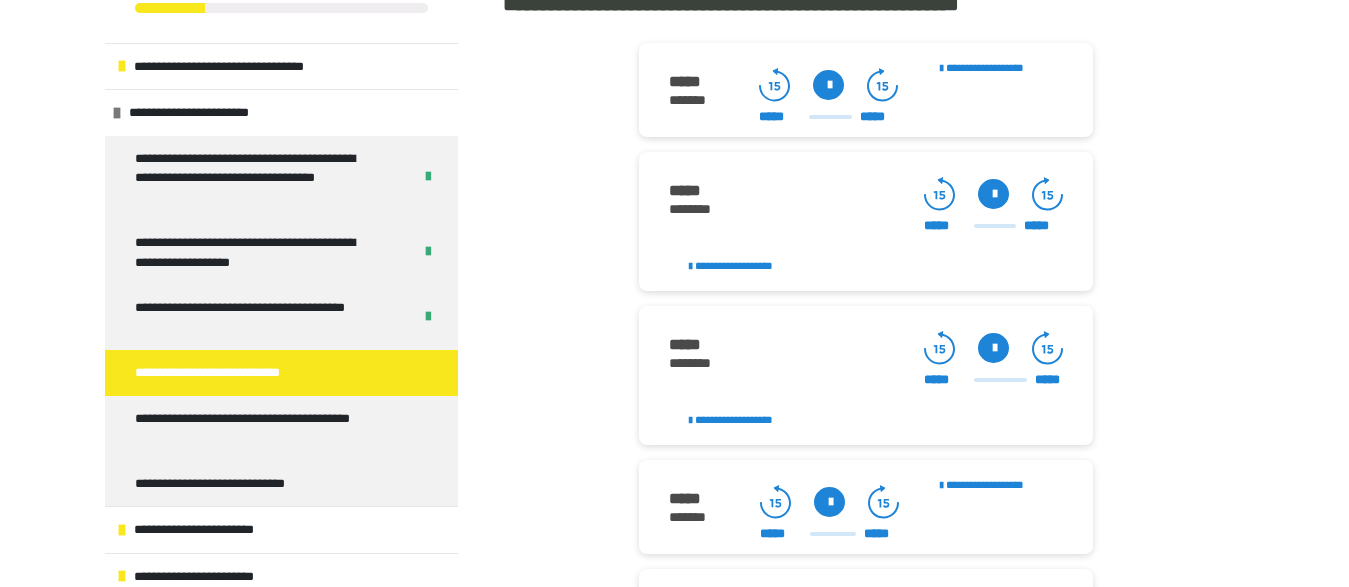 click at bounding box center [993, 194] 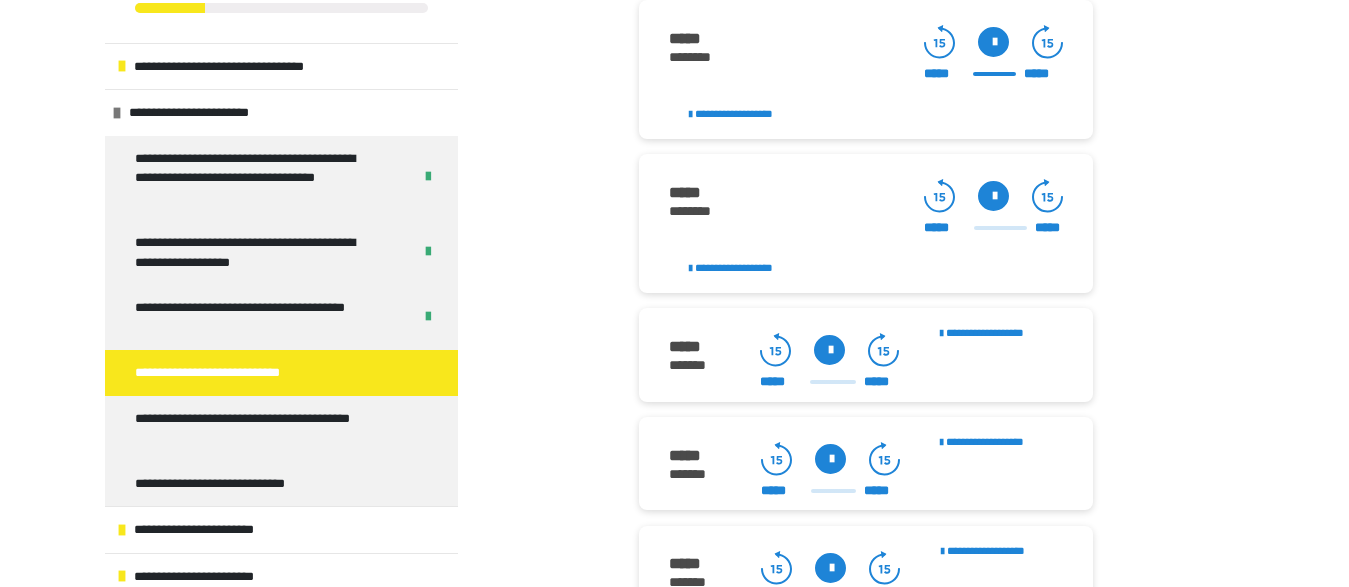 scroll, scrollTop: 2398, scrollLeft: 0, axis: vertical 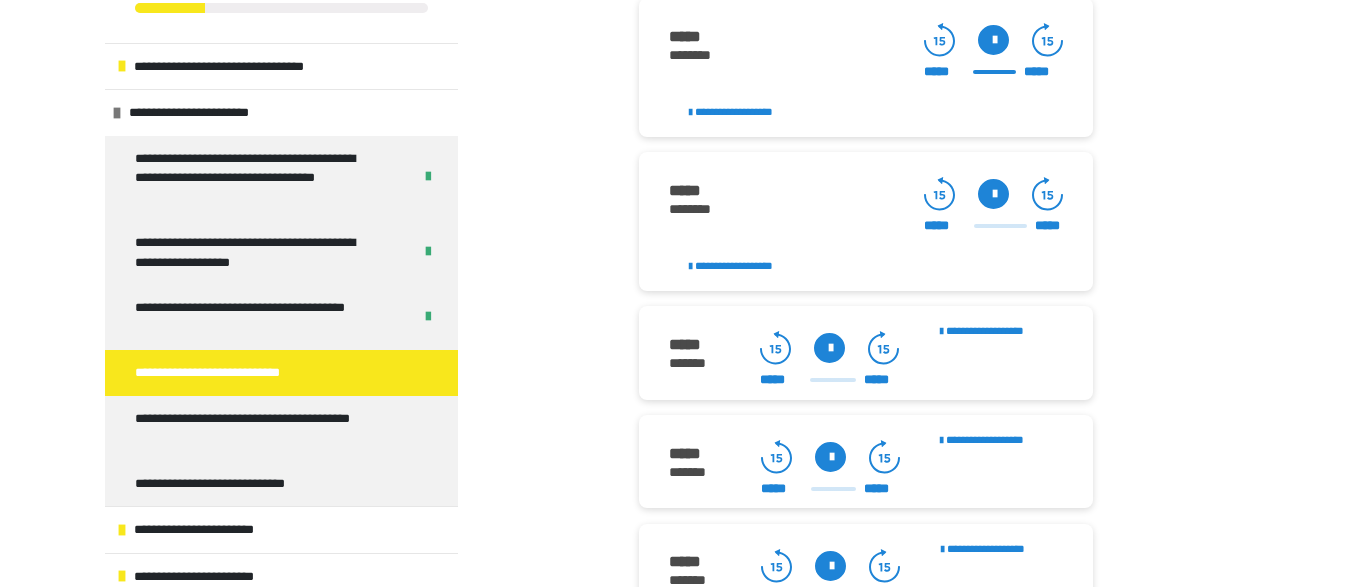 click at bounding box center (993, 194) 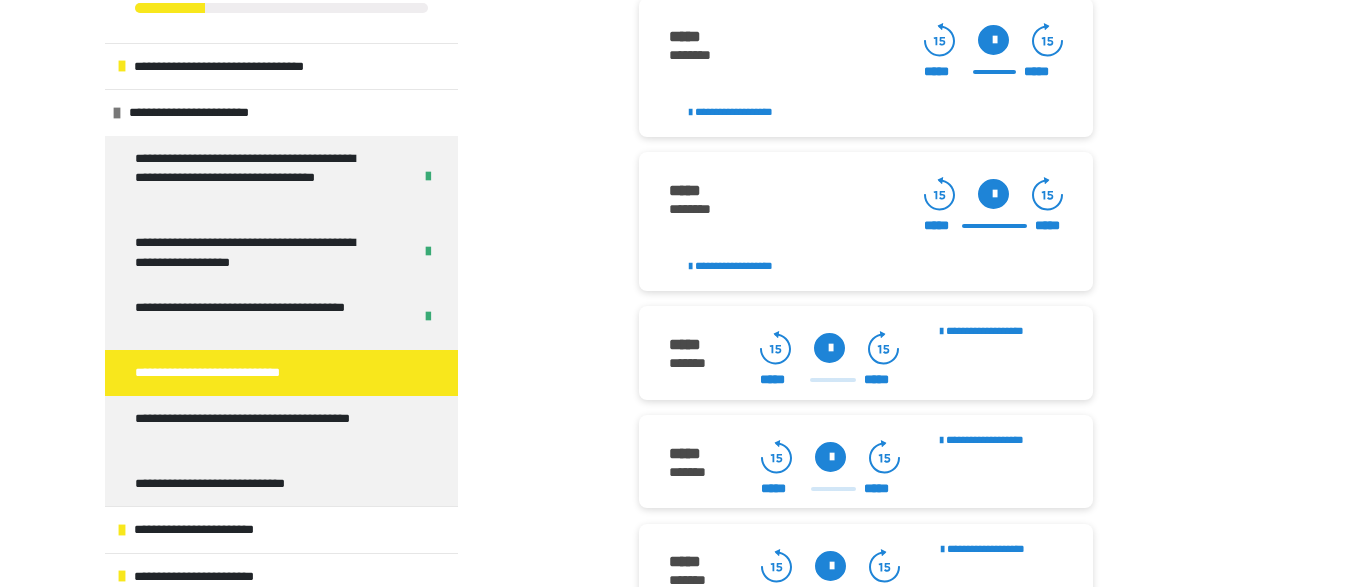 click 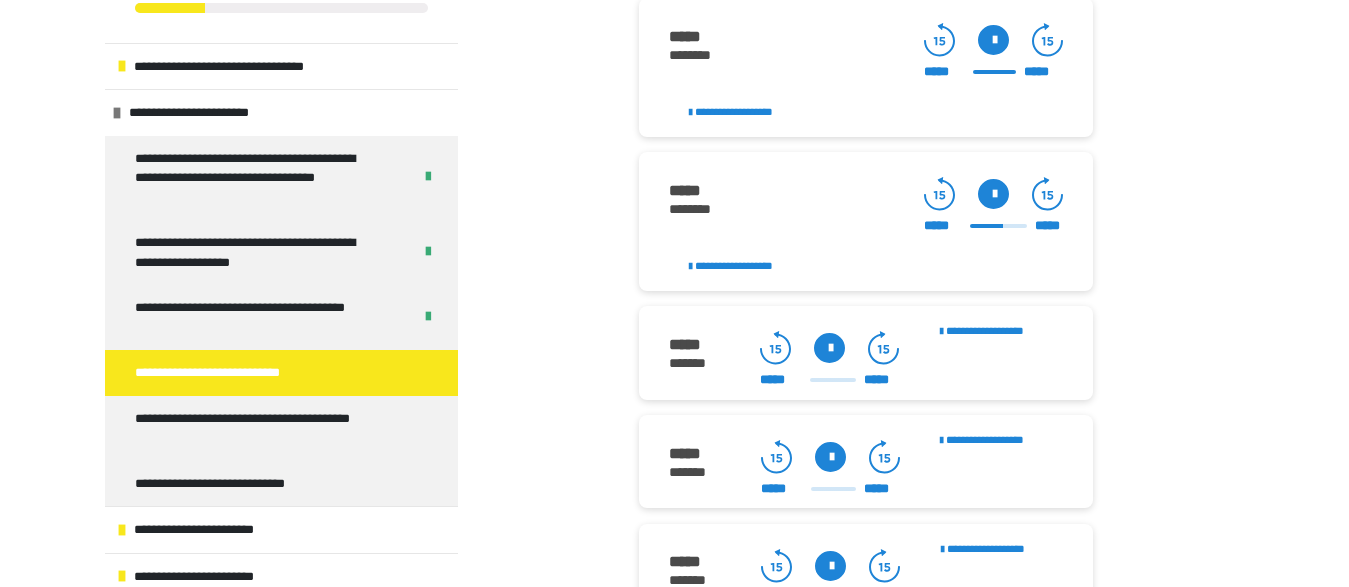 click 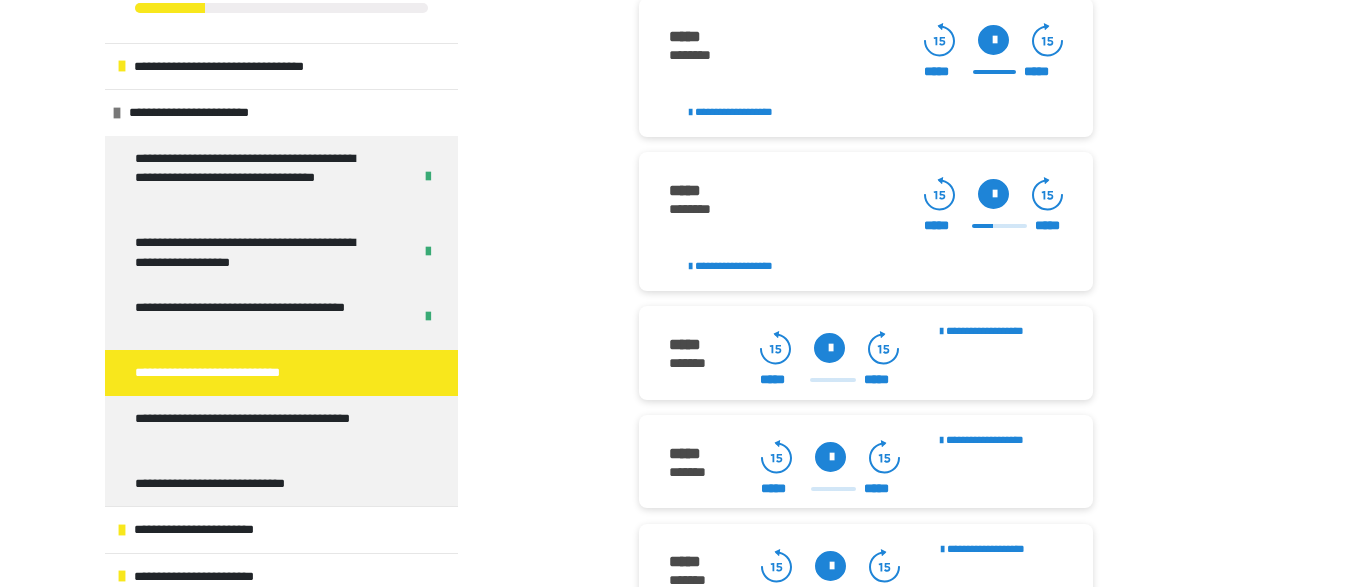 click 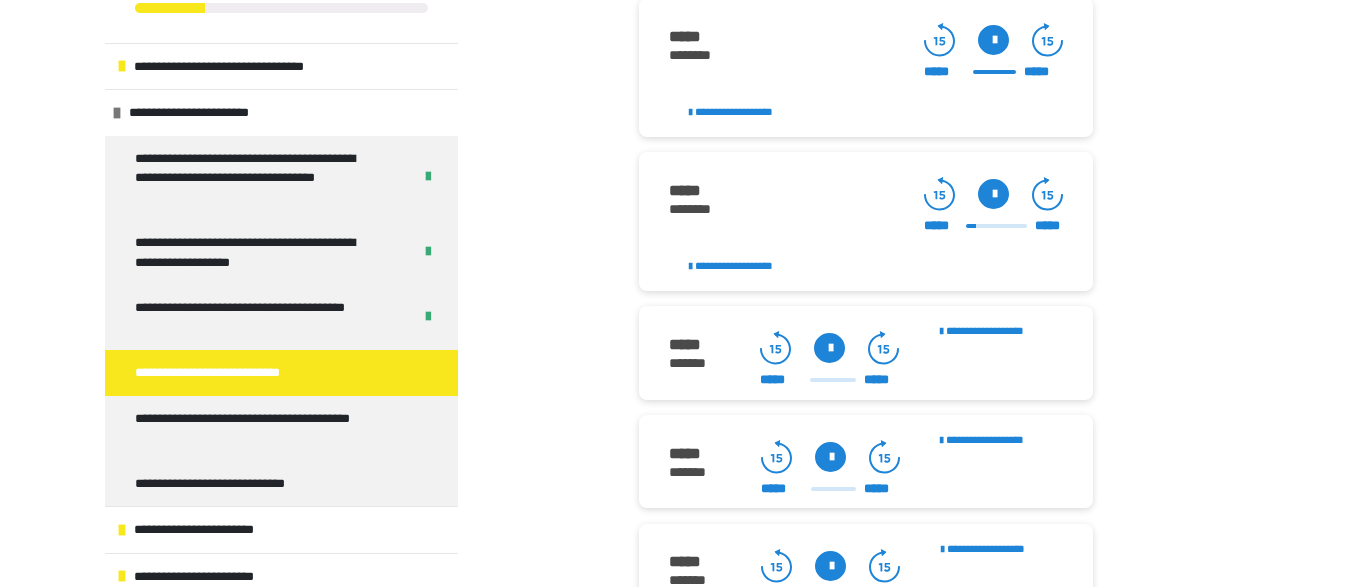 click 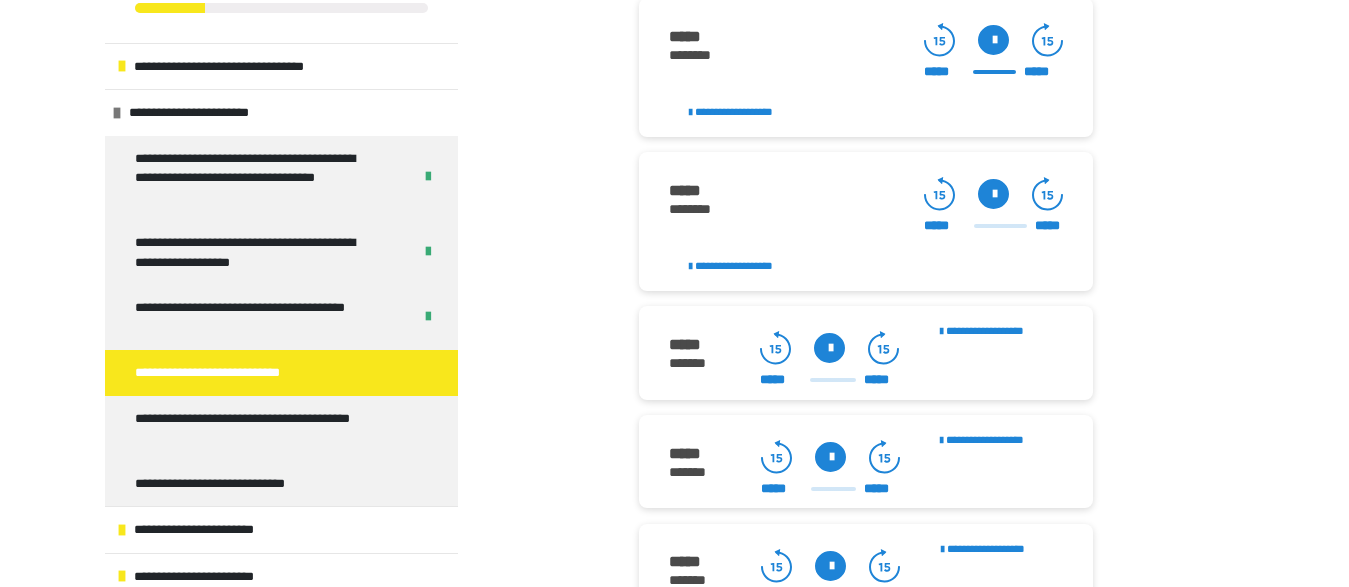 click 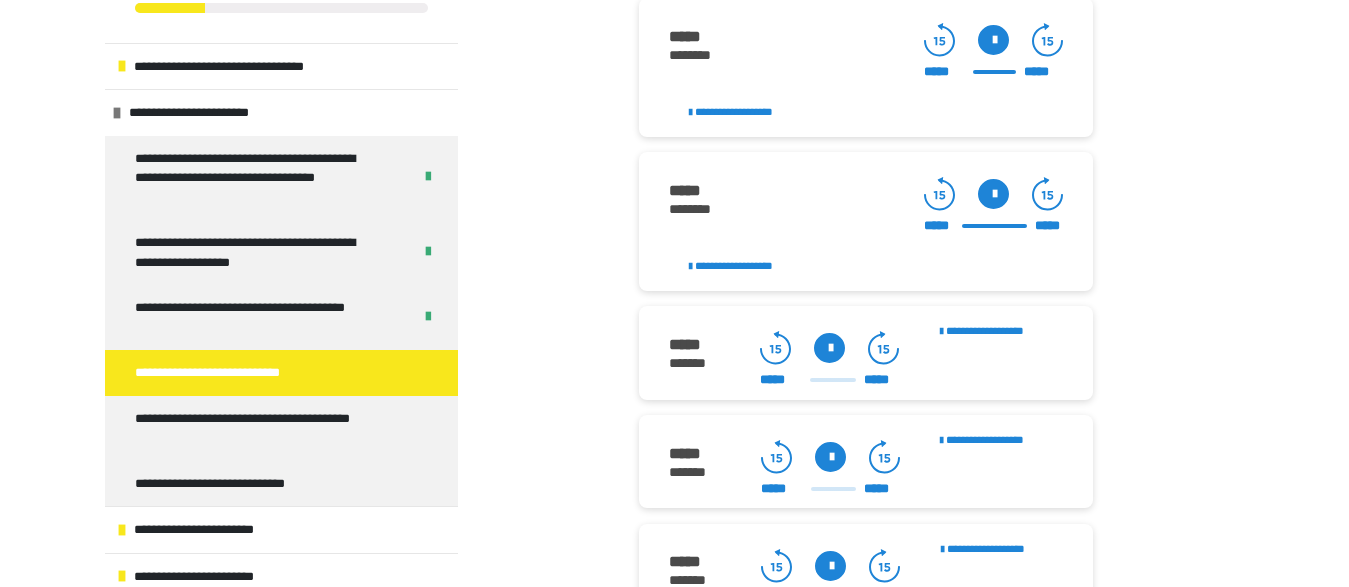 click at bounding box center (829, 348) 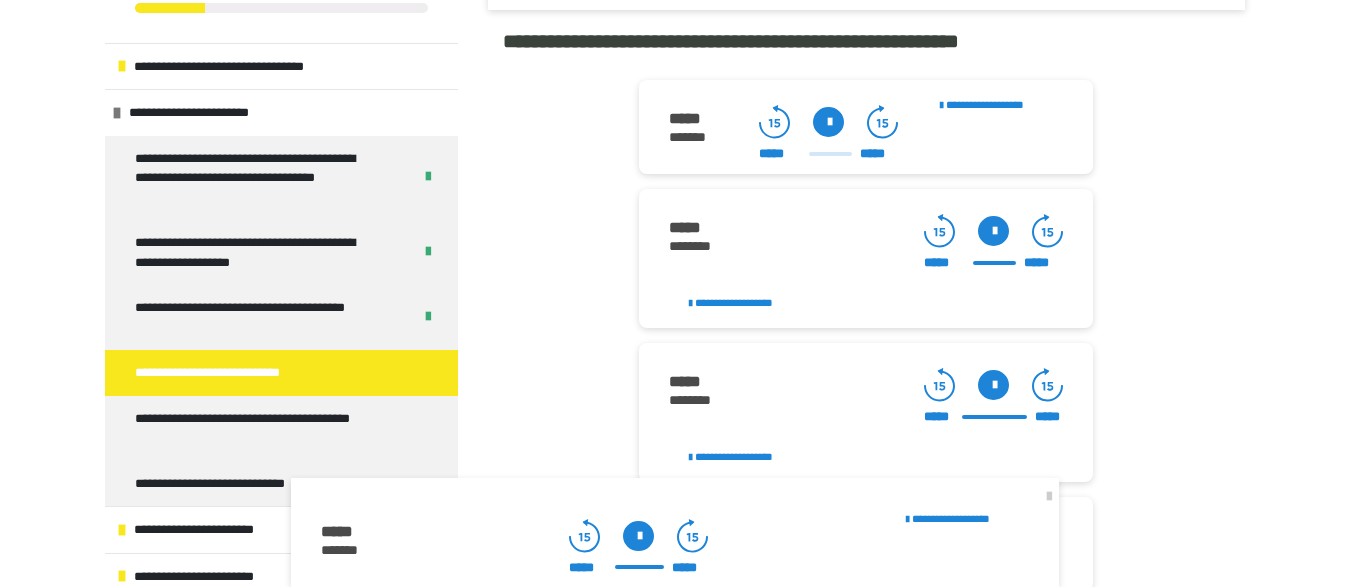 scroll, scrollTop: 2206, scrollLeft: 0, axis: vertical 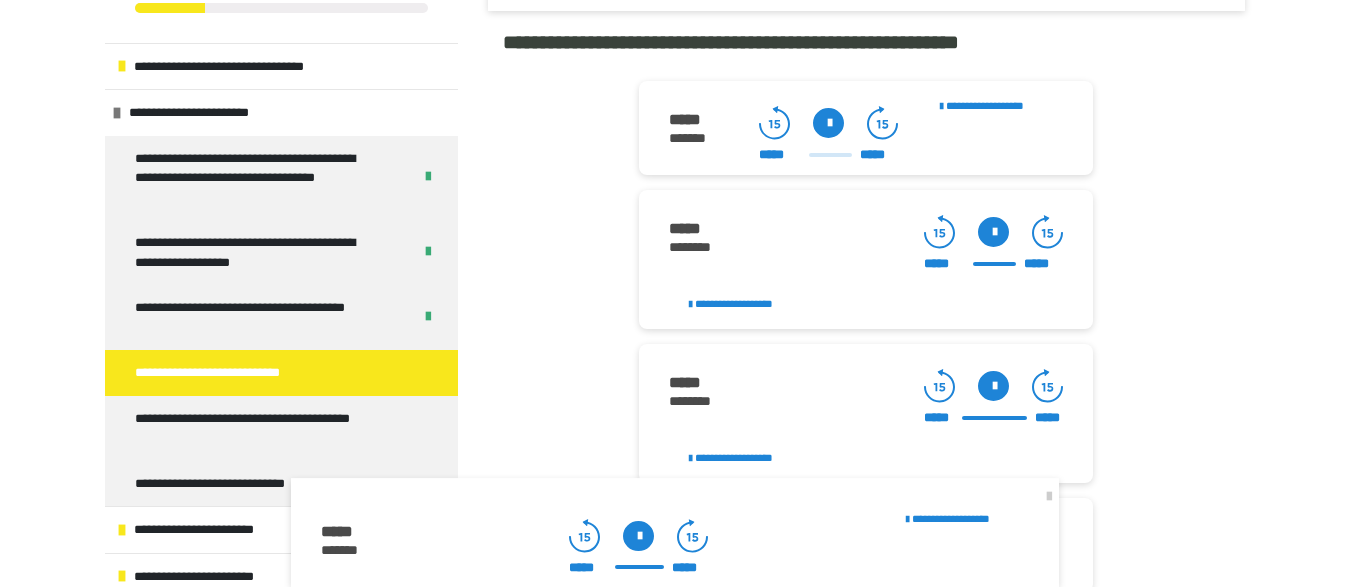 click 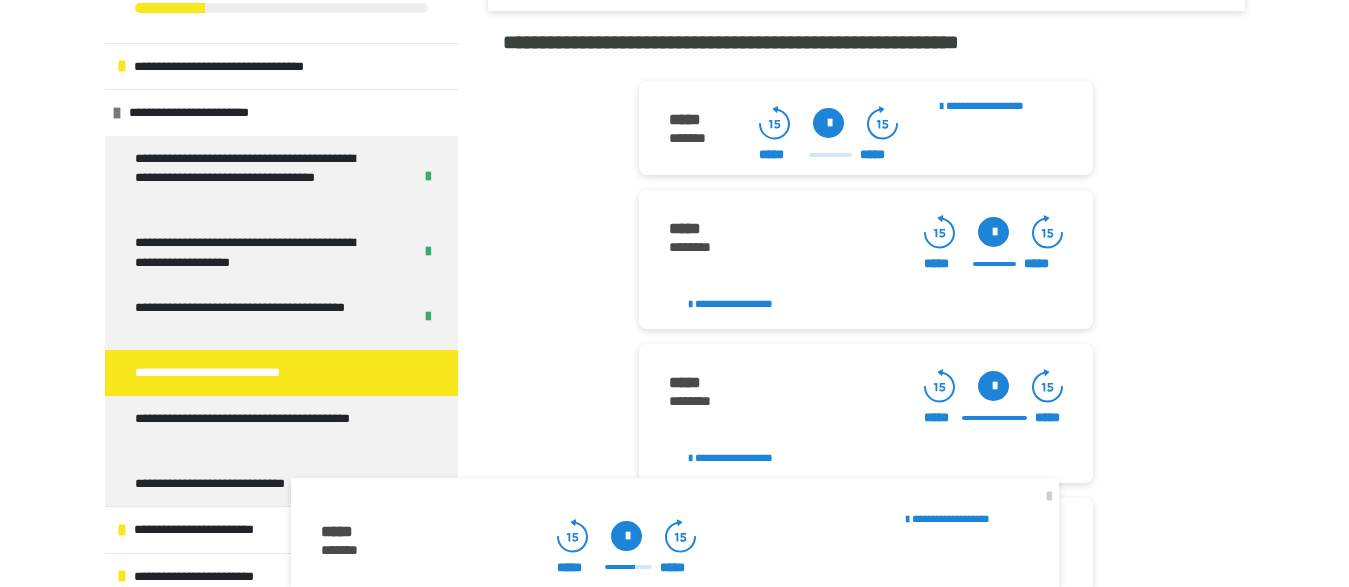 click 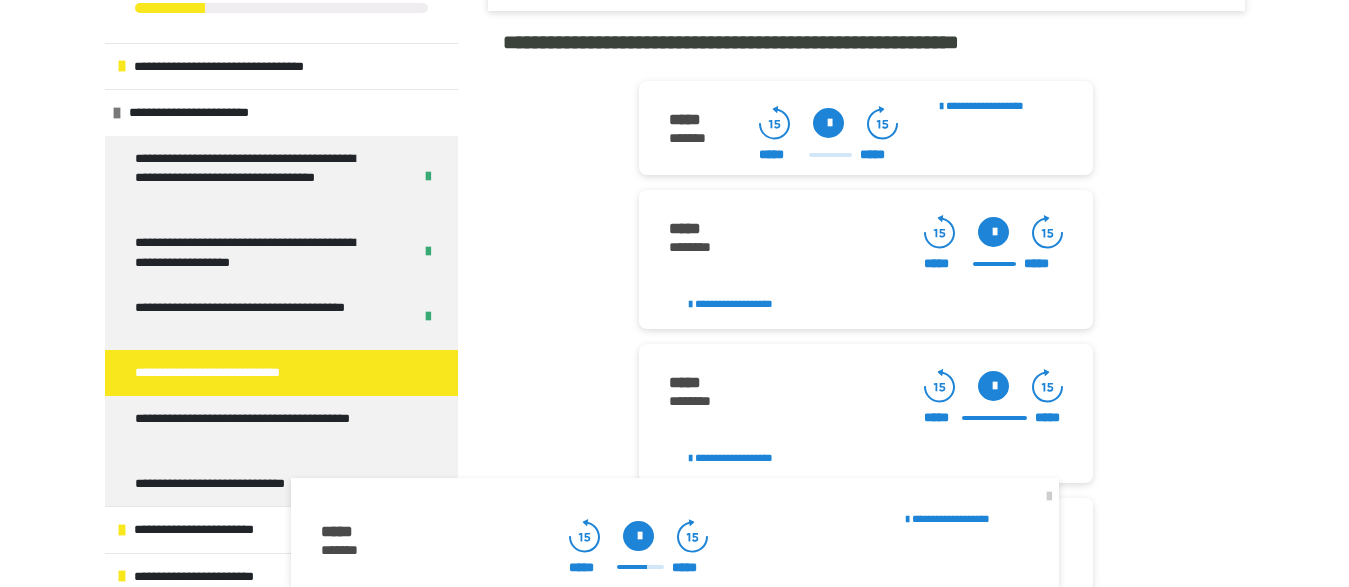 click 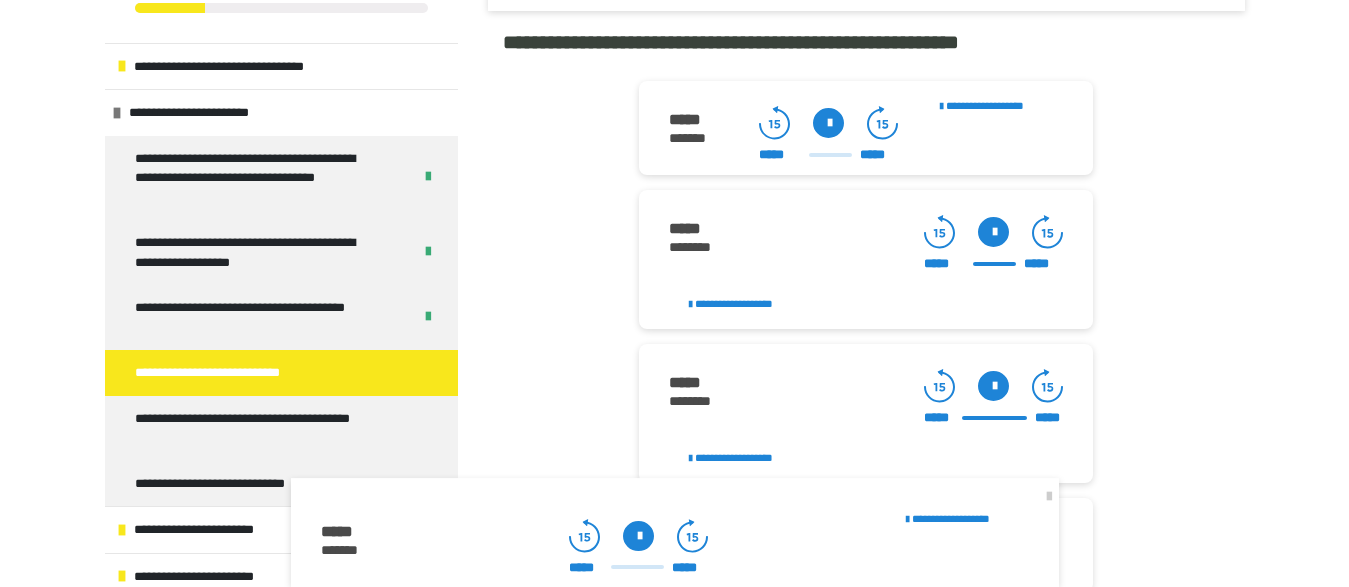 click 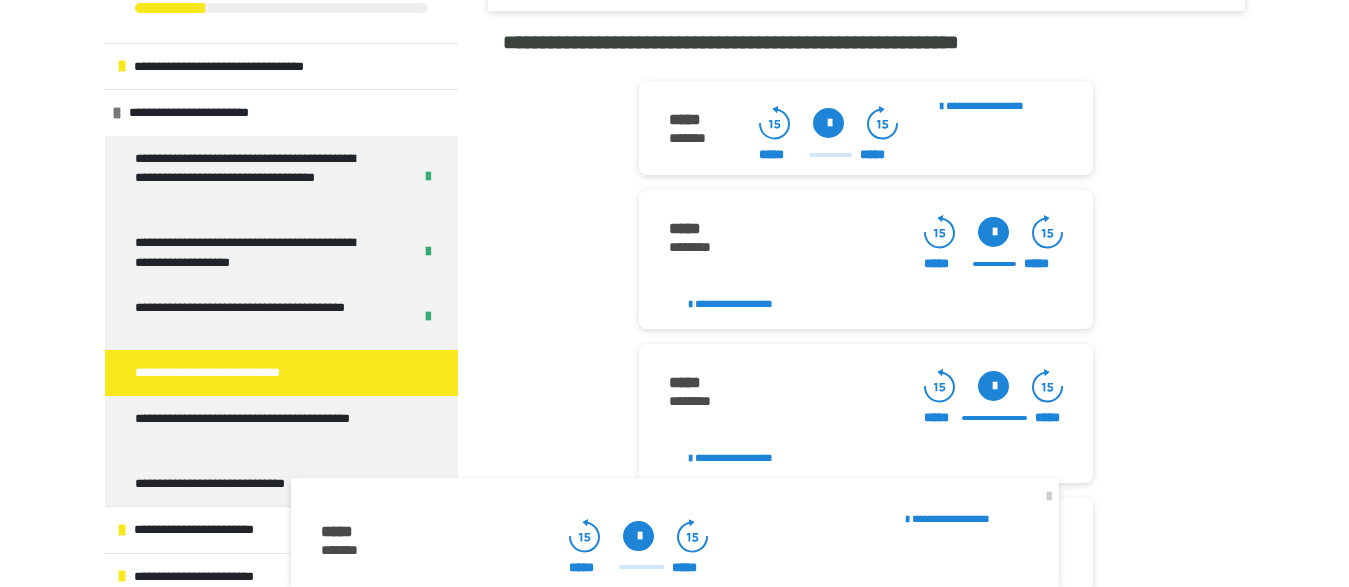 click 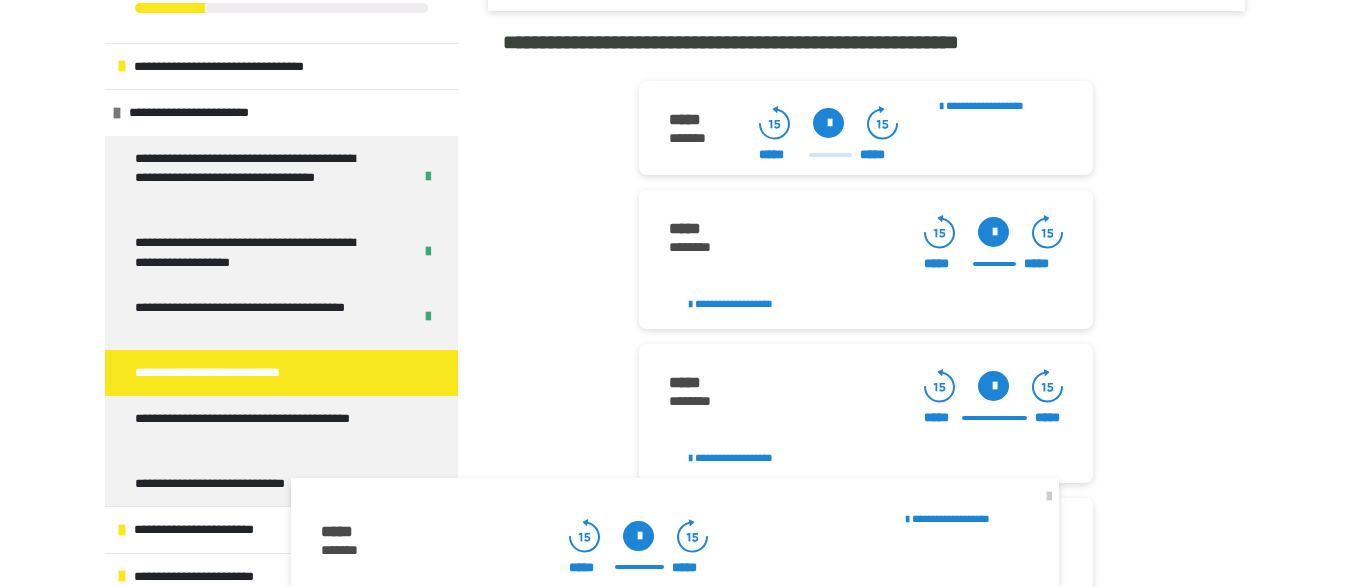 click 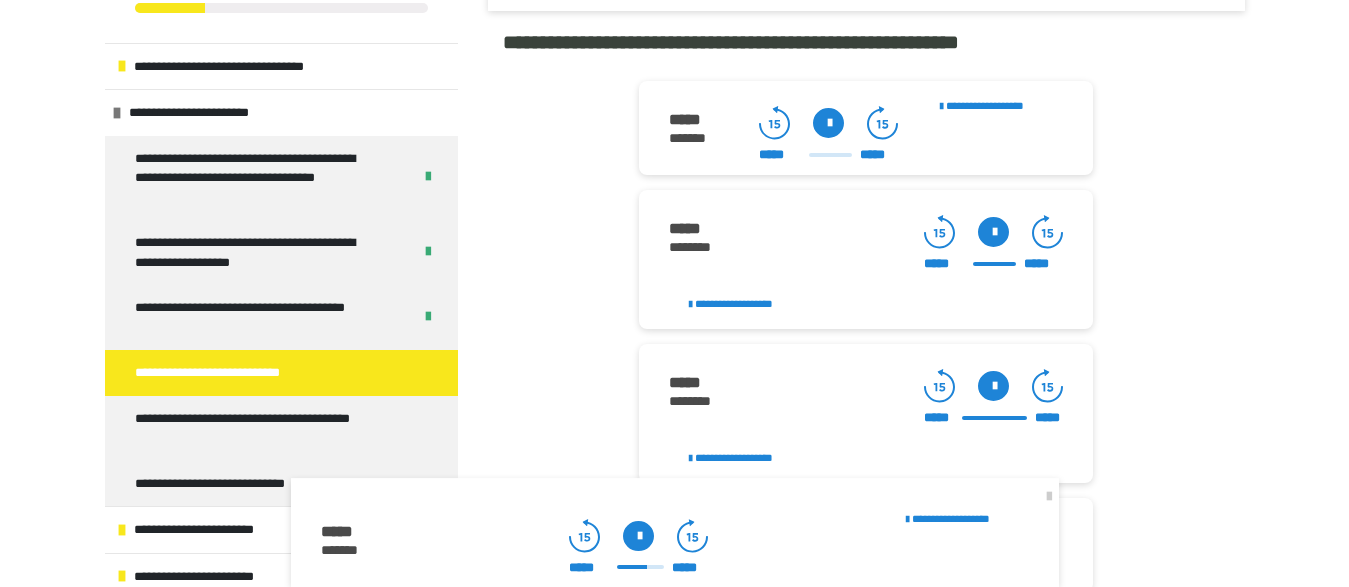 click 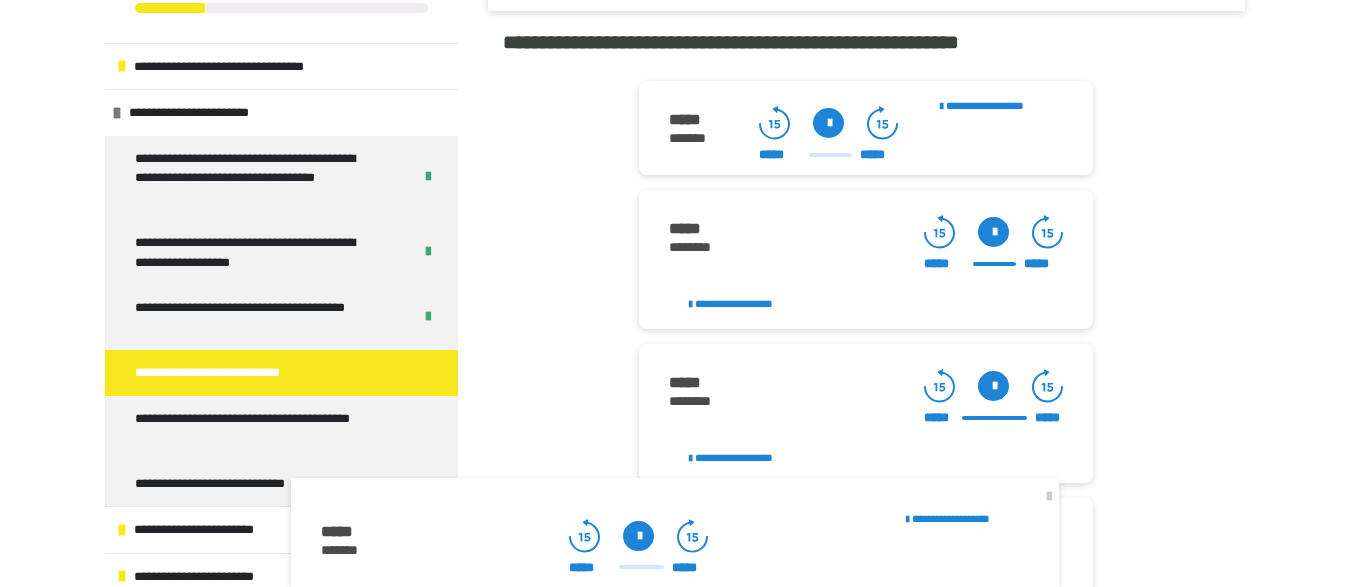 click 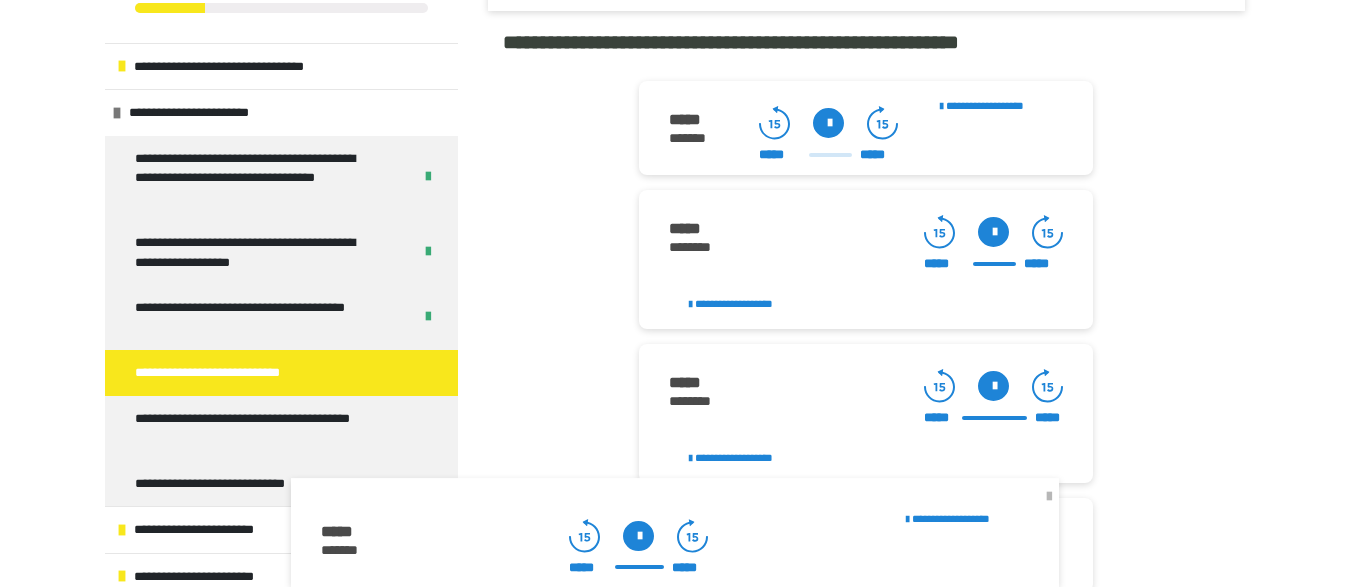 click at bounding box center (1049, 497) 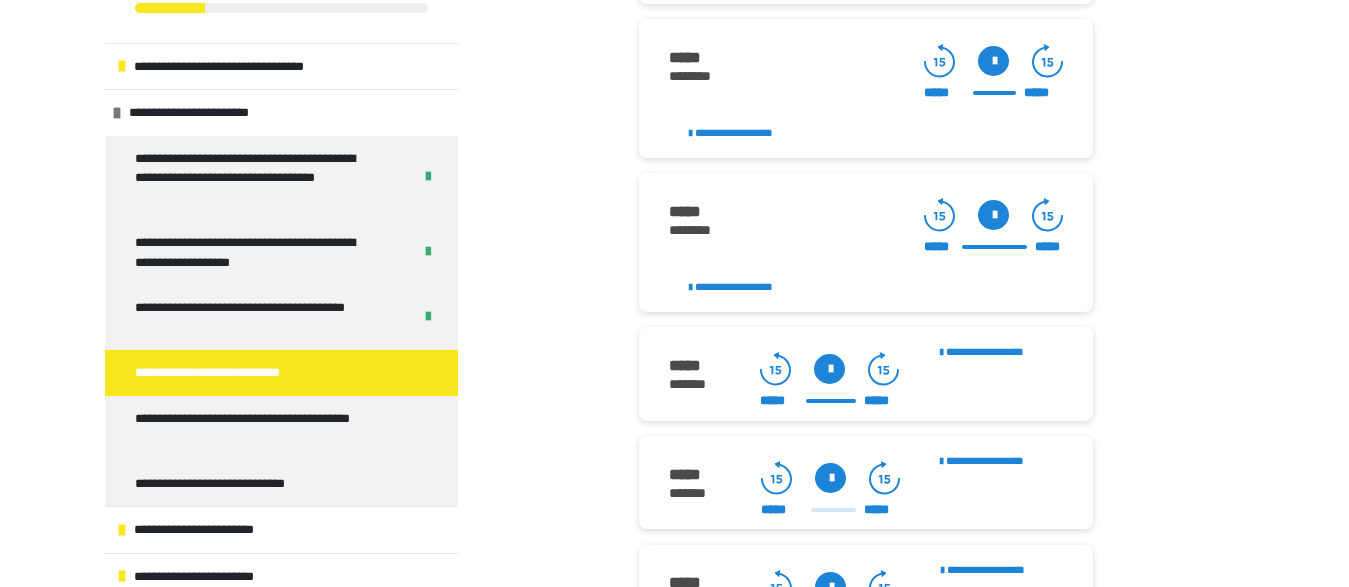 scroll, scrollTop: 2381, scrollLeft: 0, axis: vertical 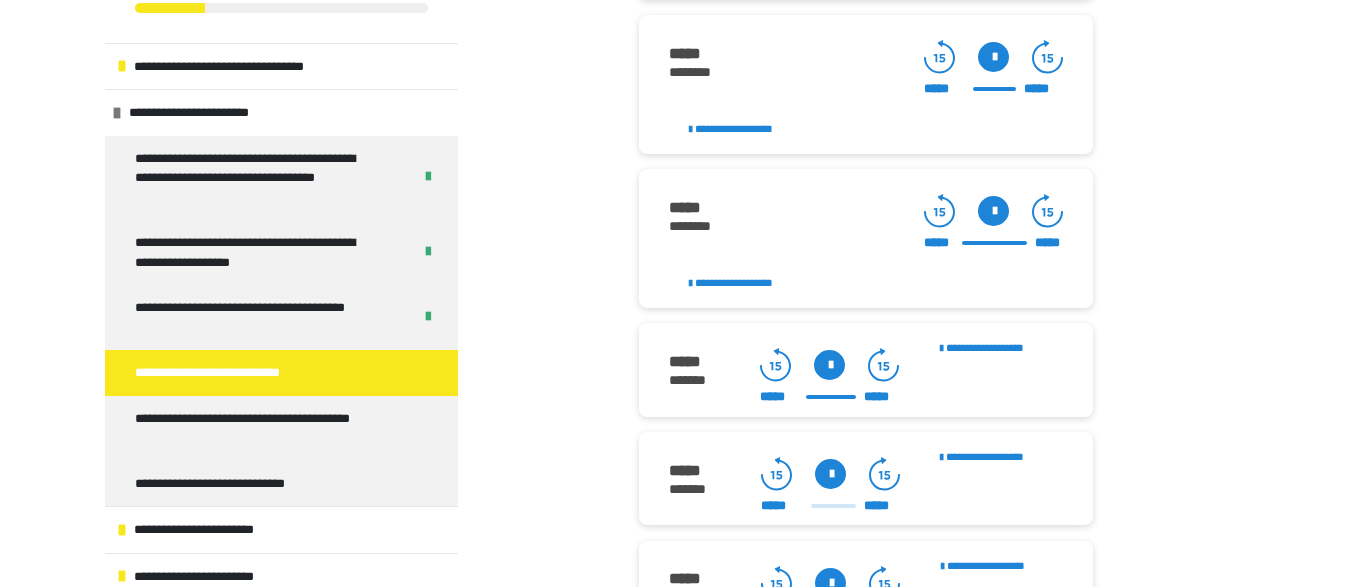 click at bounding box center (829, 365) 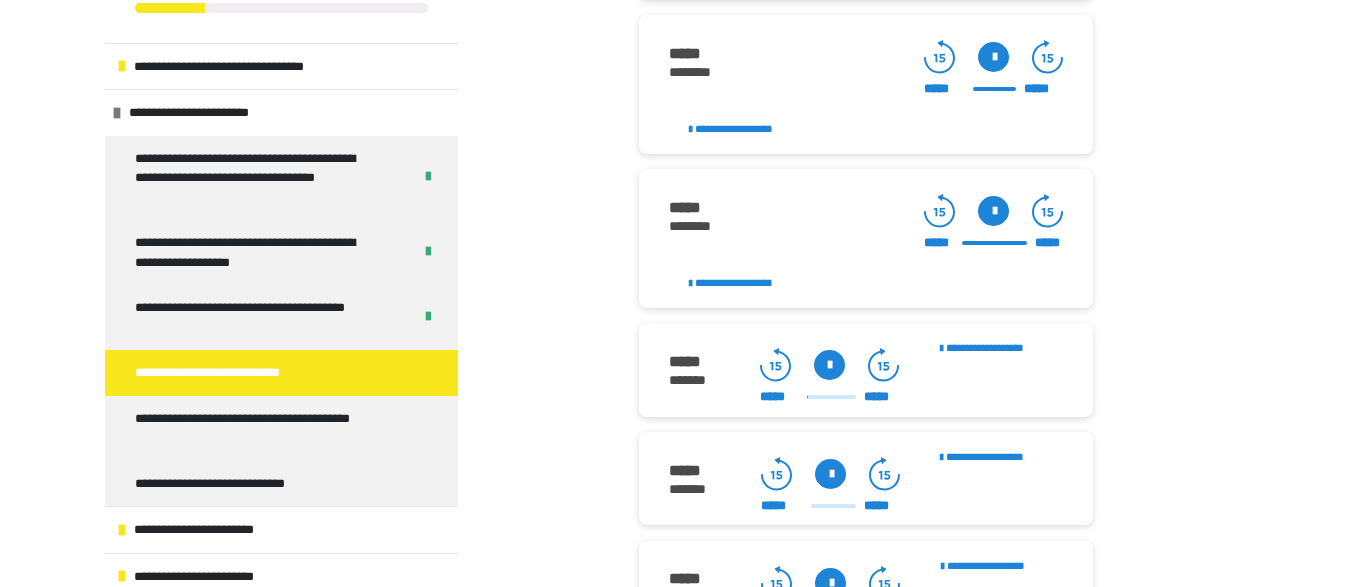 click at bounding box center (829, 365) 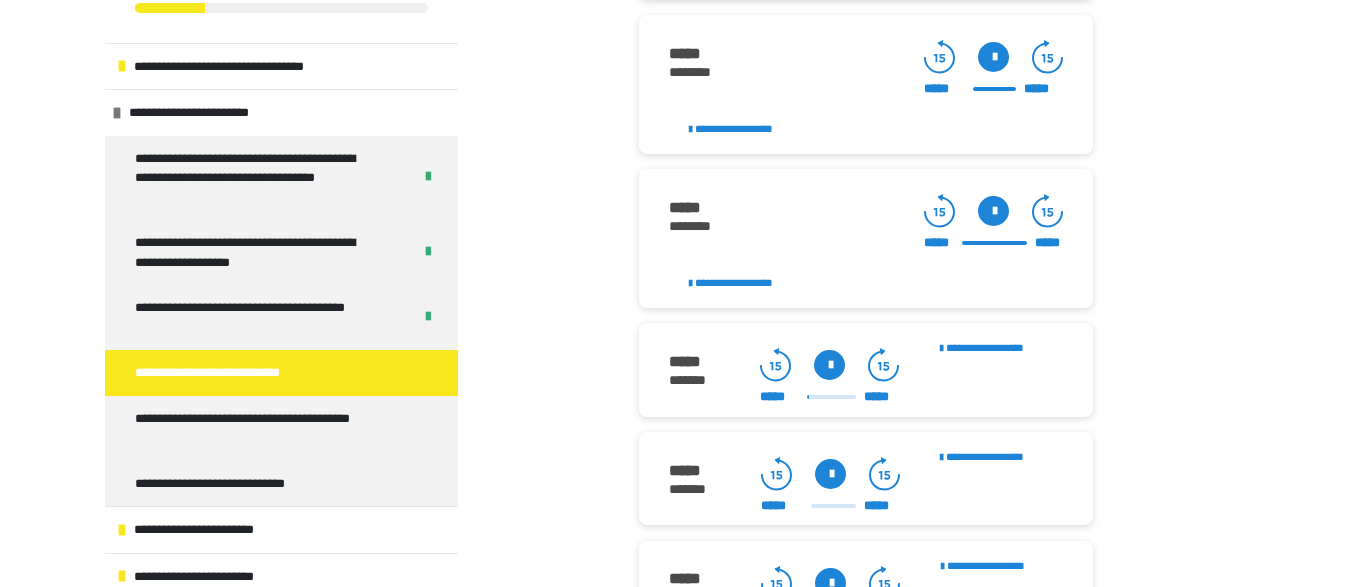 click at bounding box center (829, 365) 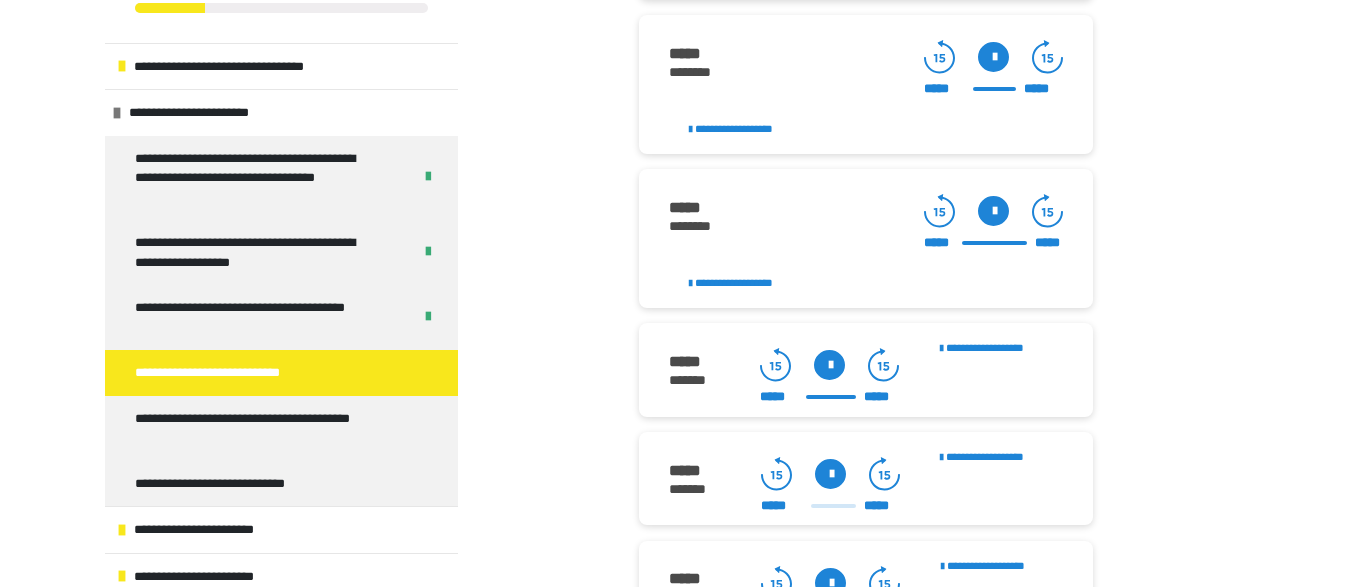 click 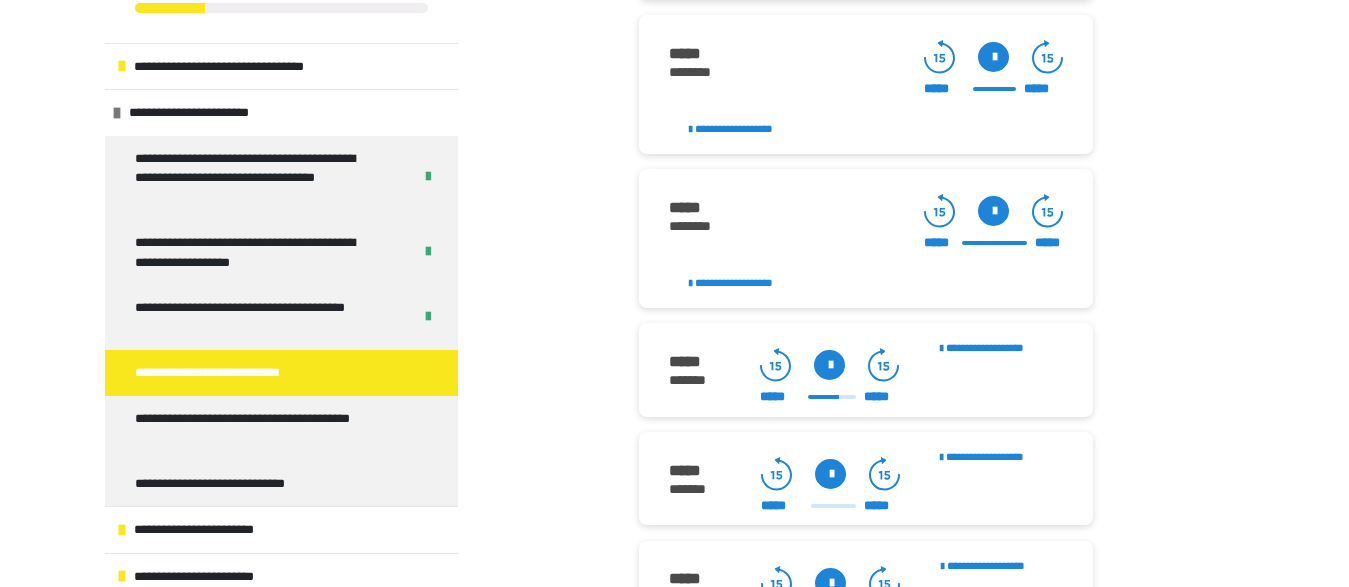 click 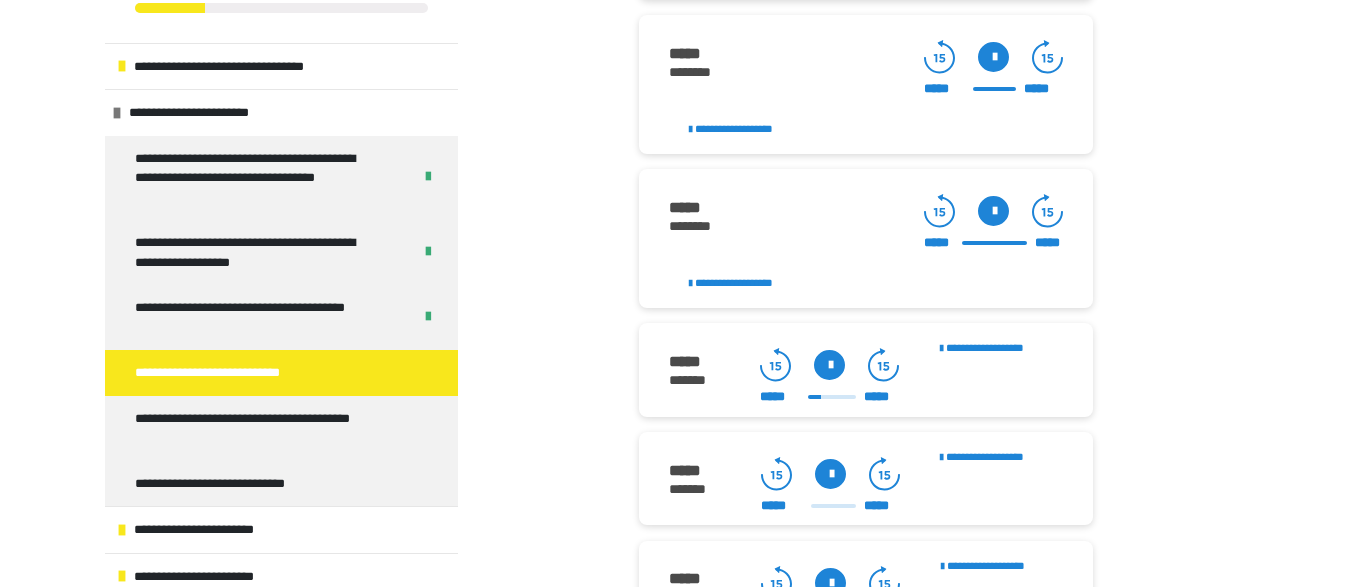 click 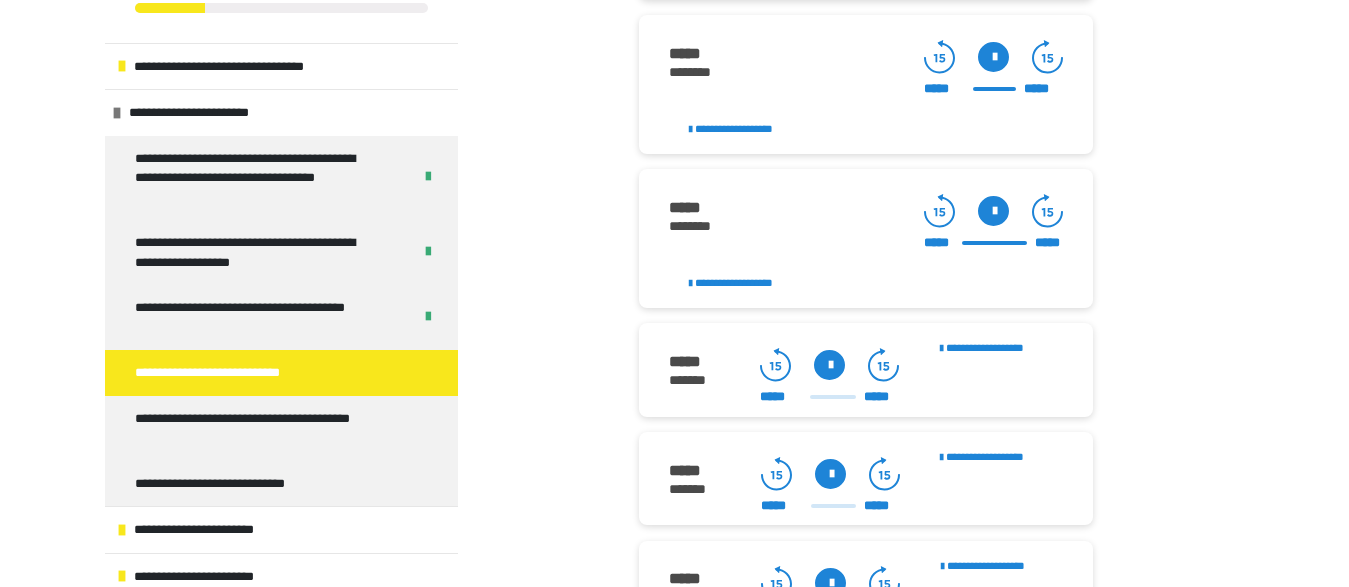 click 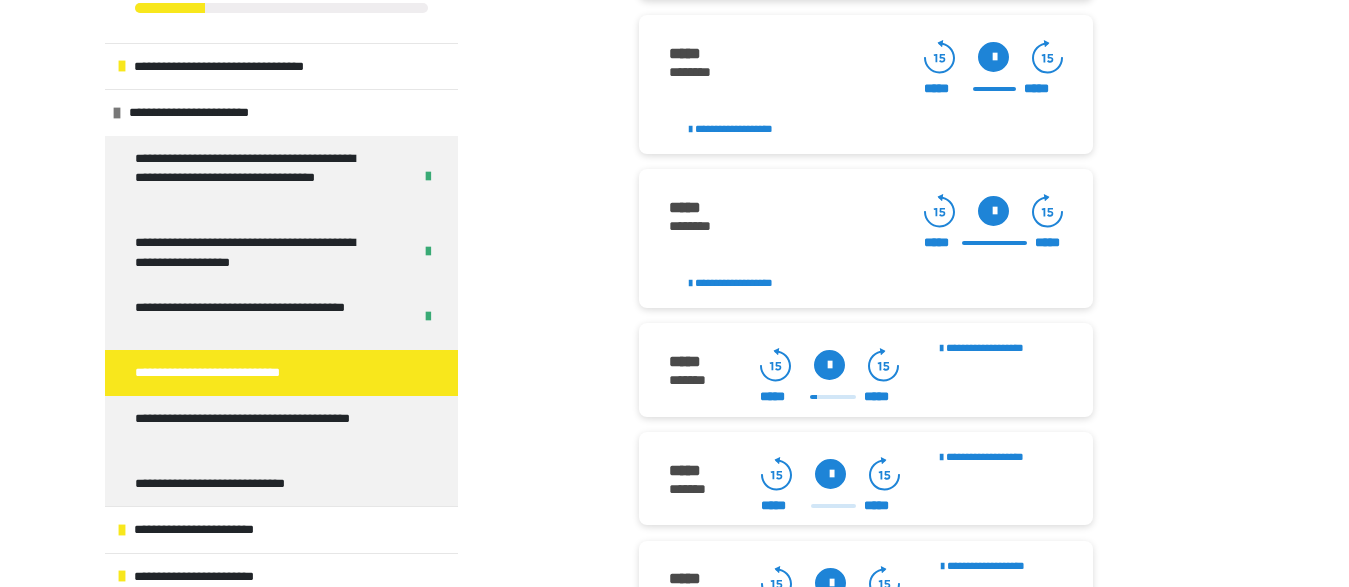 click 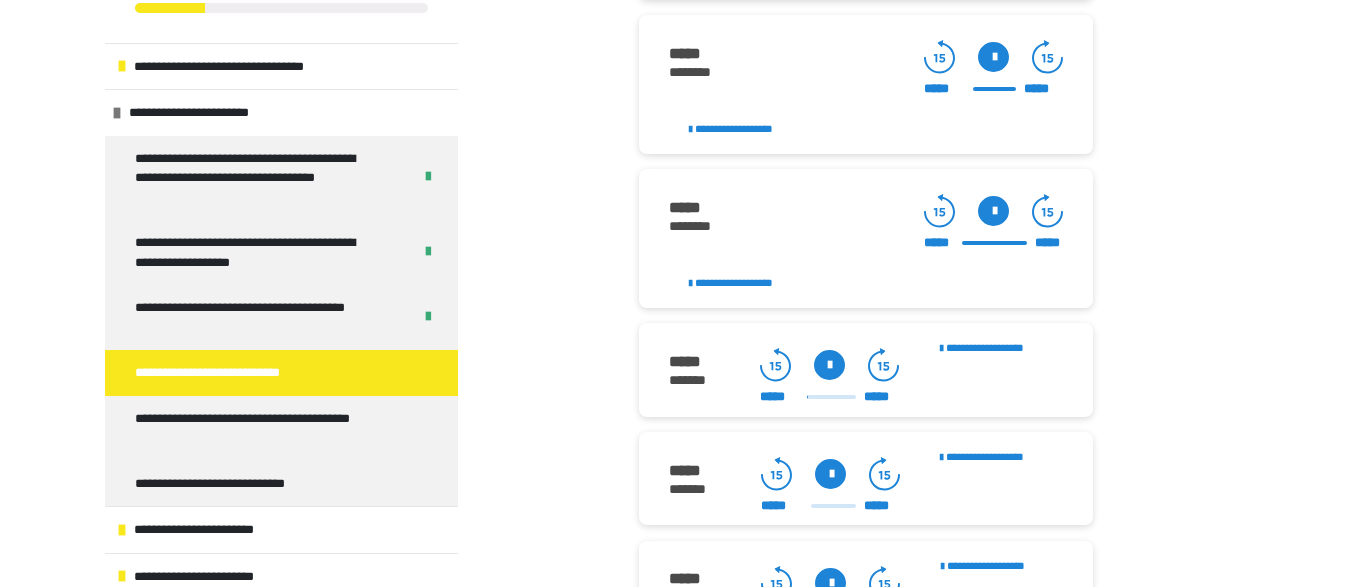 click at bounding box center (829, 365) 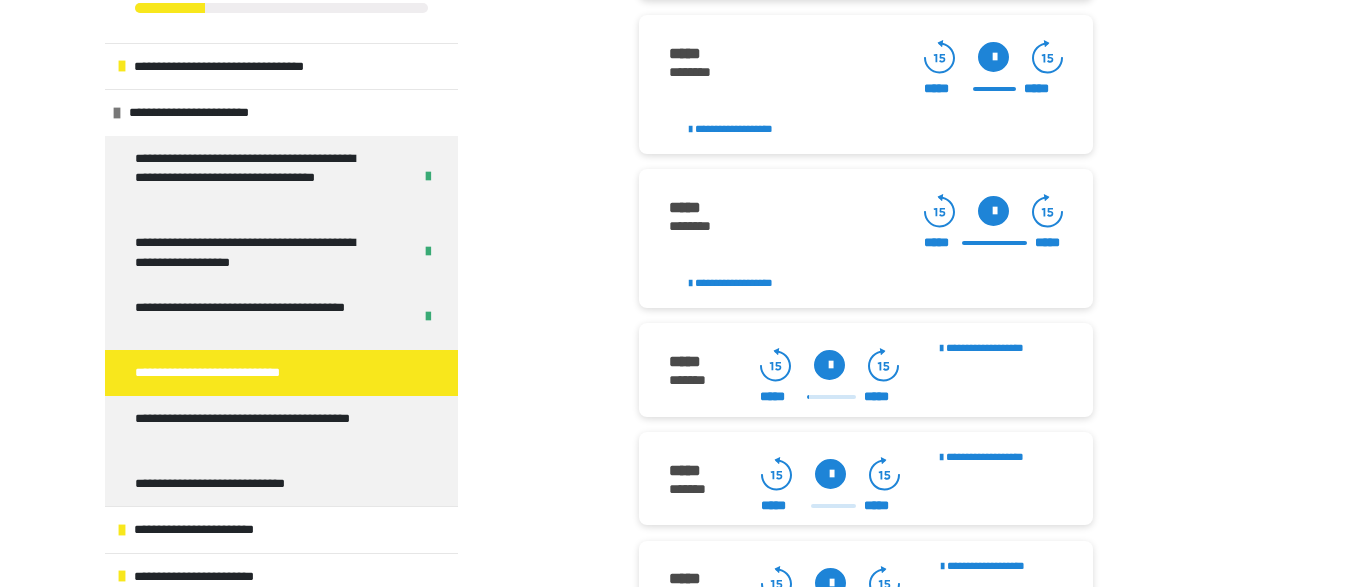 click at bounding box center [829, 365] 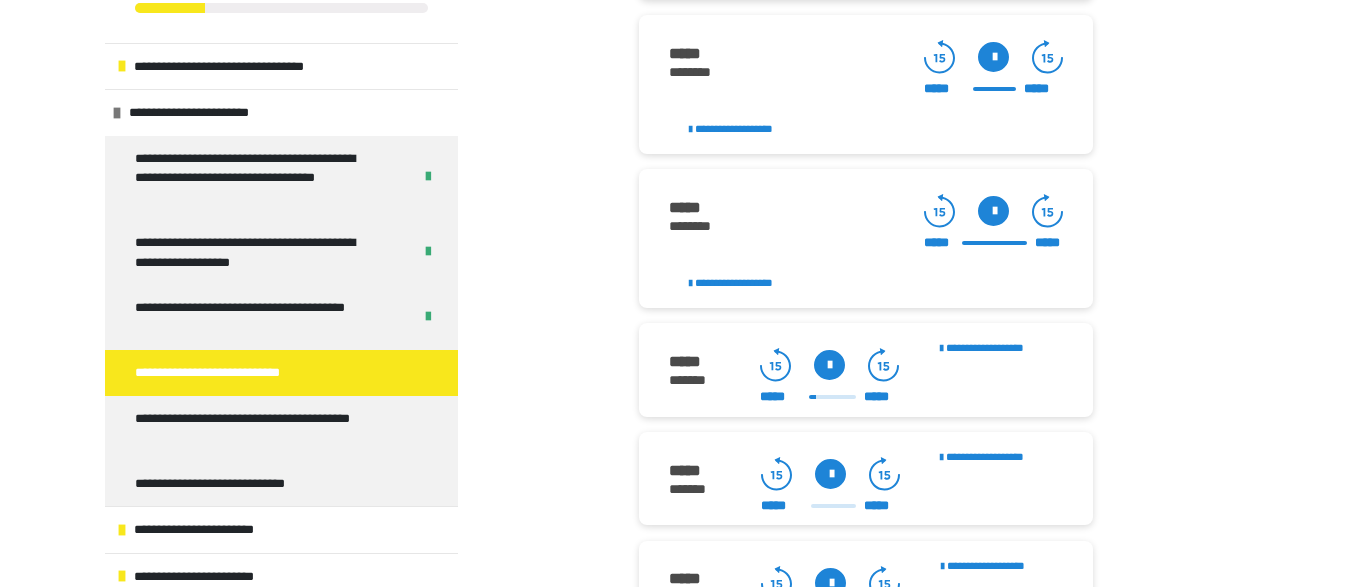 click 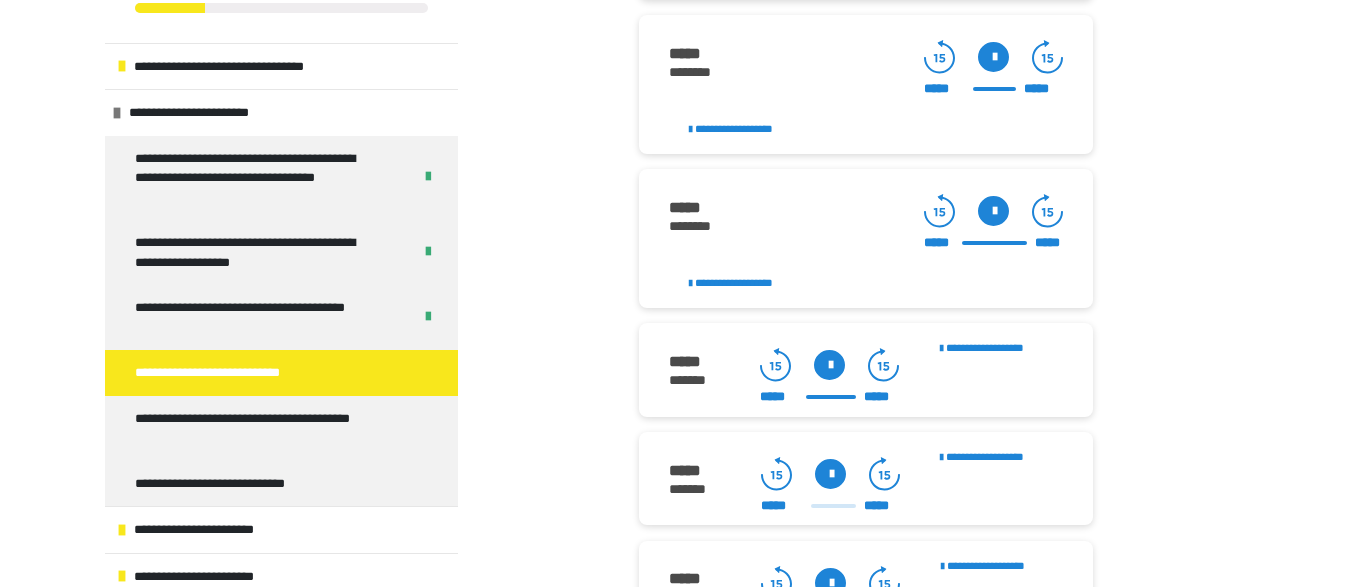 click at bounding box center [829, 365] 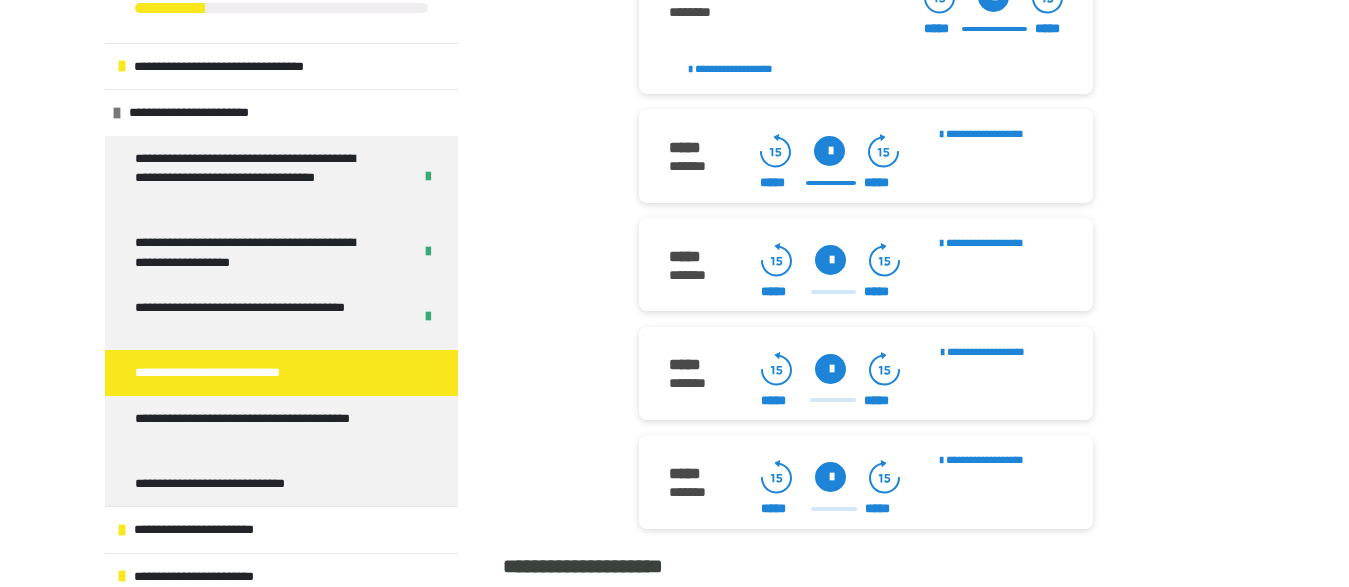 scroll, scrollTop: 2598, scrollLeft: 0, axis: vertical 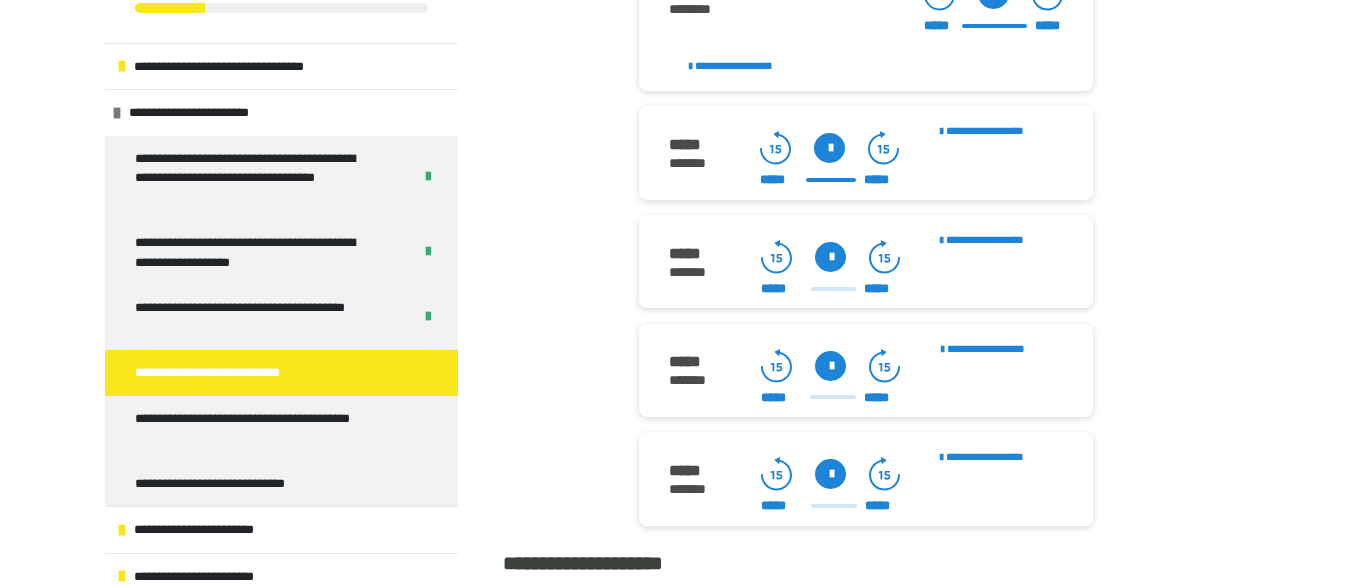 click at bounding box center (830, 257) 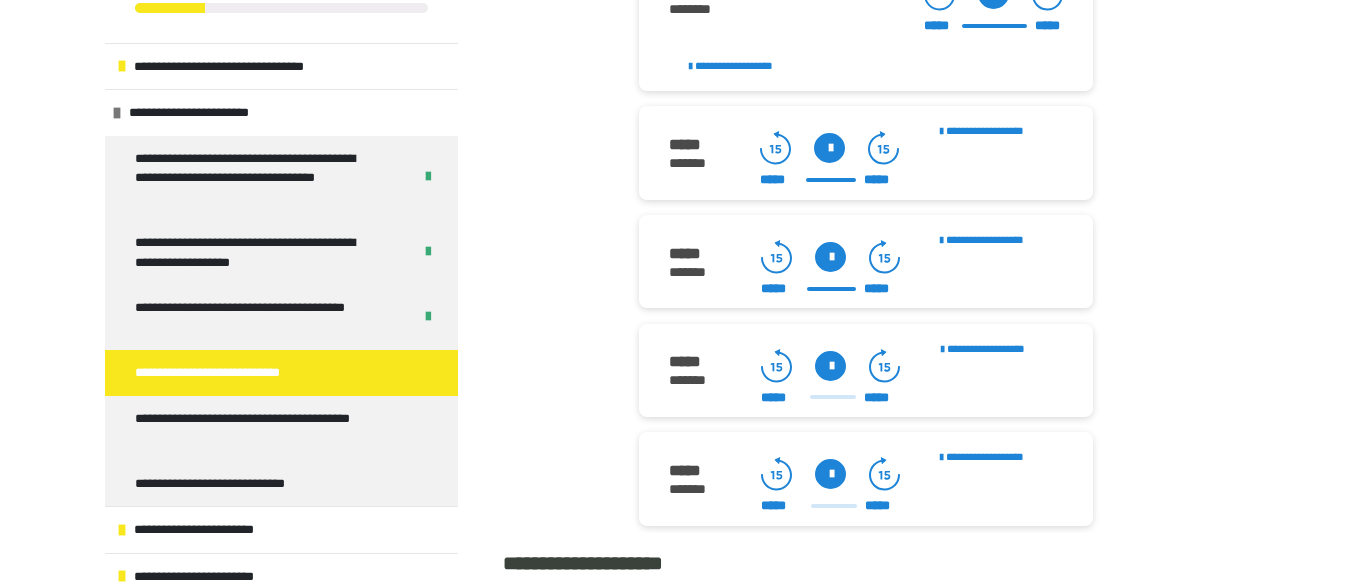 click 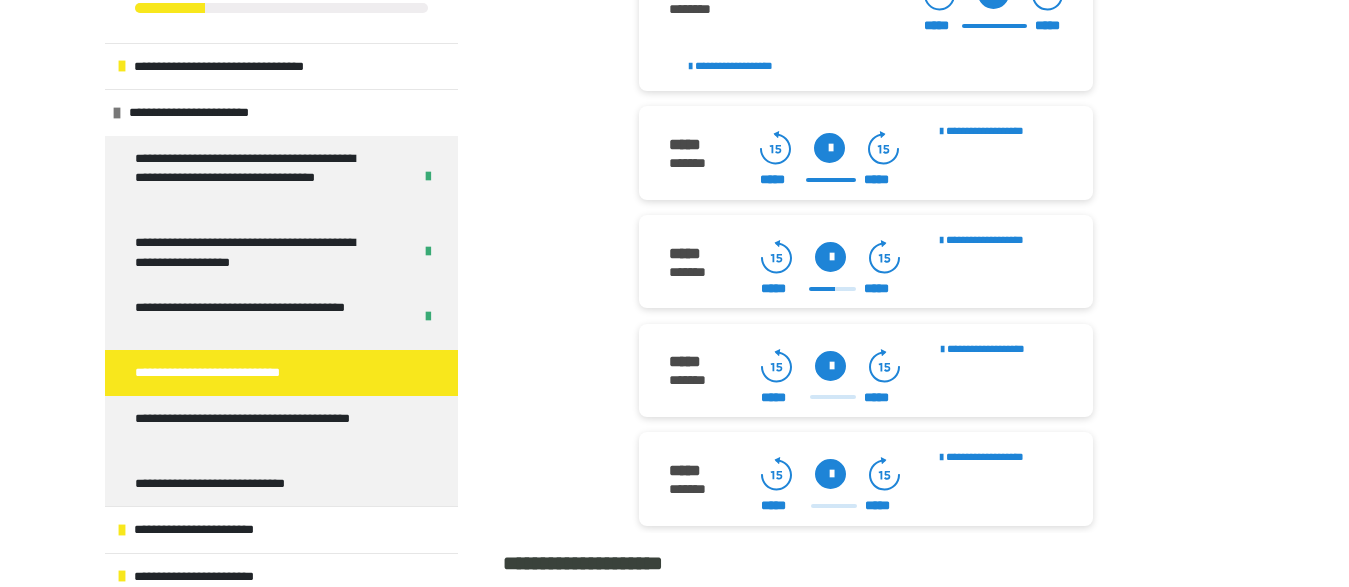 click 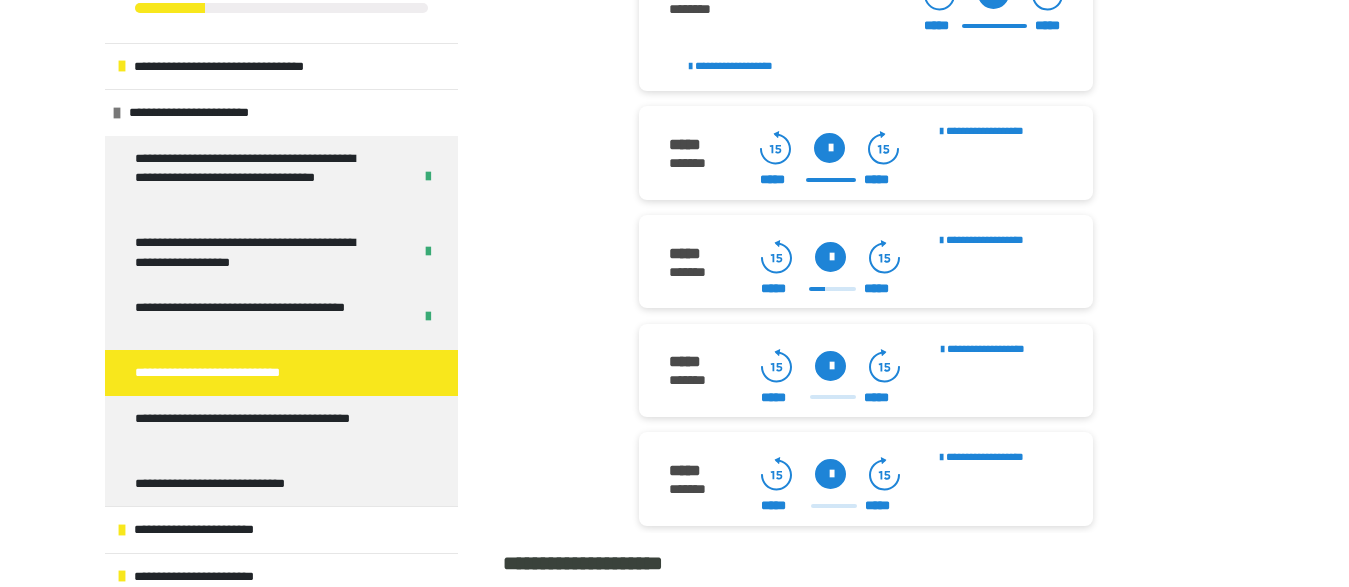 click 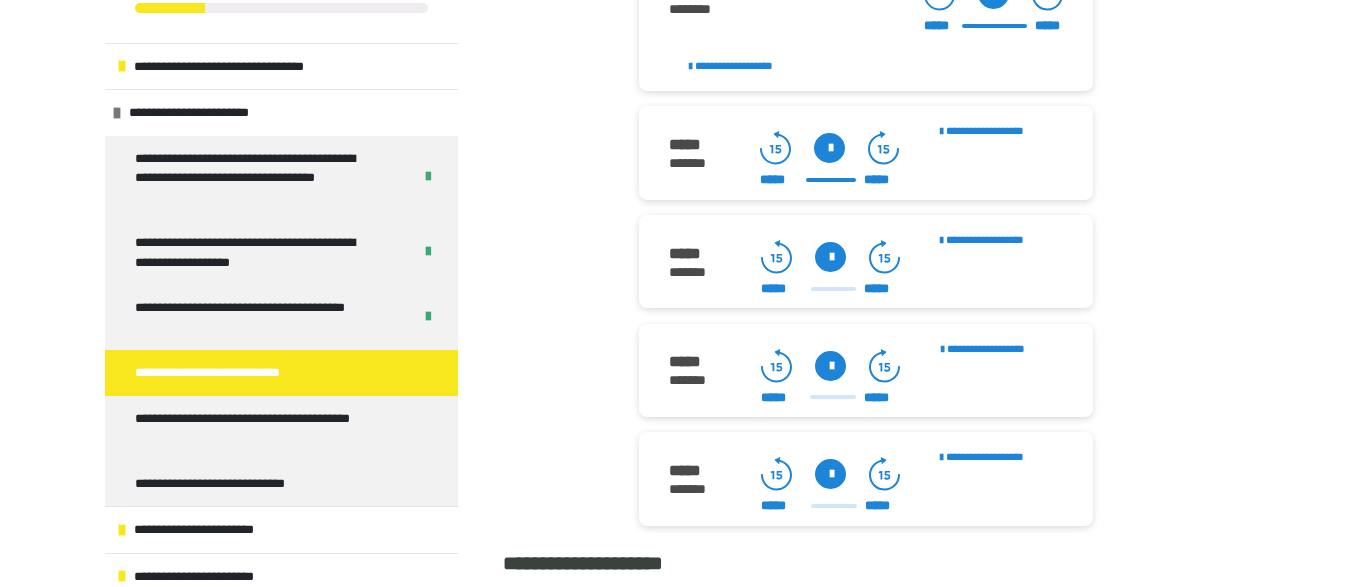click 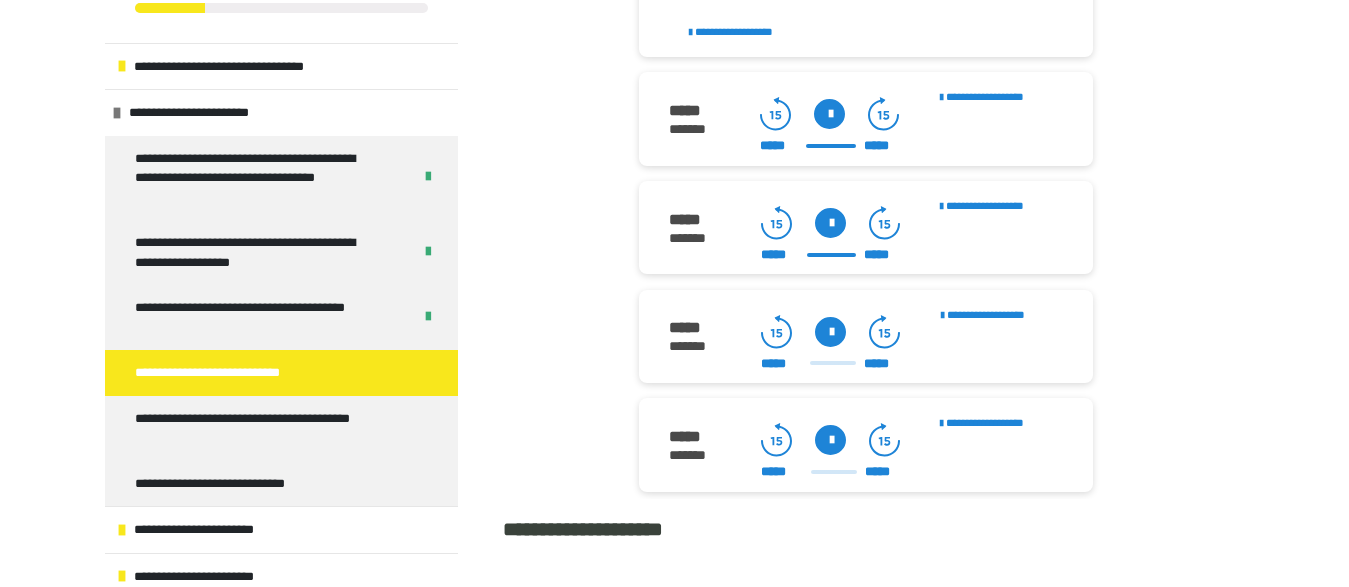 scroll, scrollTop: 2657, scrollLeft: 0, axis: vertical 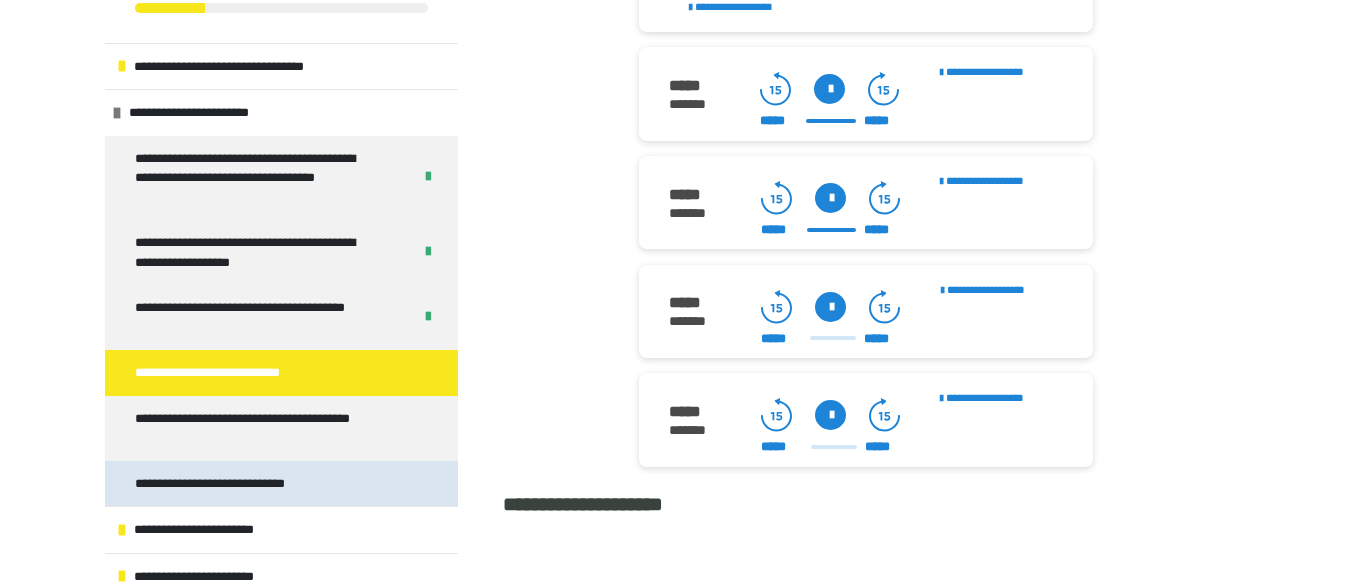 click on "**********" at bounding box center (228, 484) 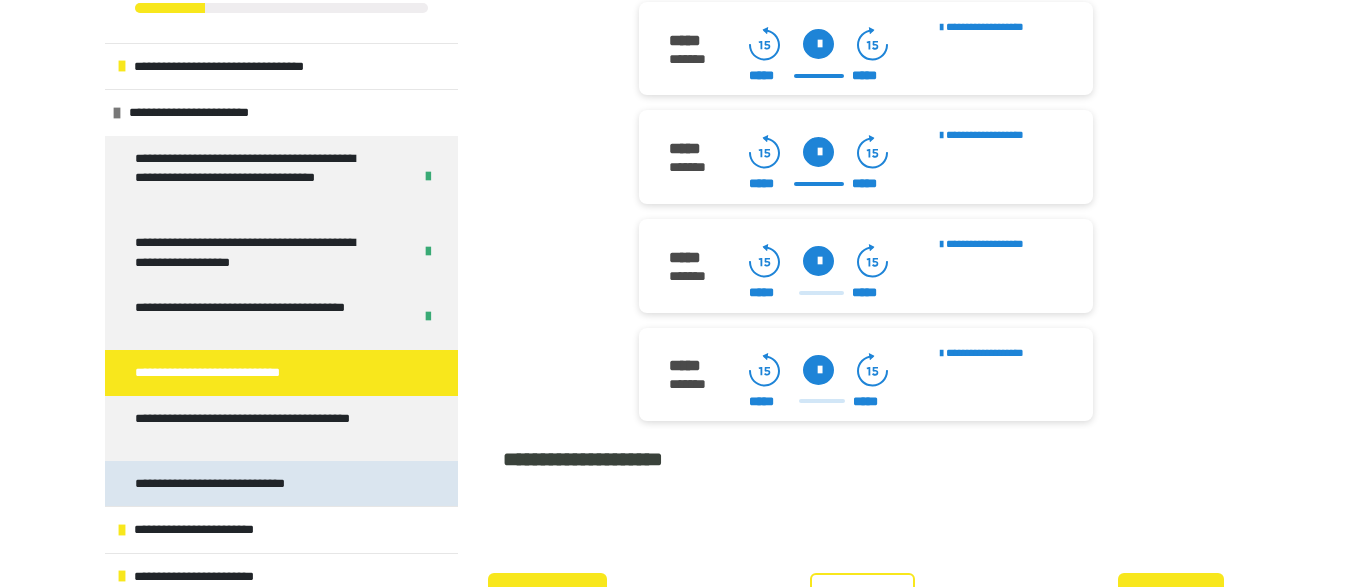 scroll, scrollTop: 403, scrollLeft: 0, axis: vertical 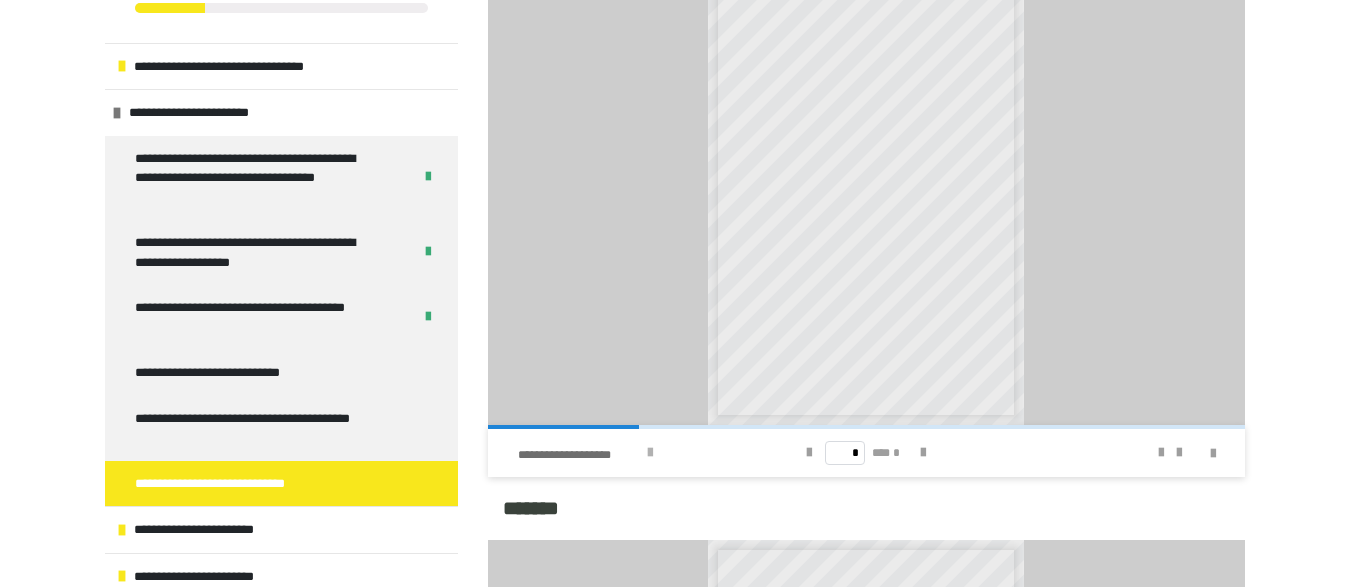 click on "**********" at bounding box center [579, 455] 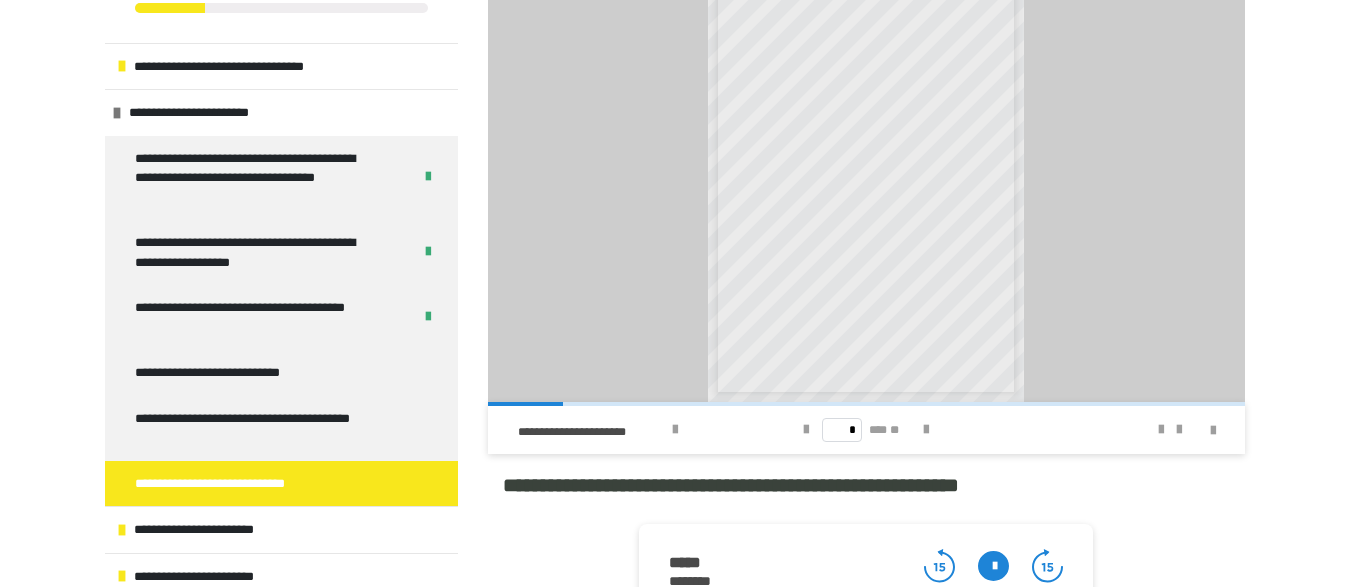 scroll, scrollTop: 1812, scrollLeft: 0, axis: vertical 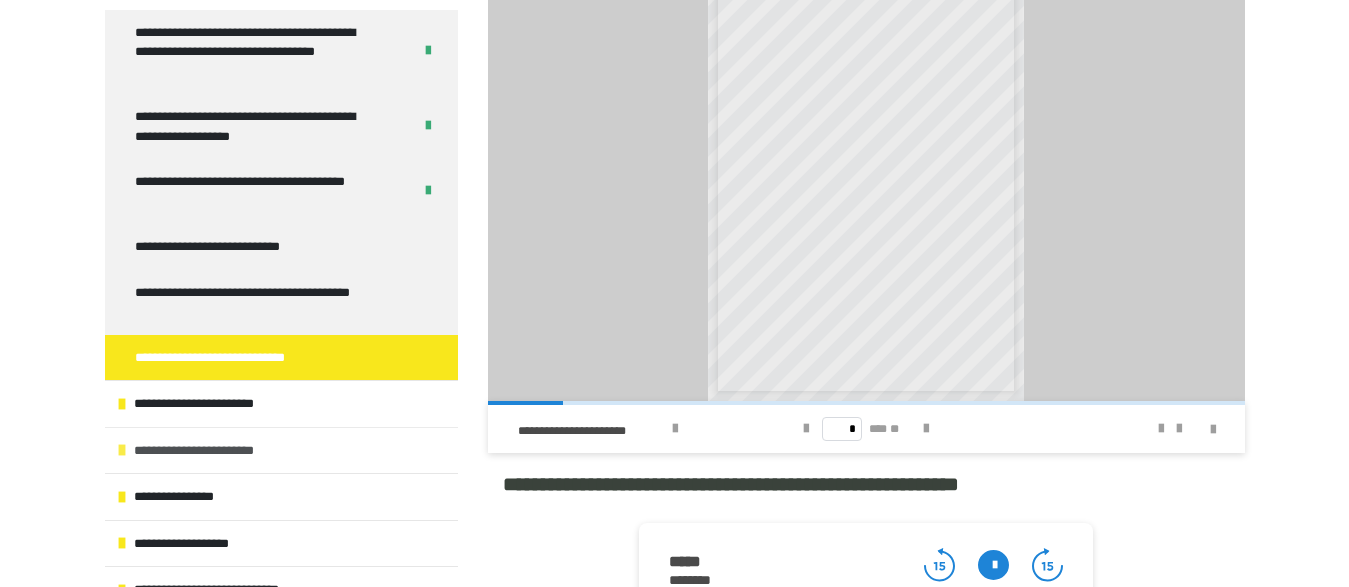 click on "**********" at bounding box center (281, 450) 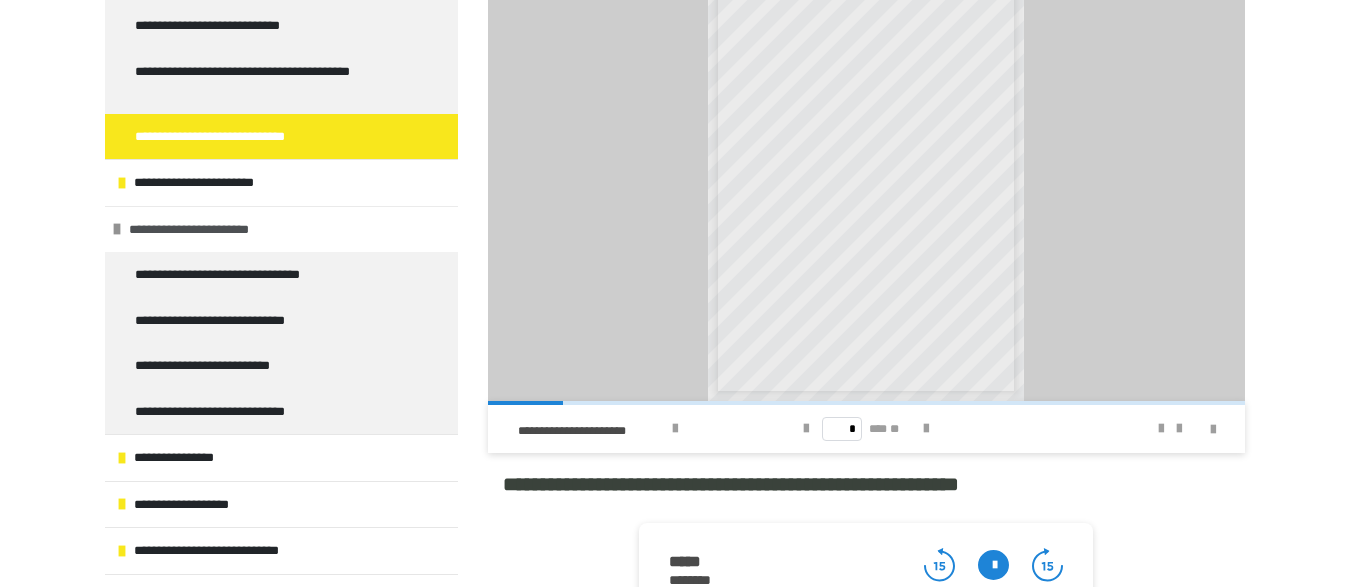 scroll, scrollTop: 410, scrollLeft: 0, axis: vertical 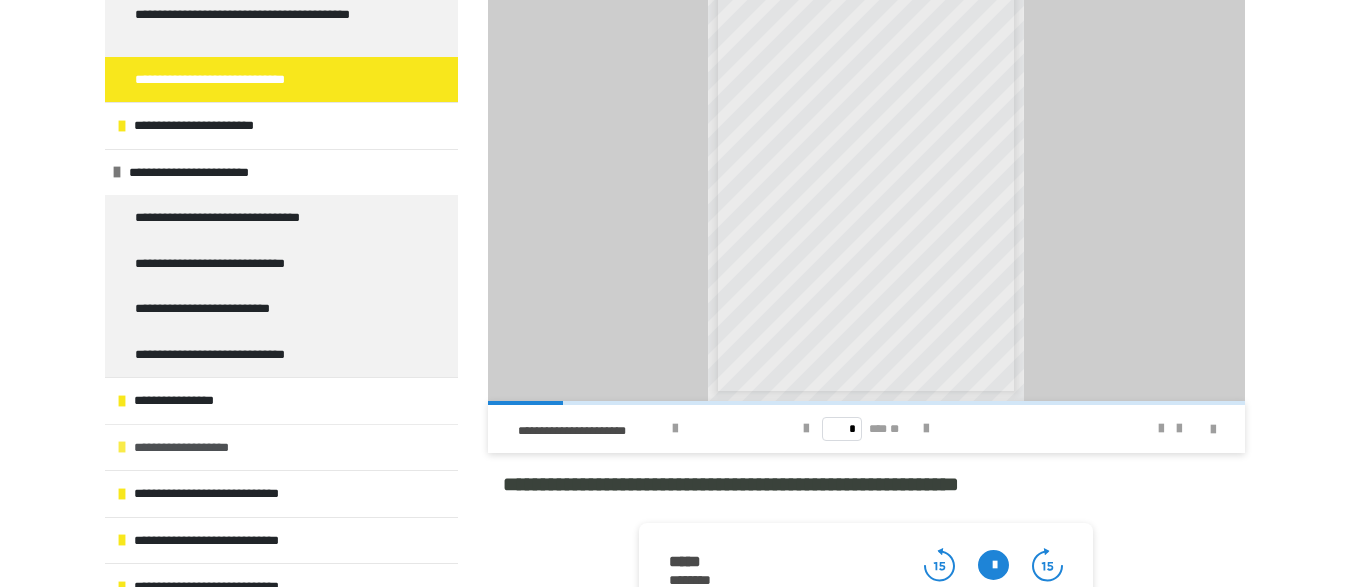 click on "**********" at bounding box center [281, 447] 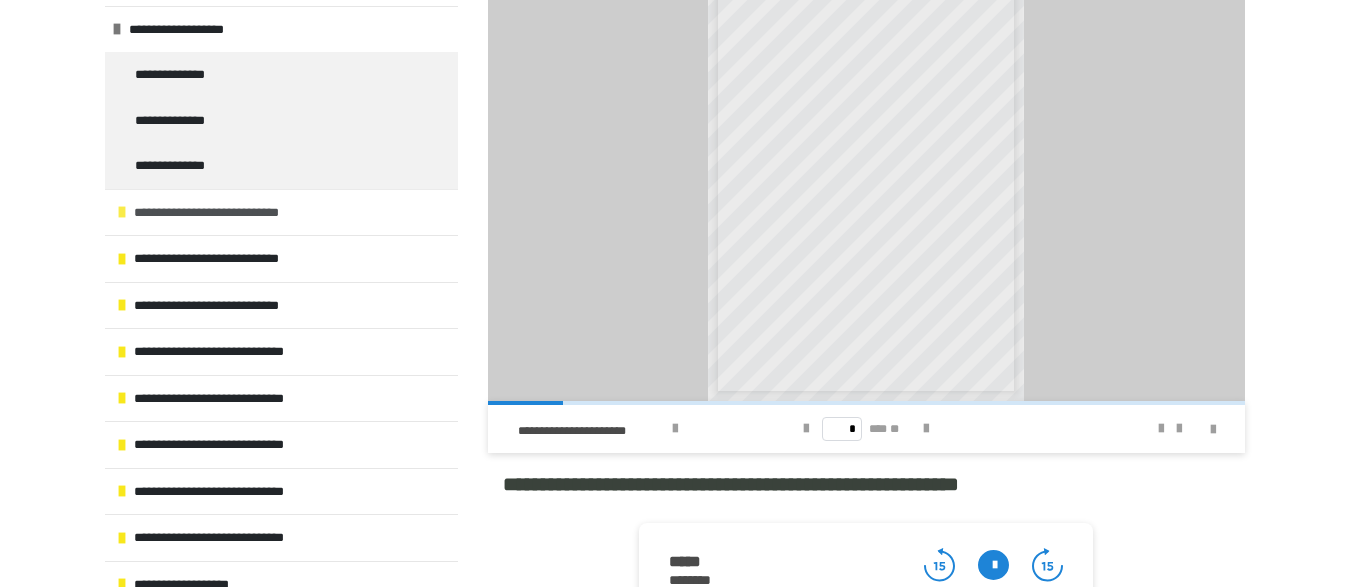 scroll, scrollTop: 899, scrollLeft: 0, axis: vertical 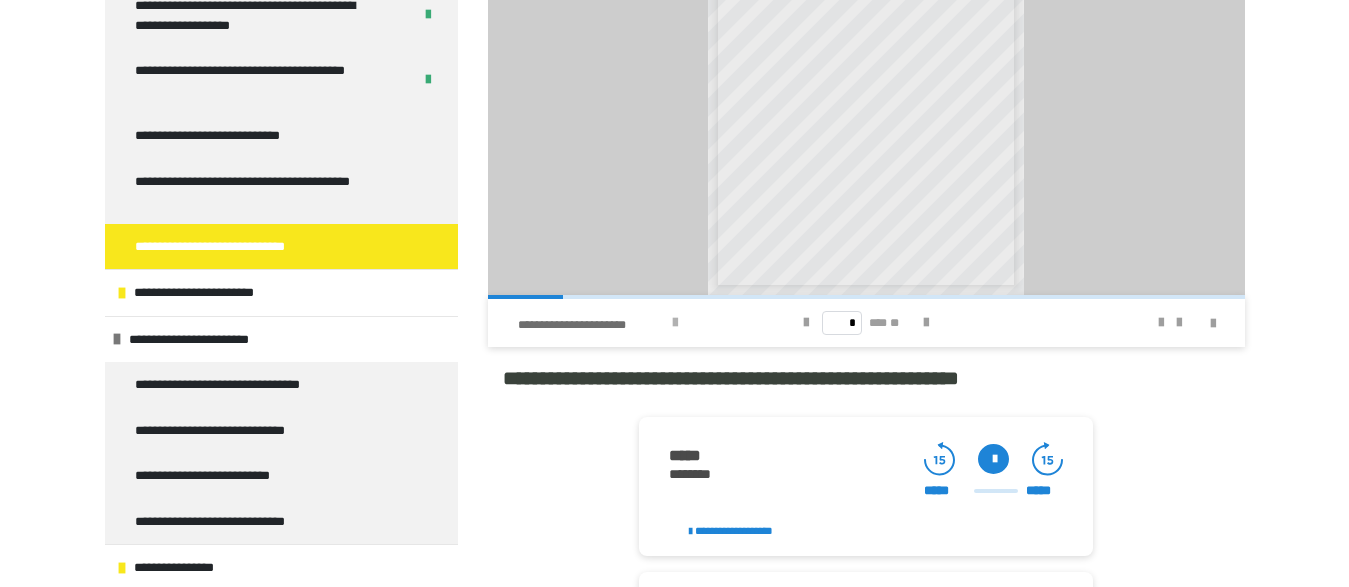 click at bounding box center [675, 323] 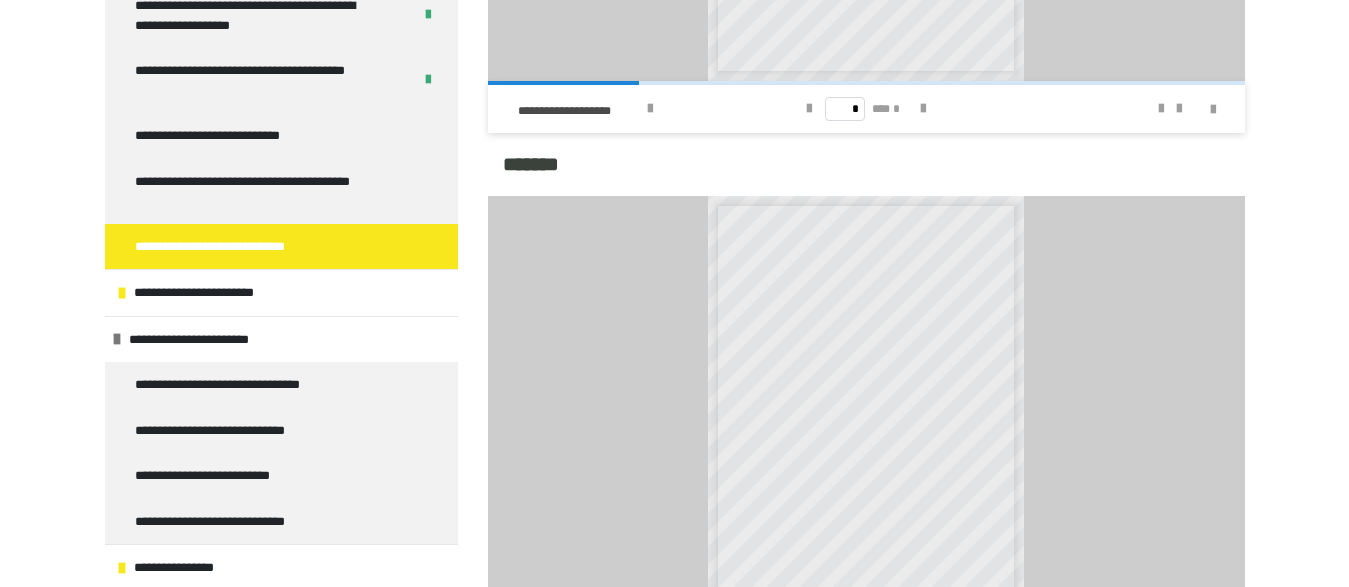 scroll, scrollTop: 1572, scrollLeft: 0, axis: vertical 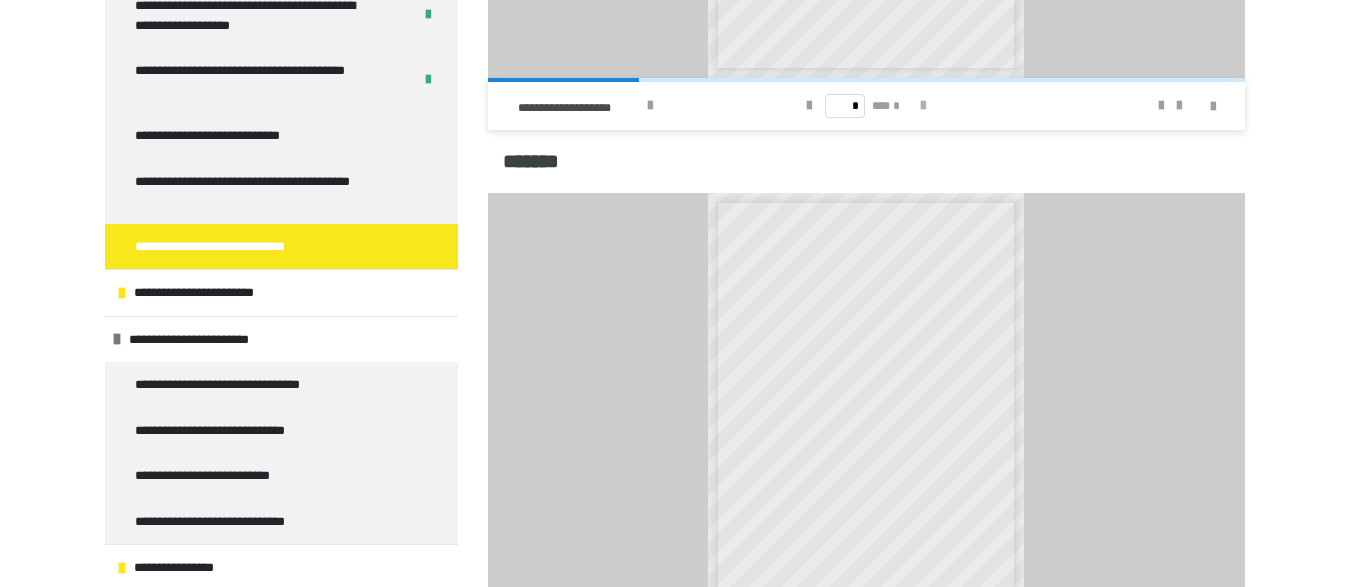 click at bounding box center [923, 106] 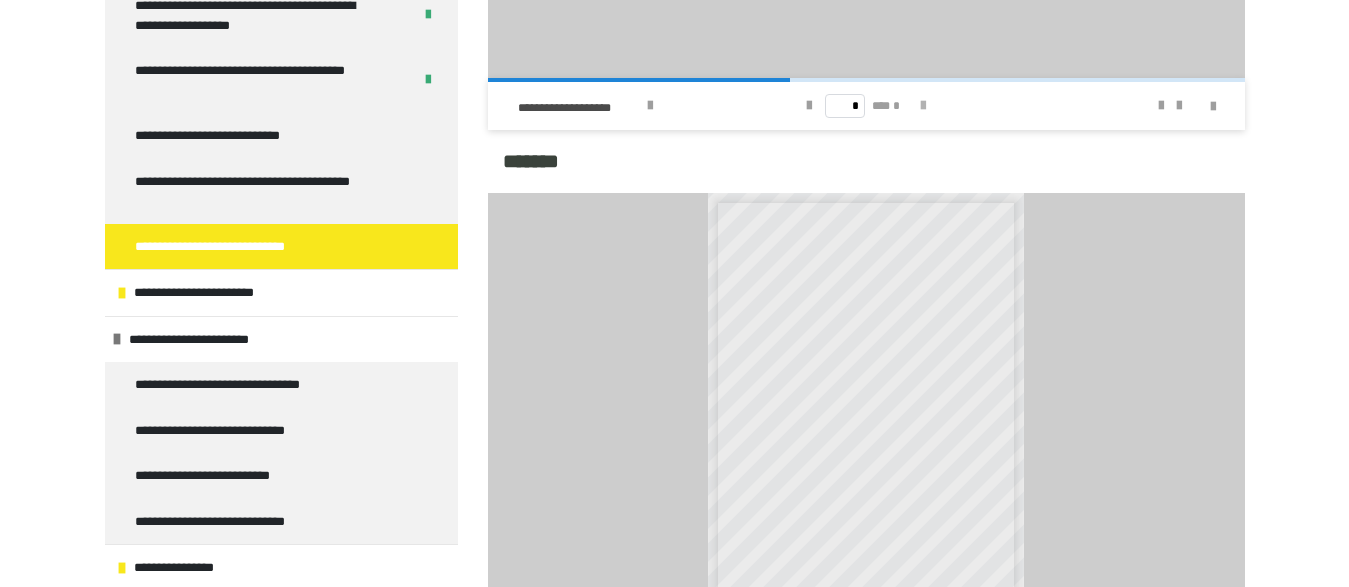 click at bounding box center (923, 106) 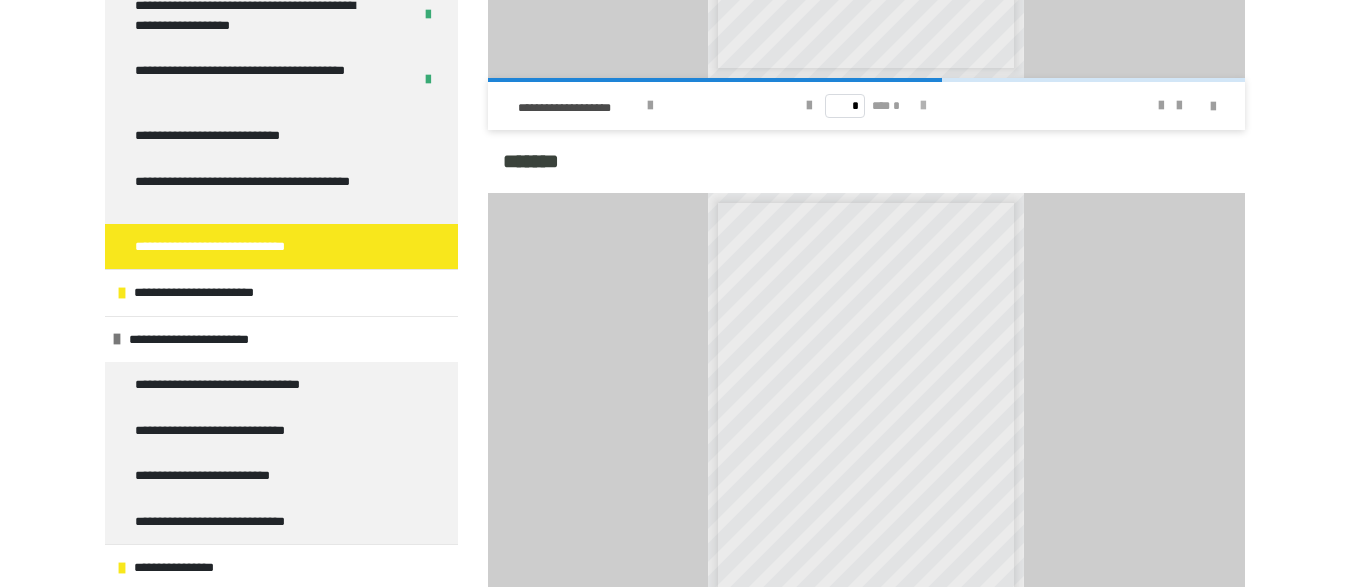 click at bounding box center (923, 106) 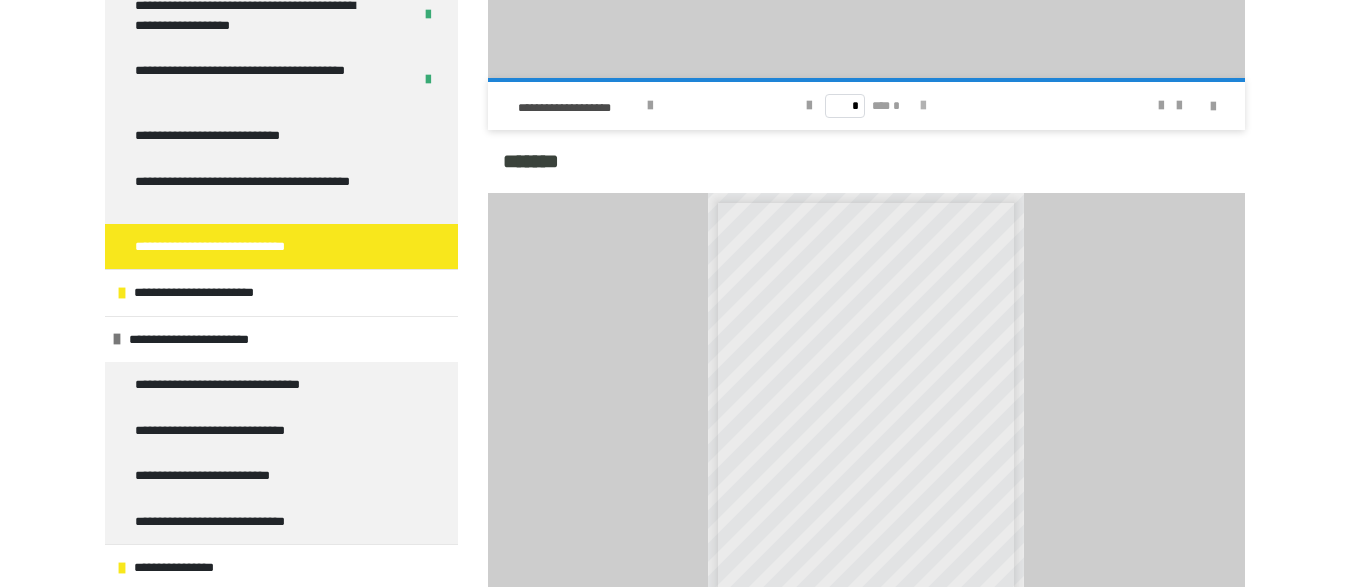 click on "* *** *" at bounding box center (866, 106) 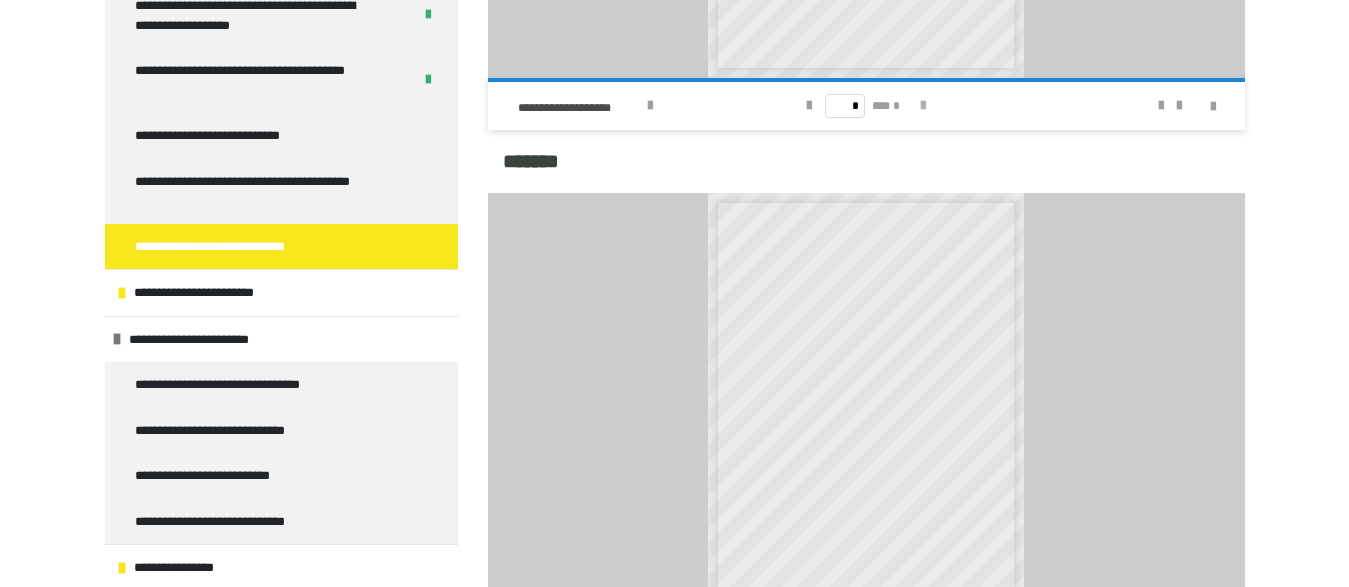 click on "* *** *" at bounding box center [866, 106] 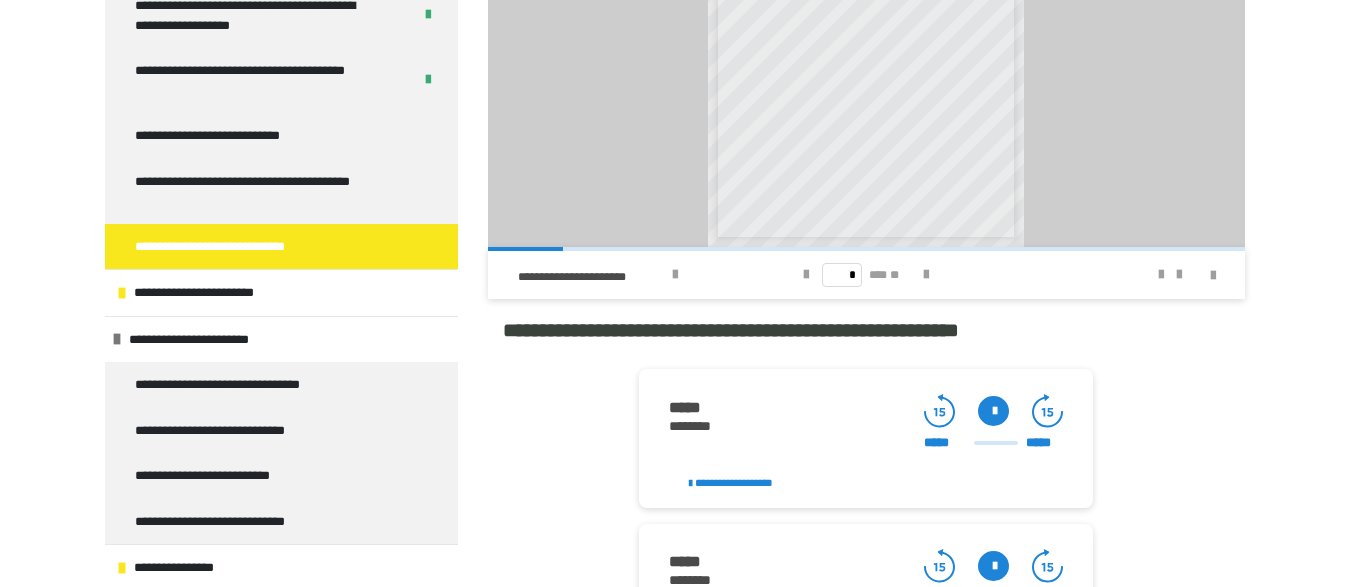 scroll, scrollTop: 1931, scrollLeft: 0, axis: vertical 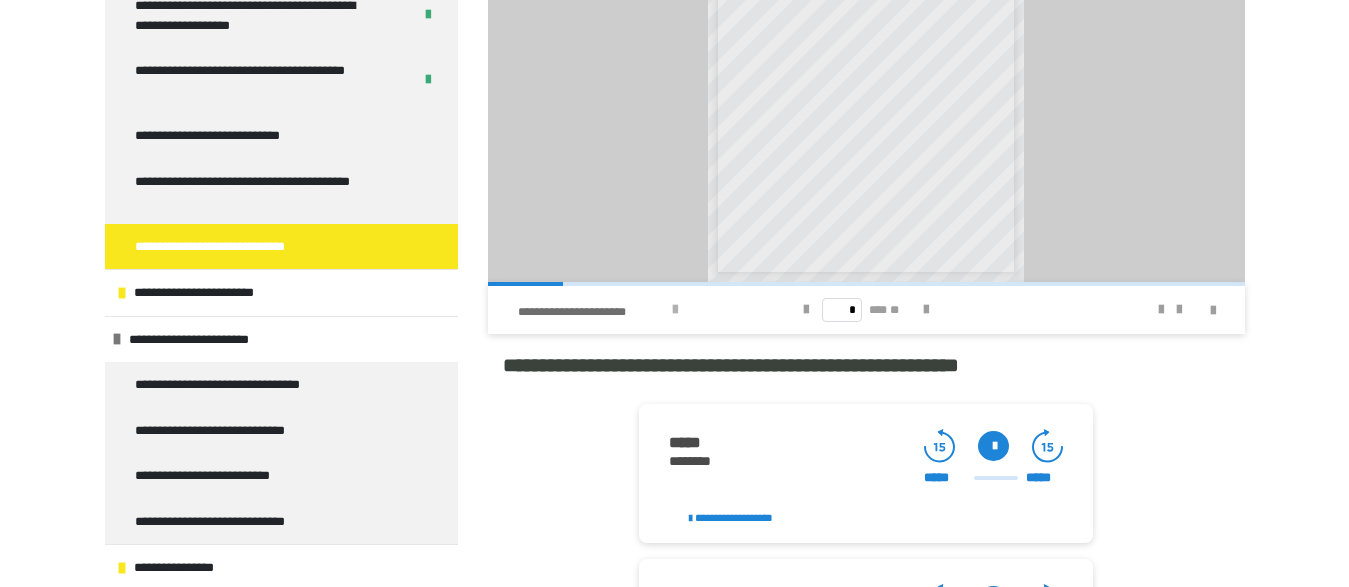 click at bounding box center [675, 310] 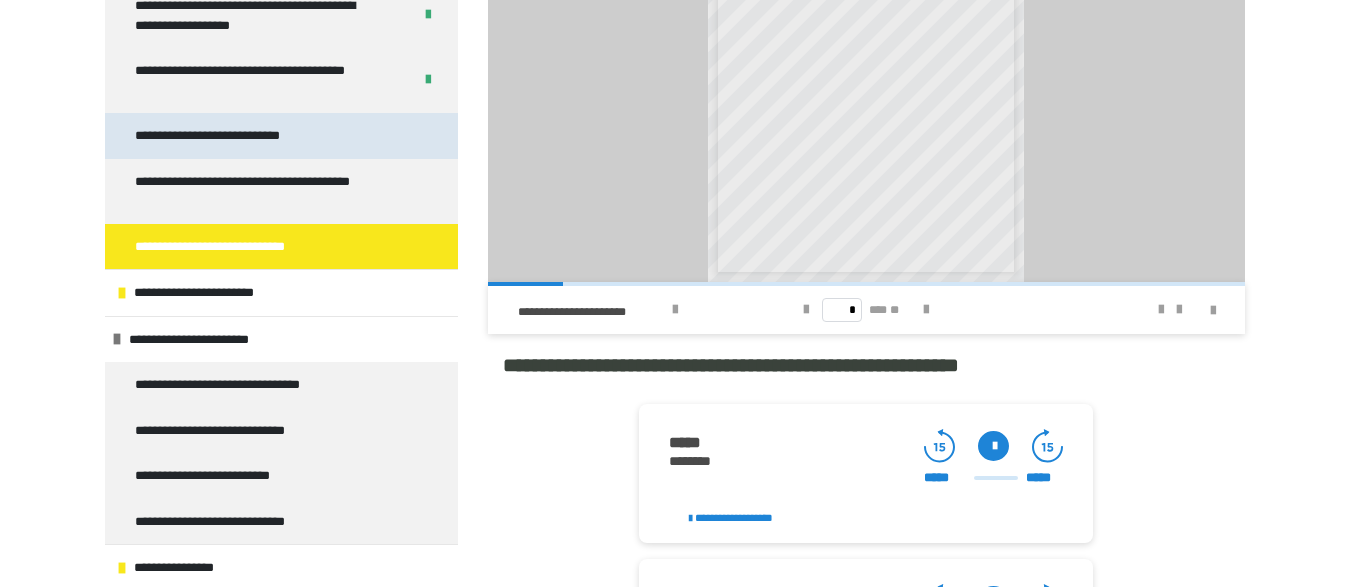 click on "**********" at bounding box center [225, 136] 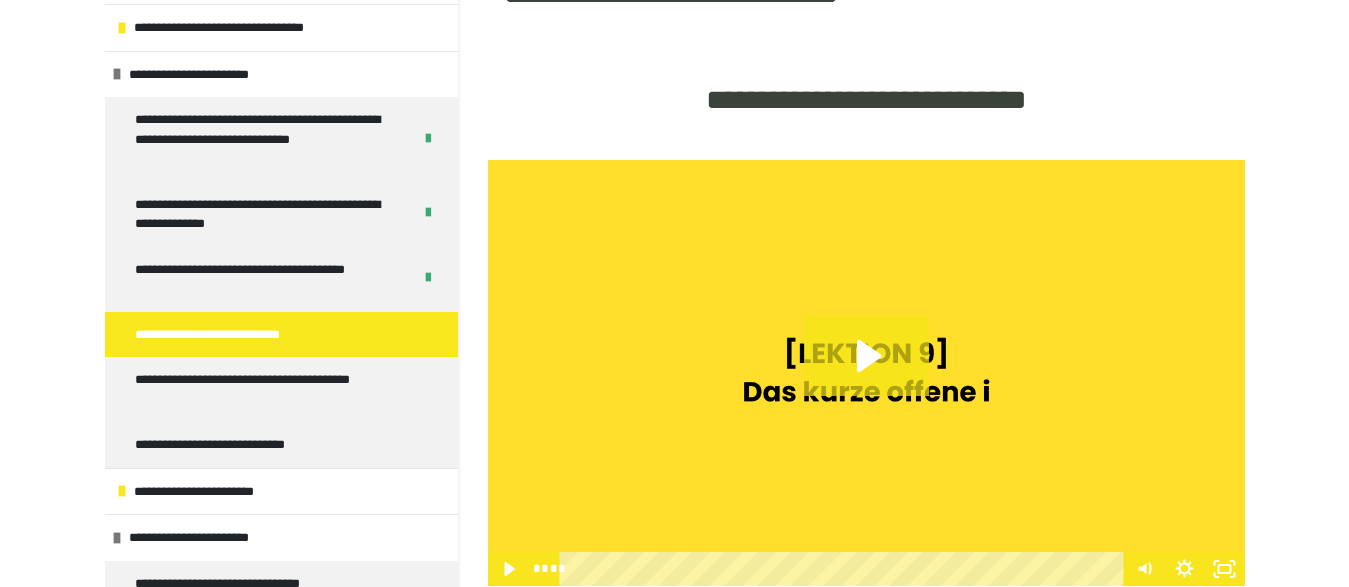 scroll, scrollTop: 372, scrollLeft: 0, axis: vertical 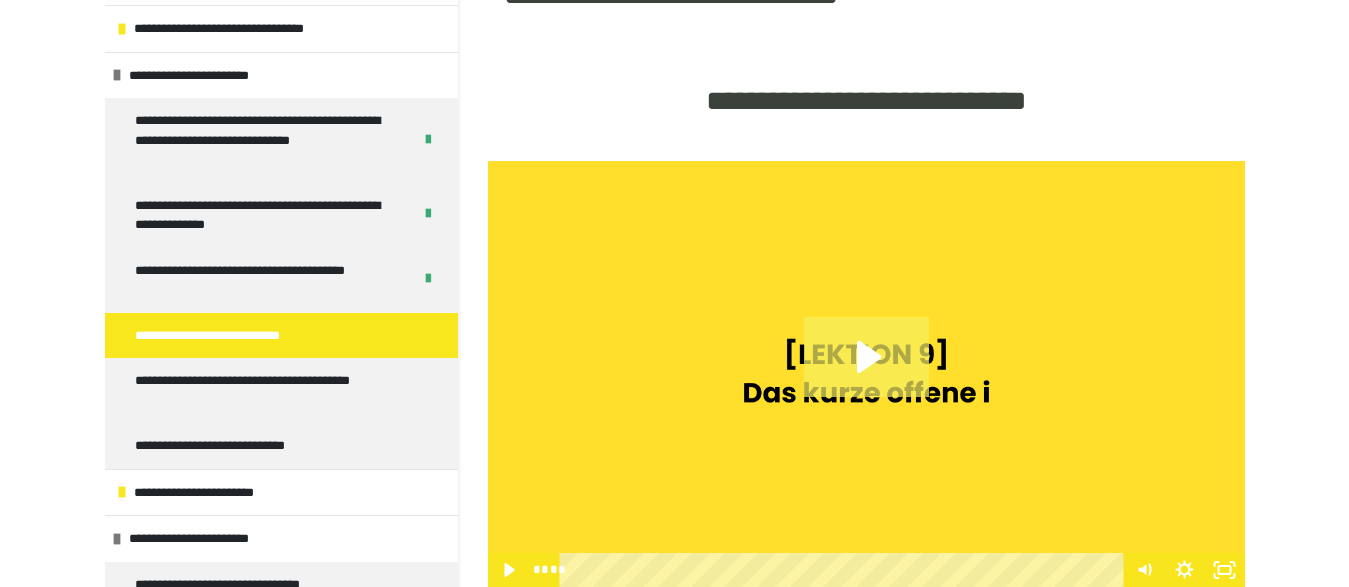 click 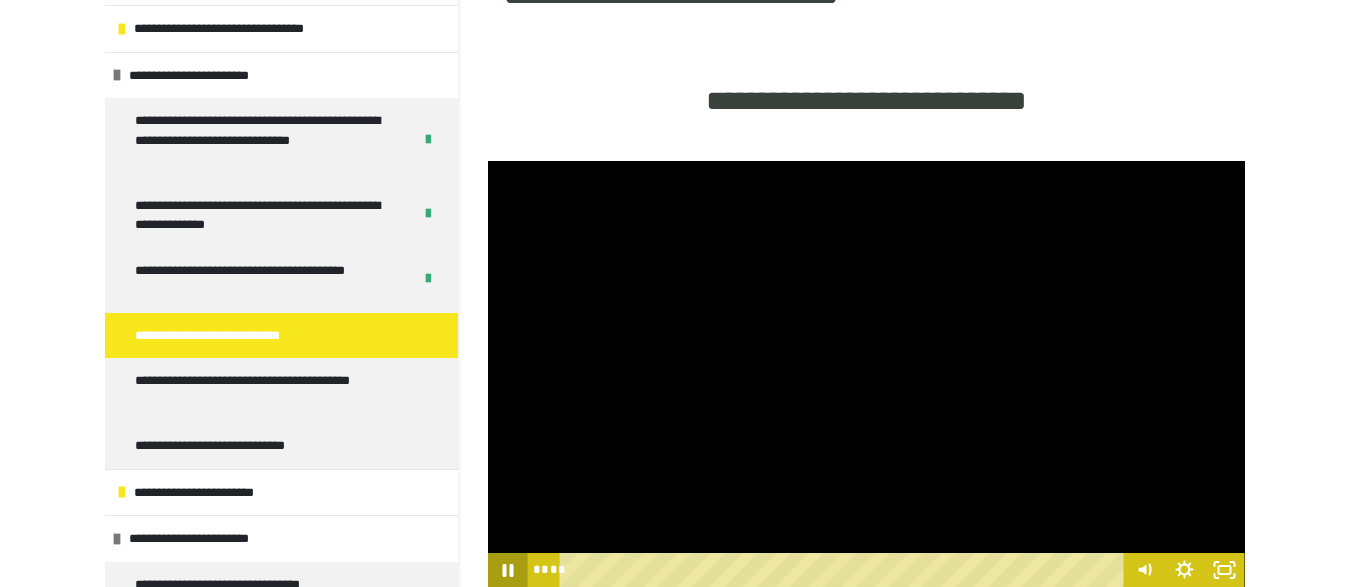 click 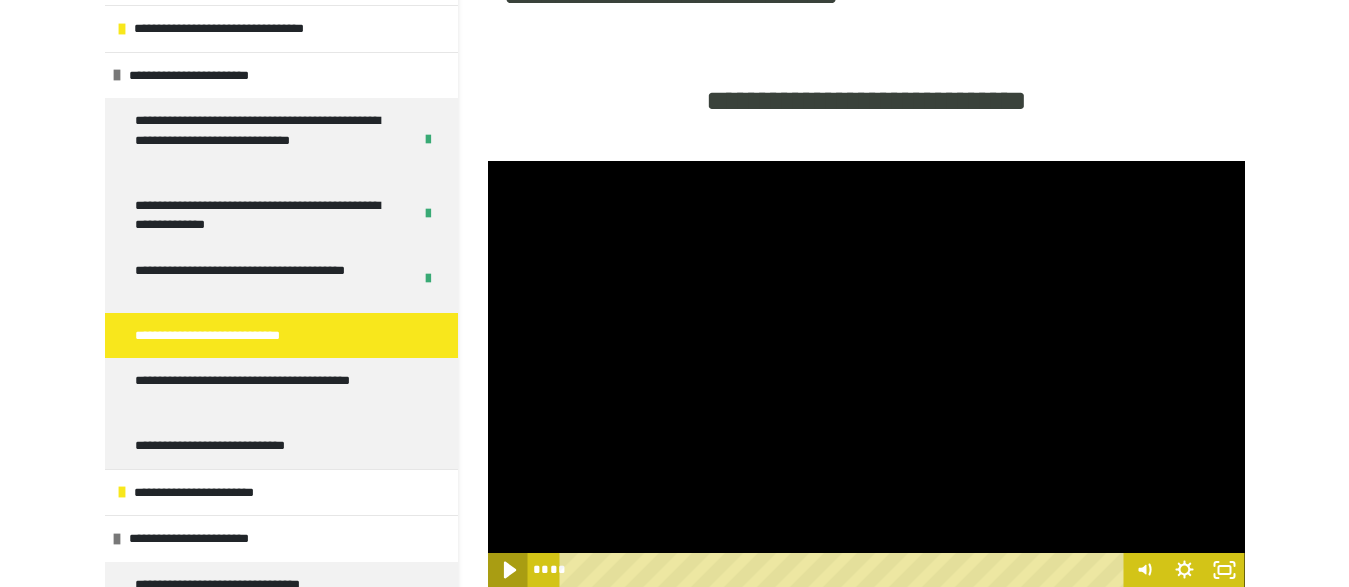 click 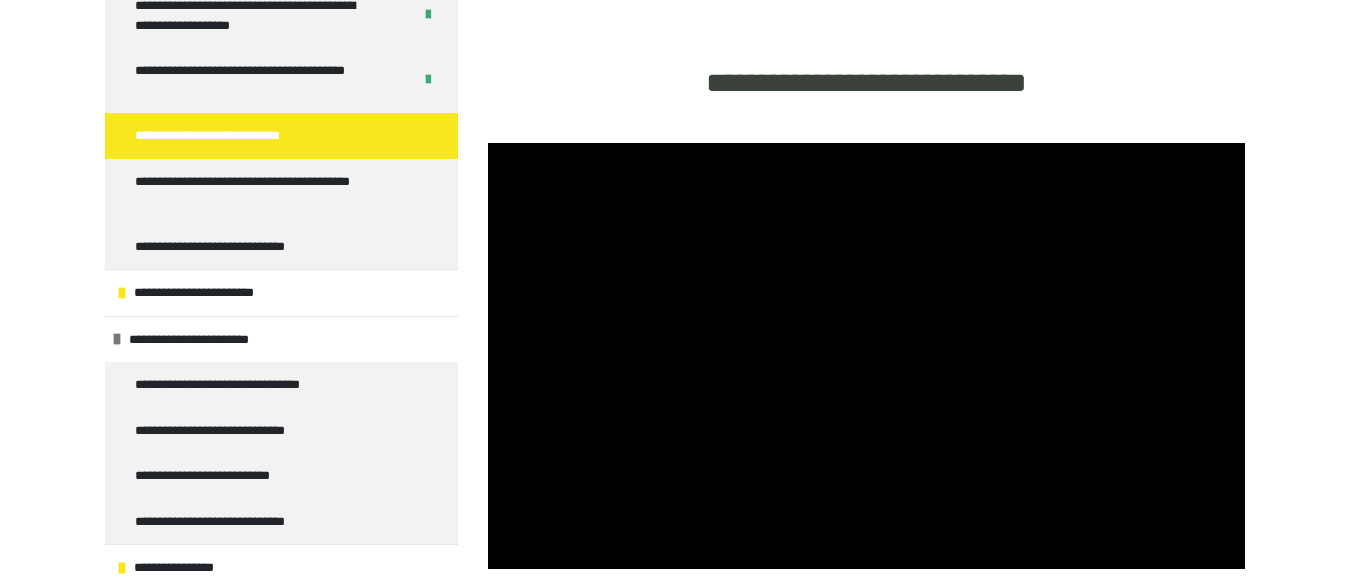 scroll, scrollTop: 437, scrollLeft: 0, axis: vertical 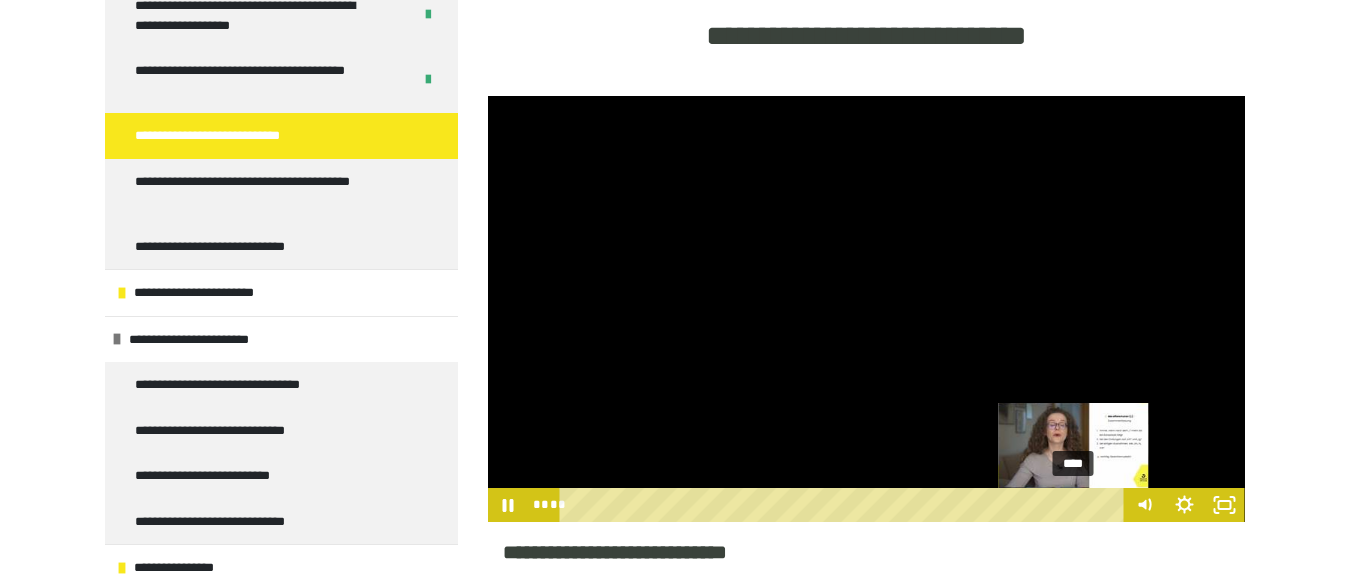 click on "****" at bounding box center (844, 505) 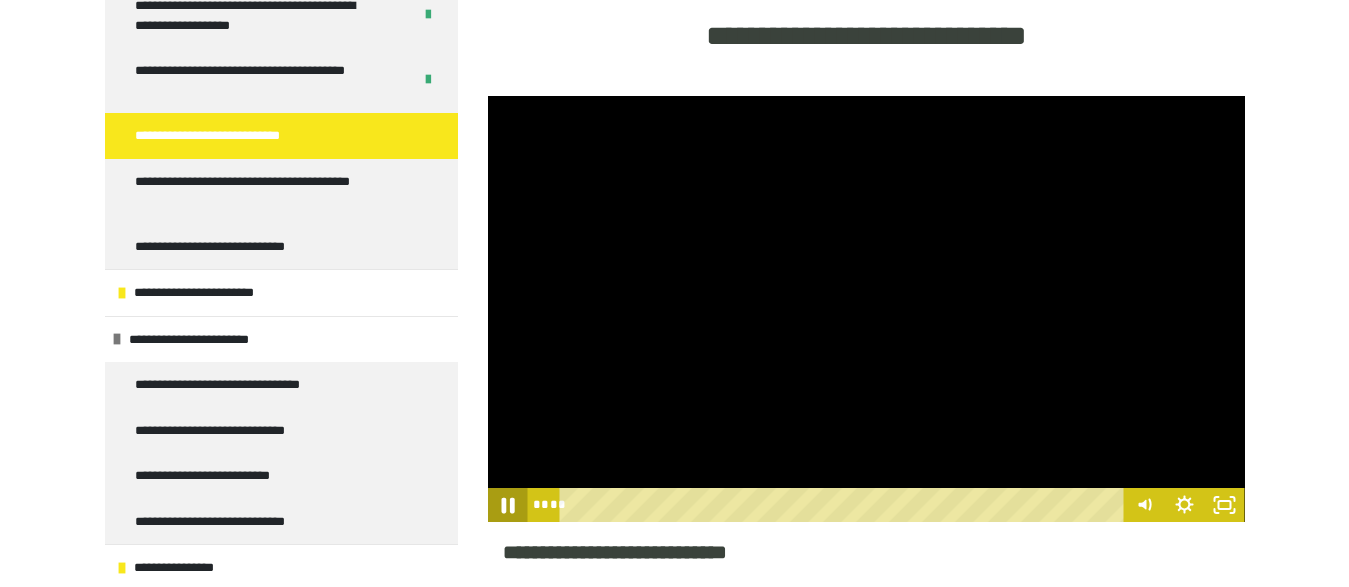 click 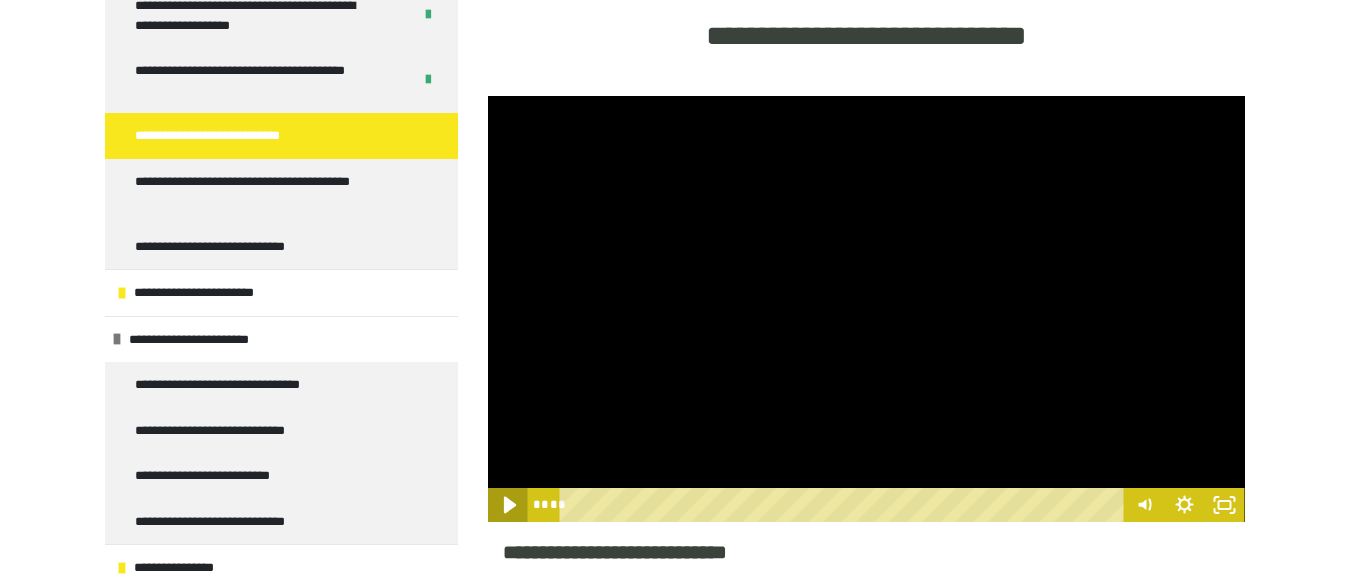 click 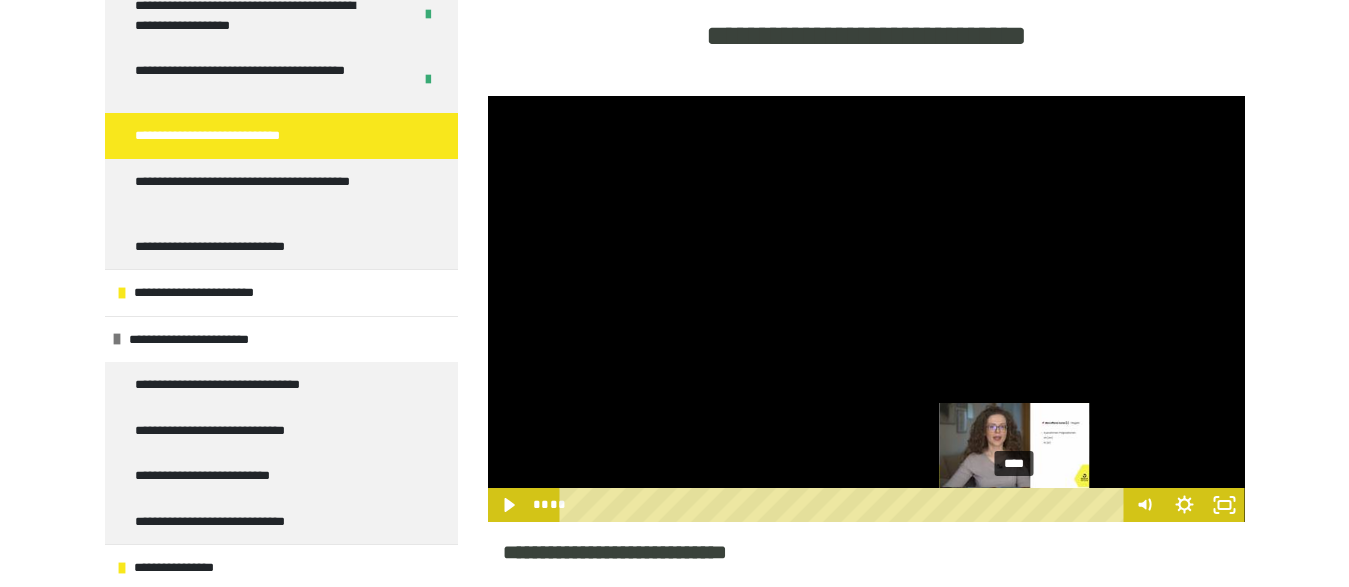 click on "****" at bounding box center [844, 505] 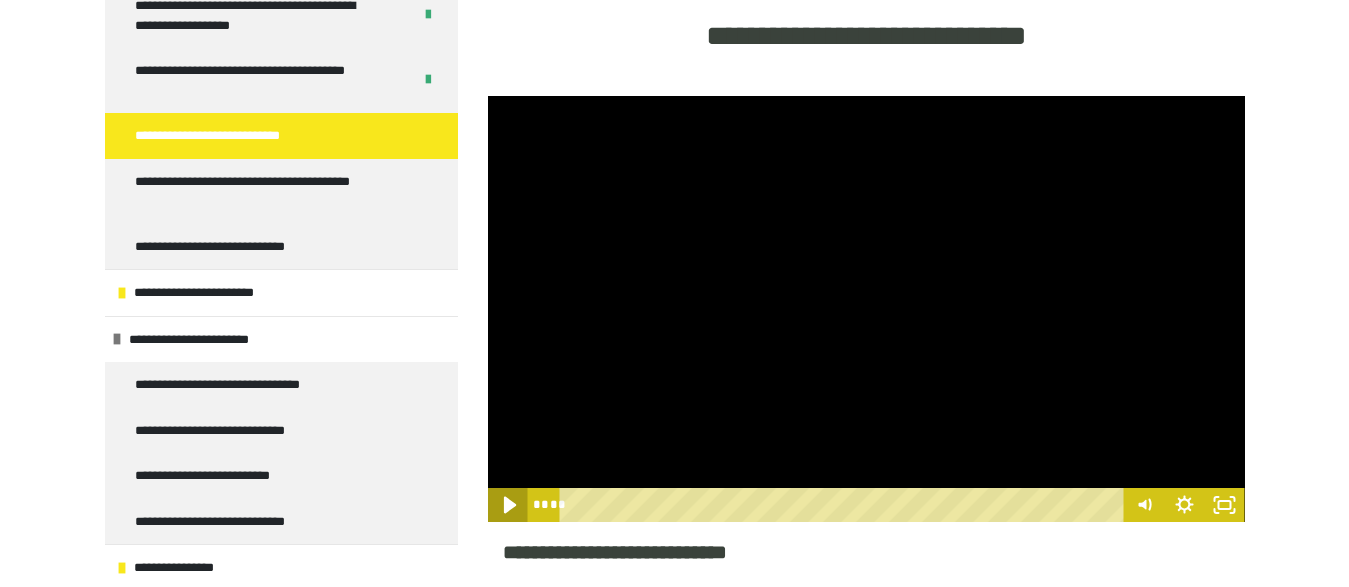 click 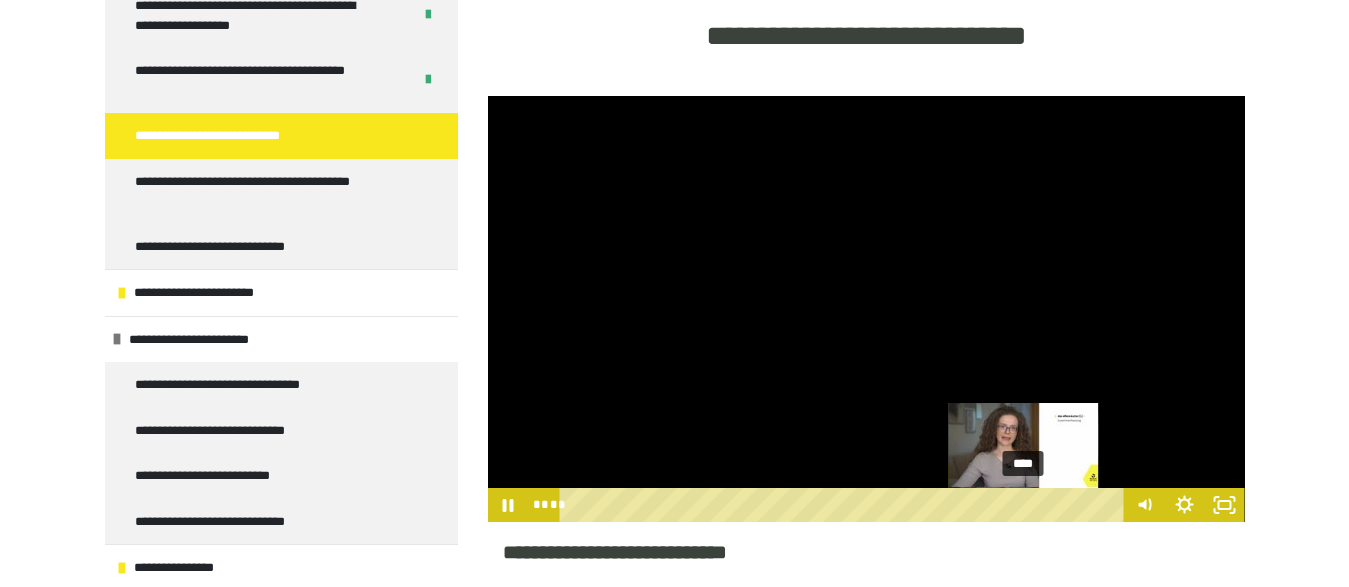 click on "****" at bounding box center [844, 505] 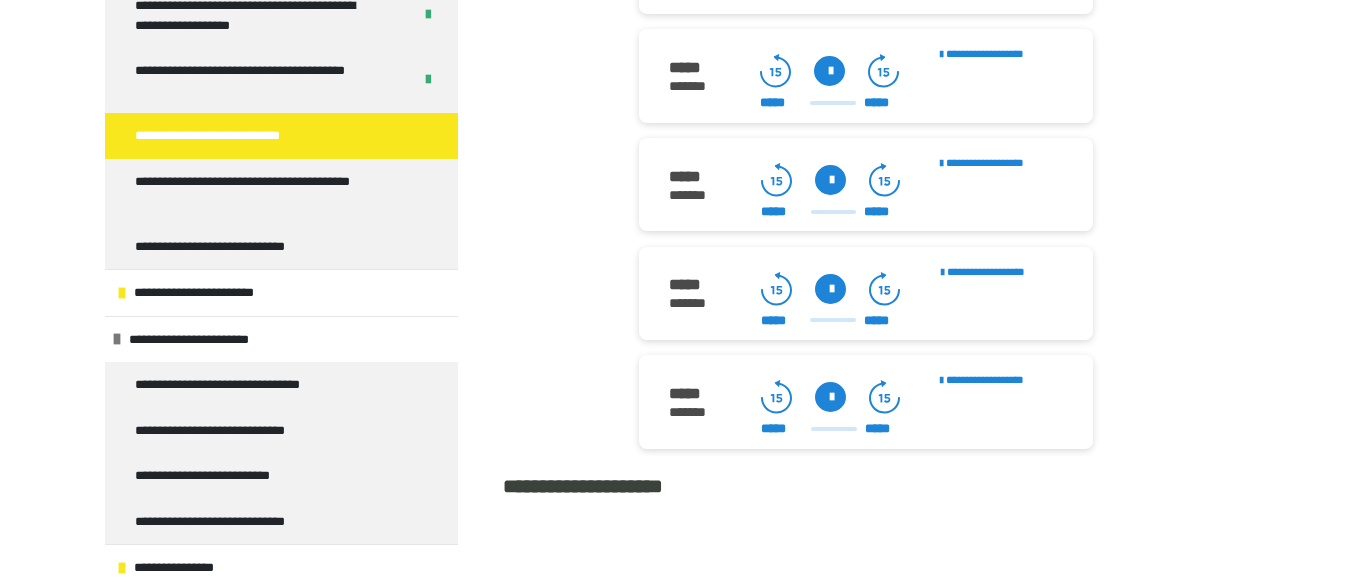 scroll, scrollTop: 2676, scrollLeft: 0, axis: vertical 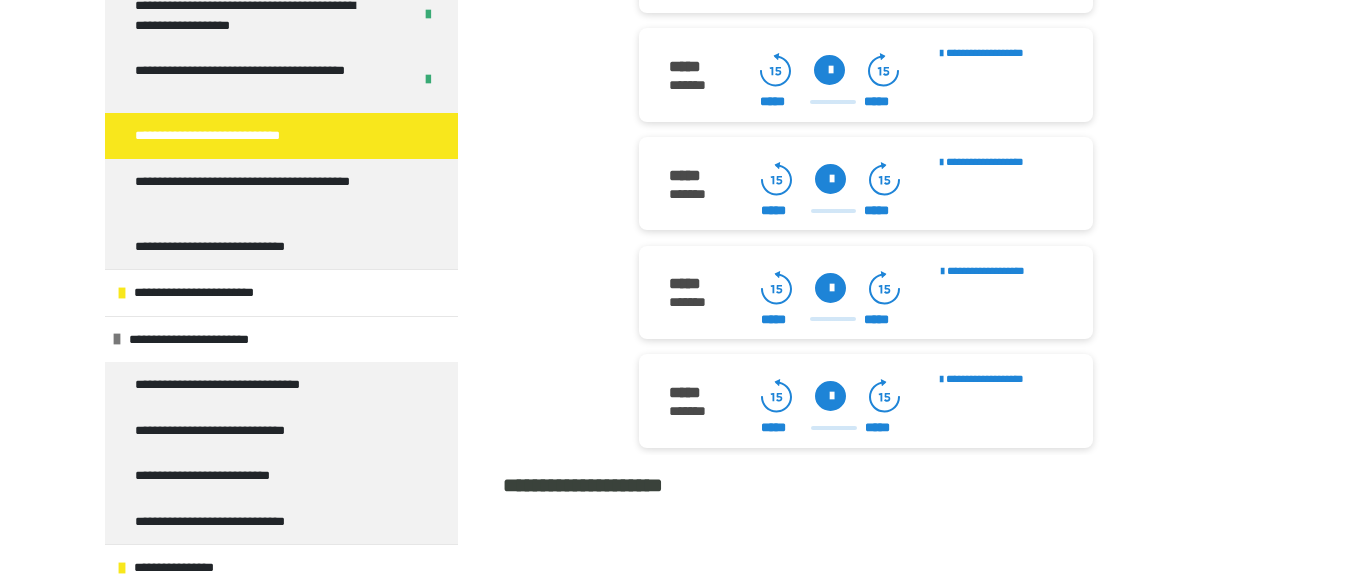 click at bounding box center (830, 179) 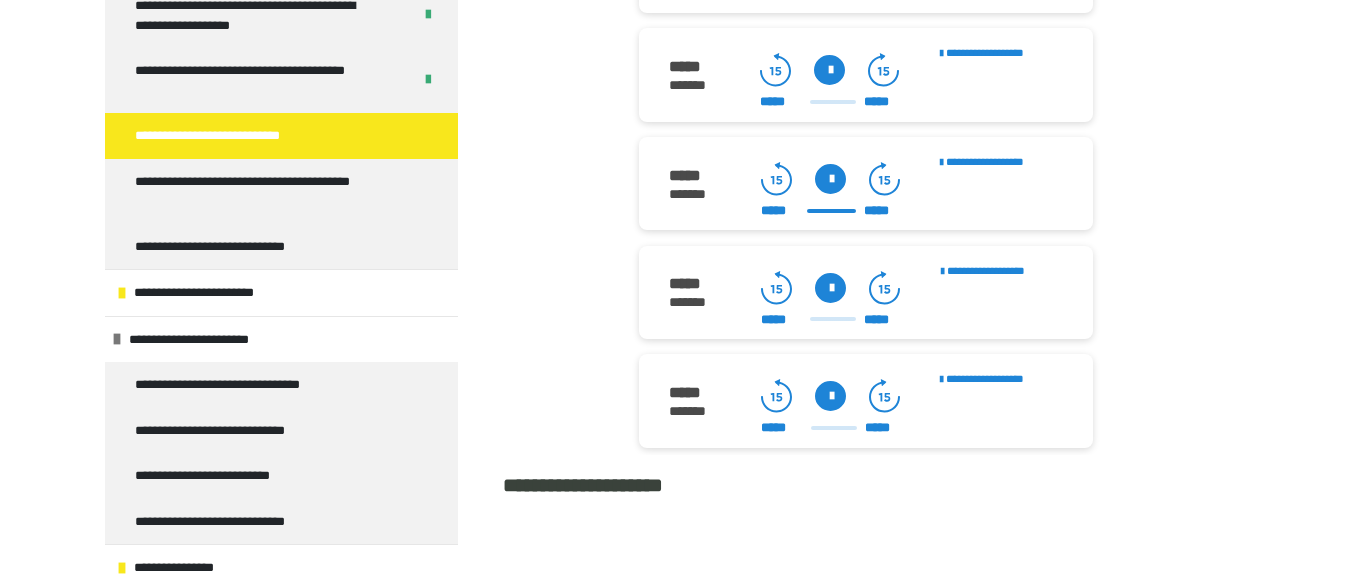 click at bounding box center [830, 179] 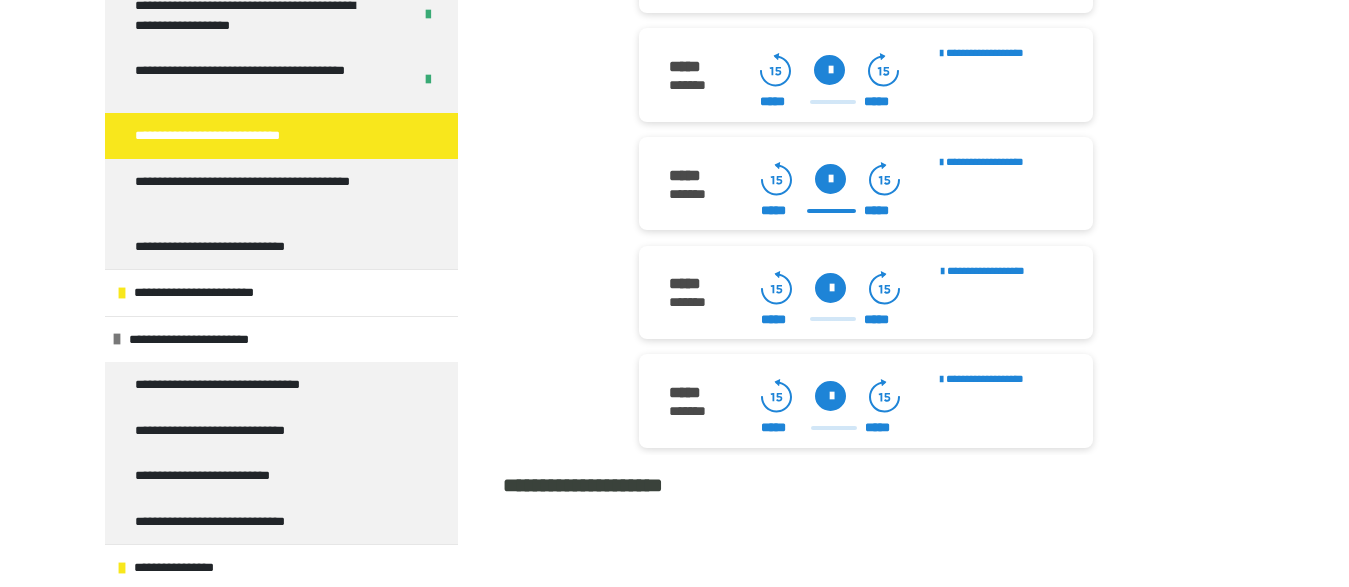 click at bounding box center (830, 179) 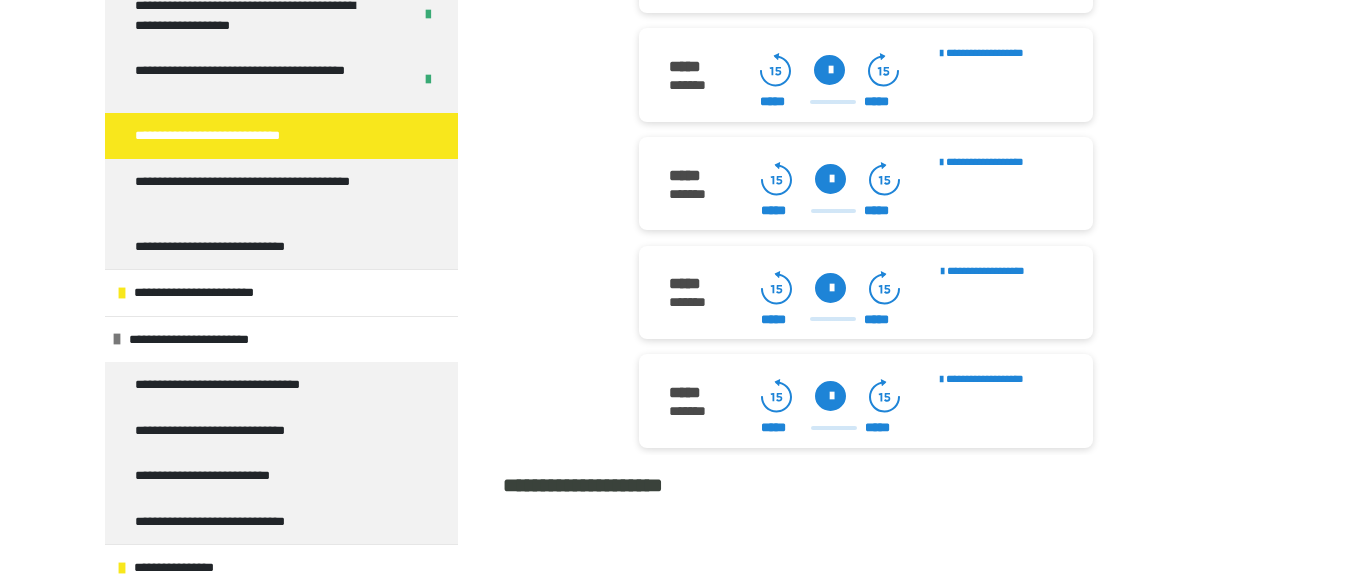 click at bounding box center (830, 179) 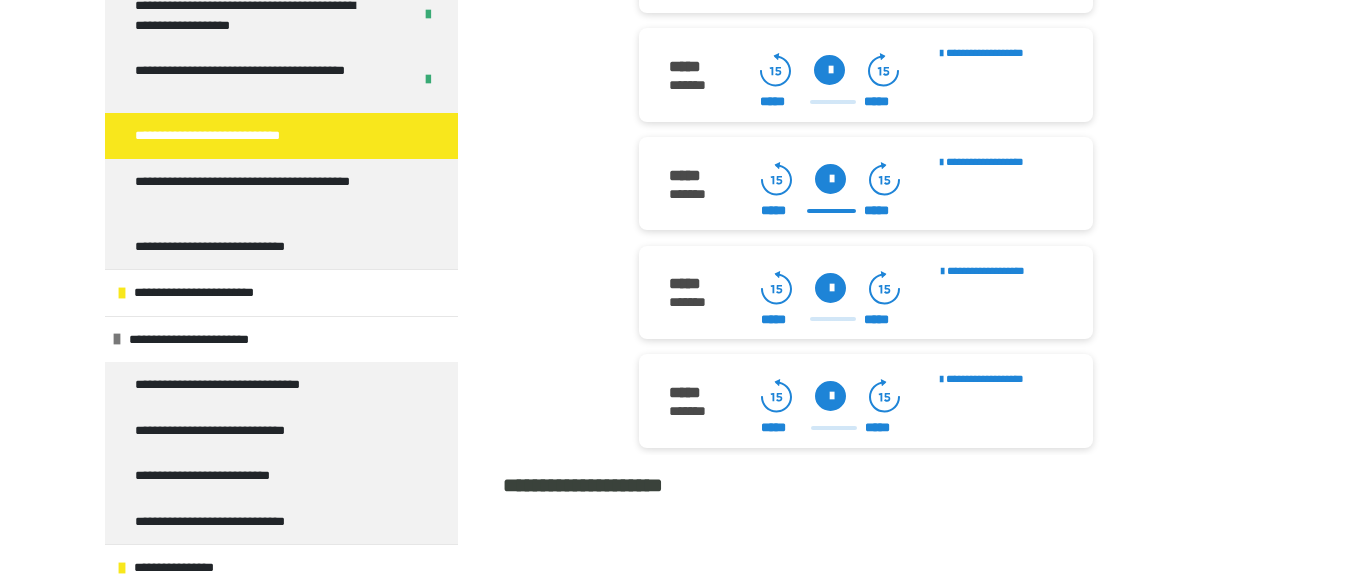 click 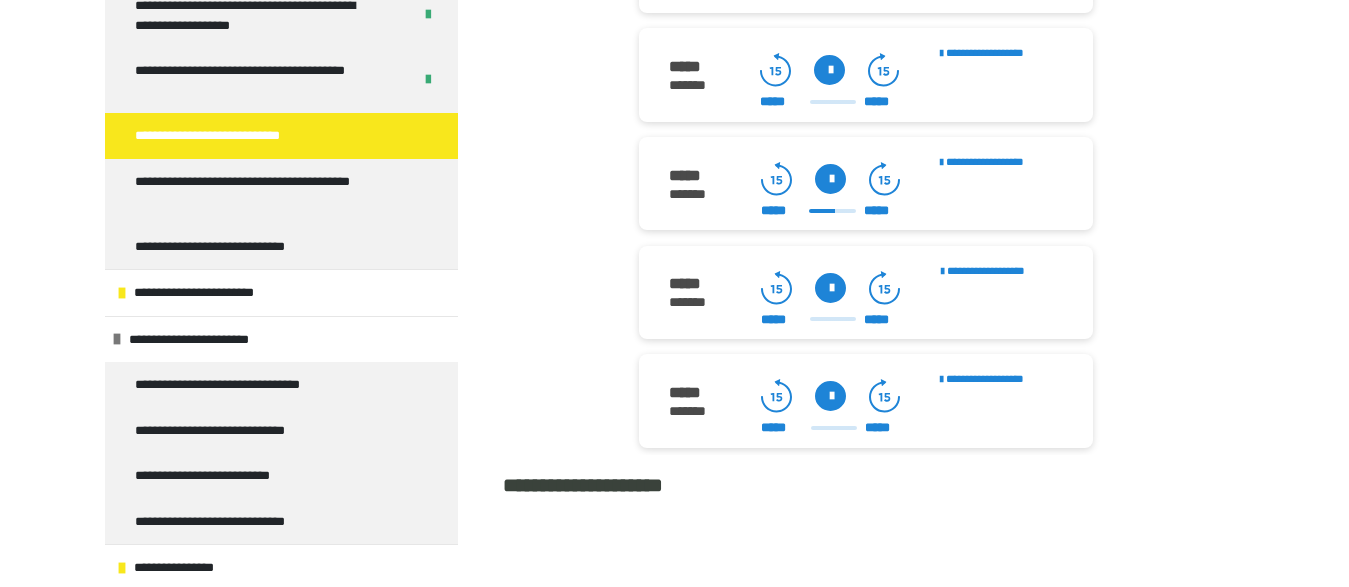 click 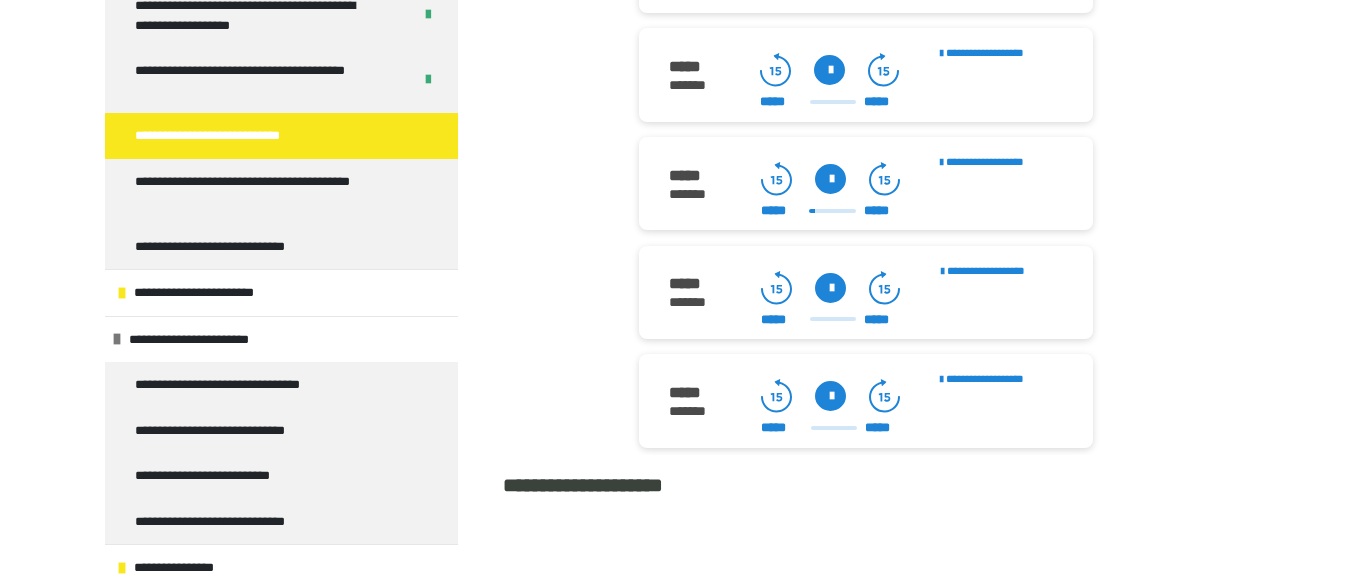 click 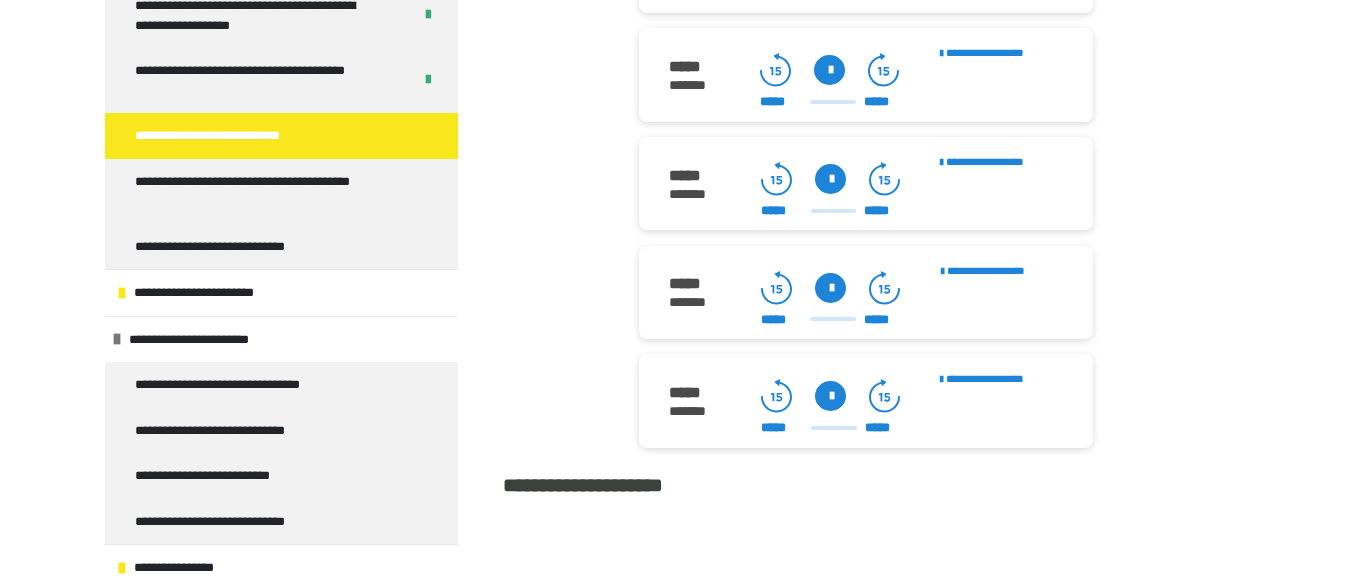 click 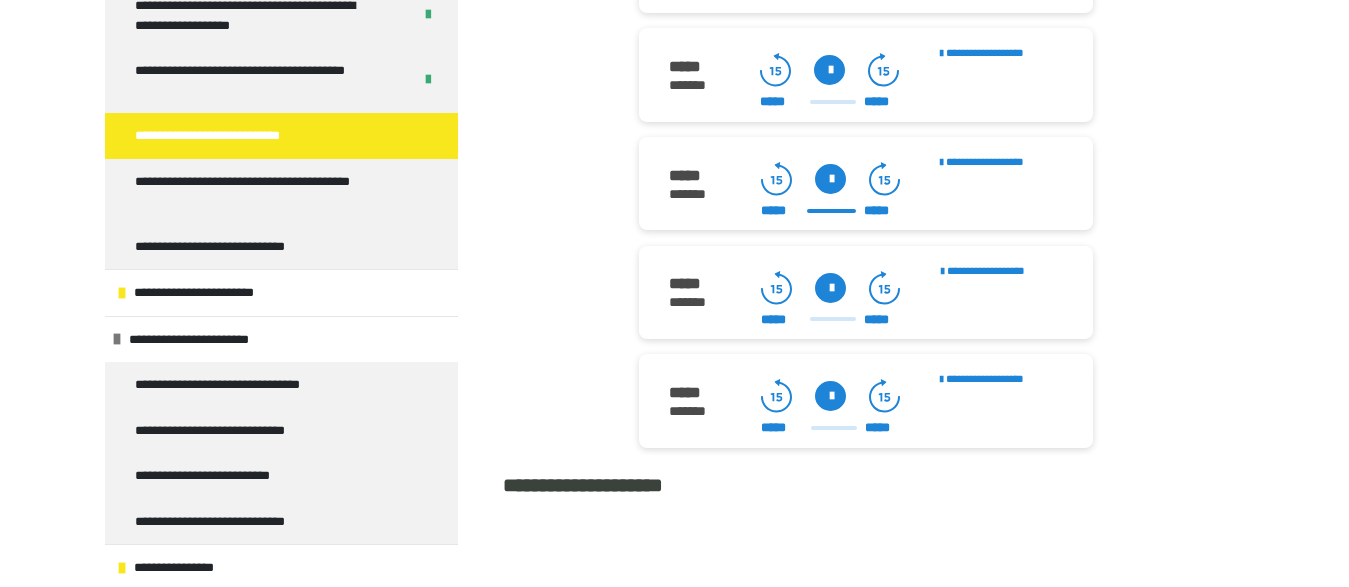 click 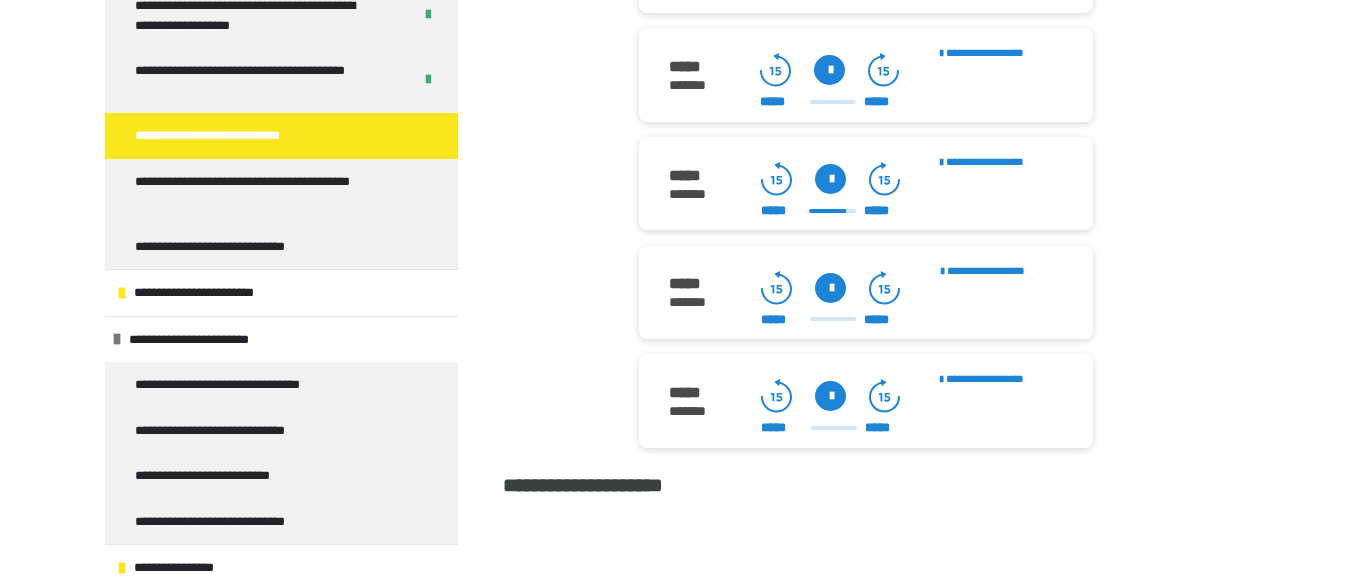 click 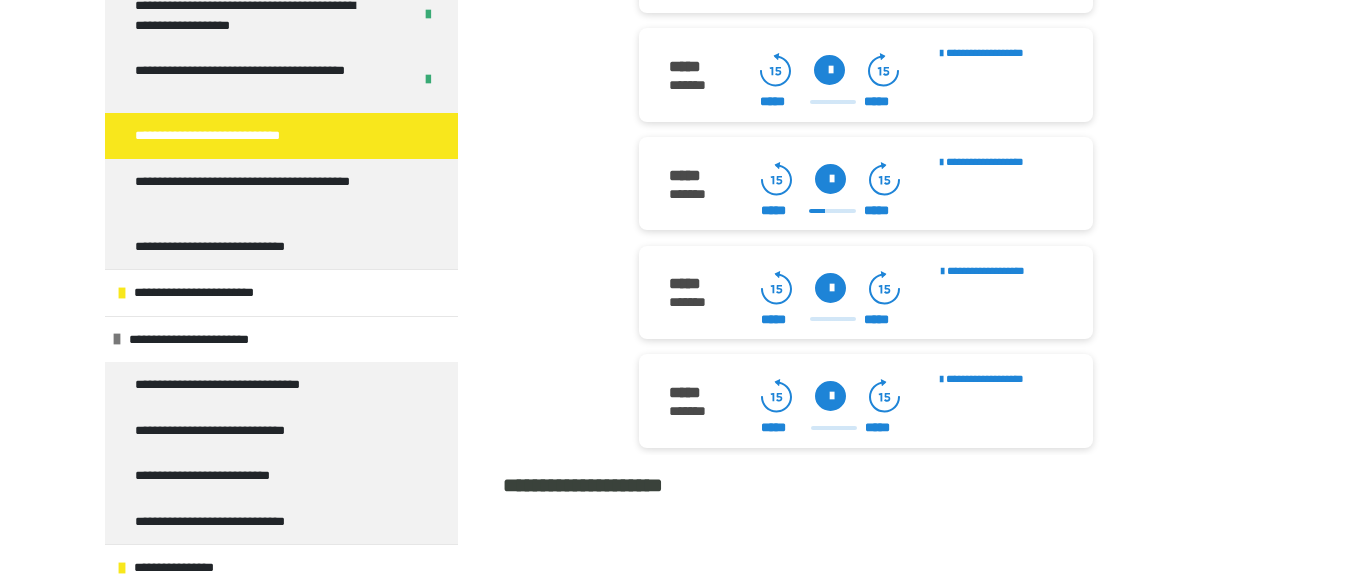 click 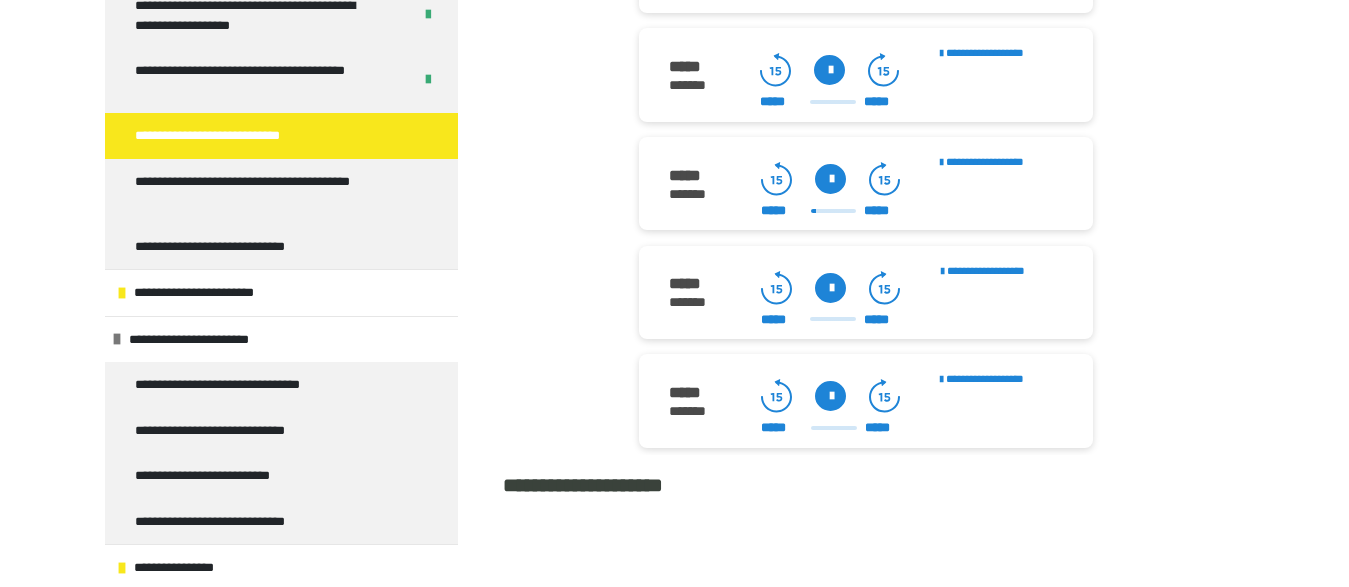 click 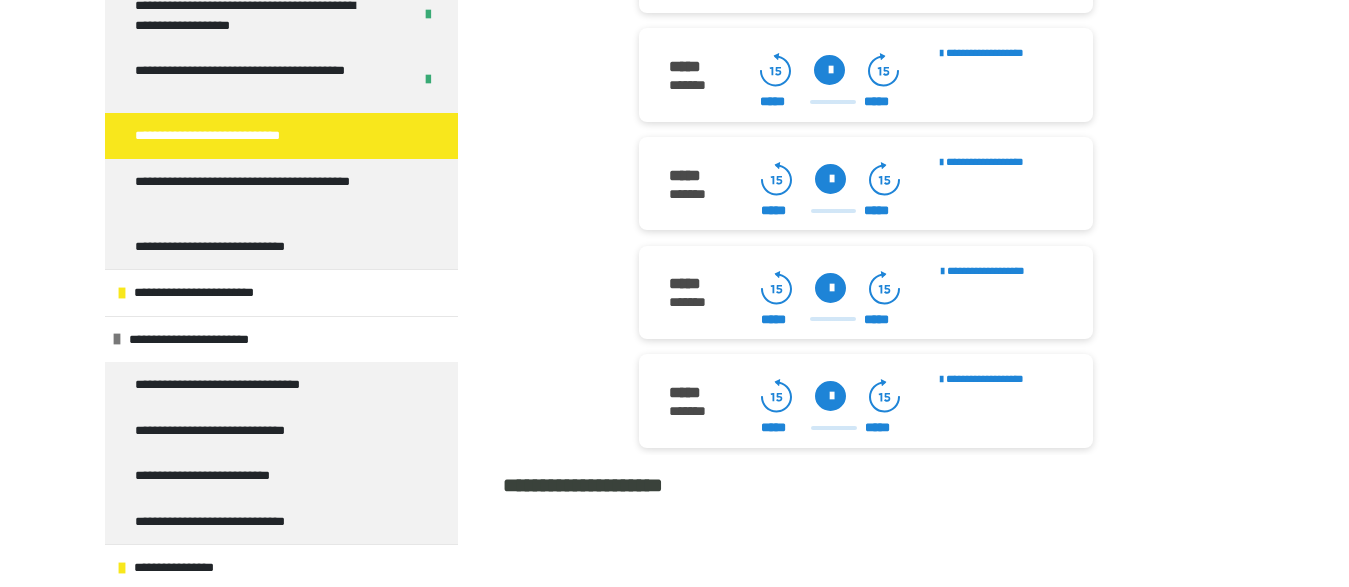click at bounding box center [830, 179] 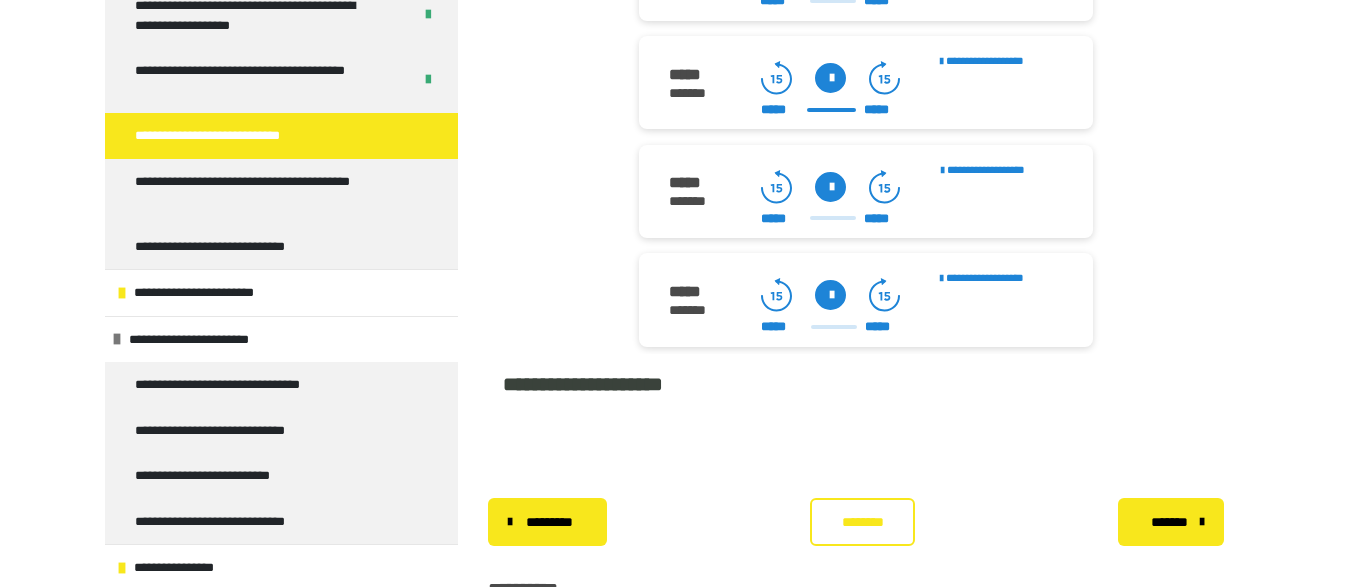 scroll, scrollTop: 2782, scrollLeft: 0, axis: vertical 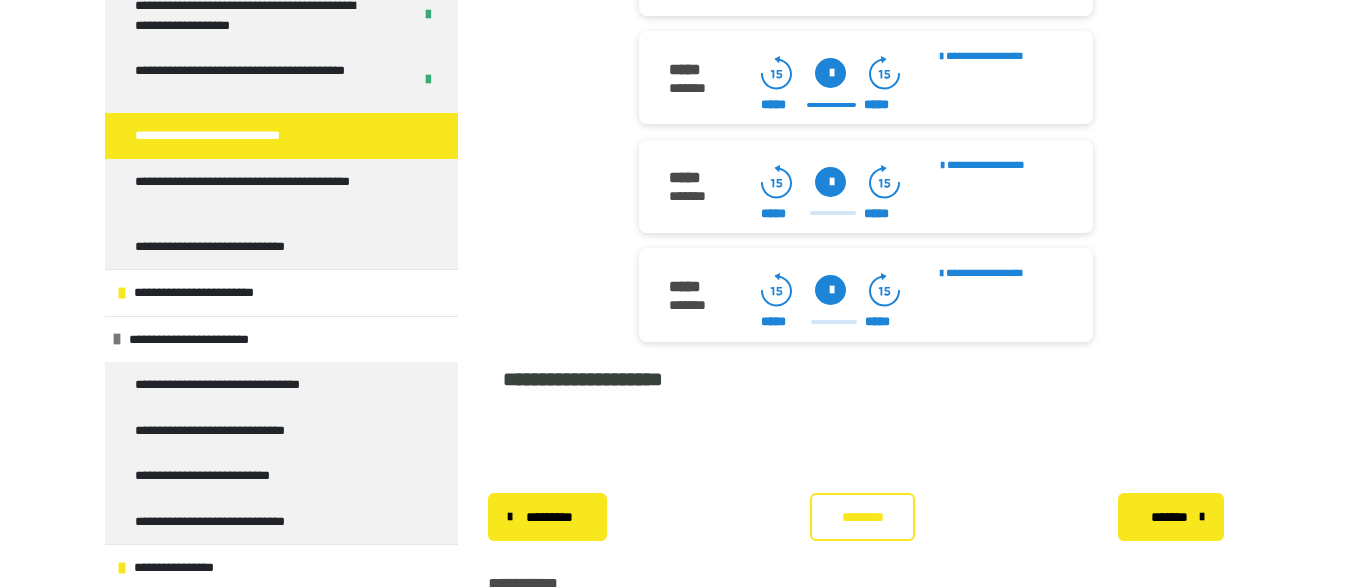 click at bounding box center [830, 182] 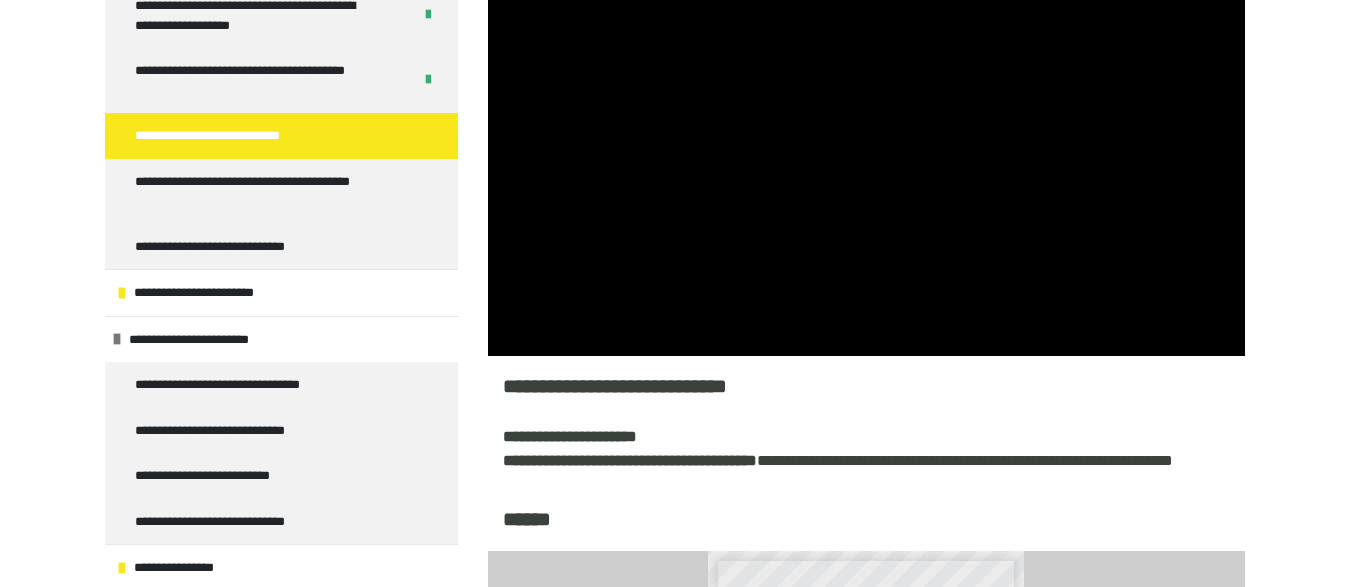 scroll, scrollTop: 546, scrollLeft: 0, axis: vertical 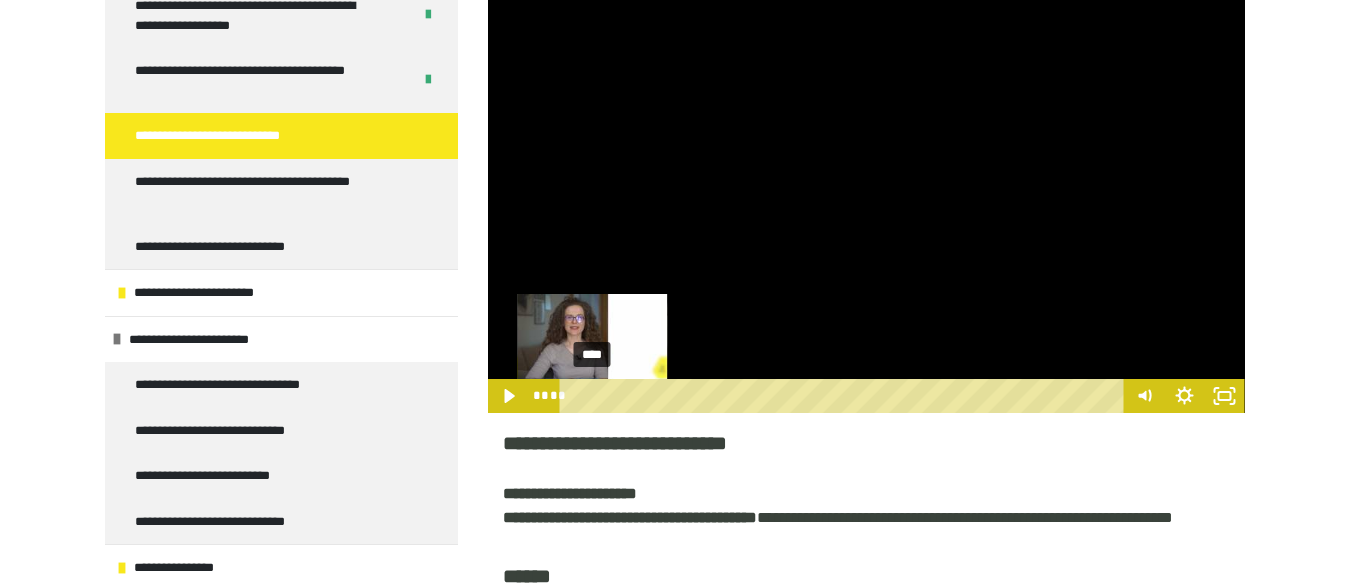 click on "****" at bounding box center (844, 396) 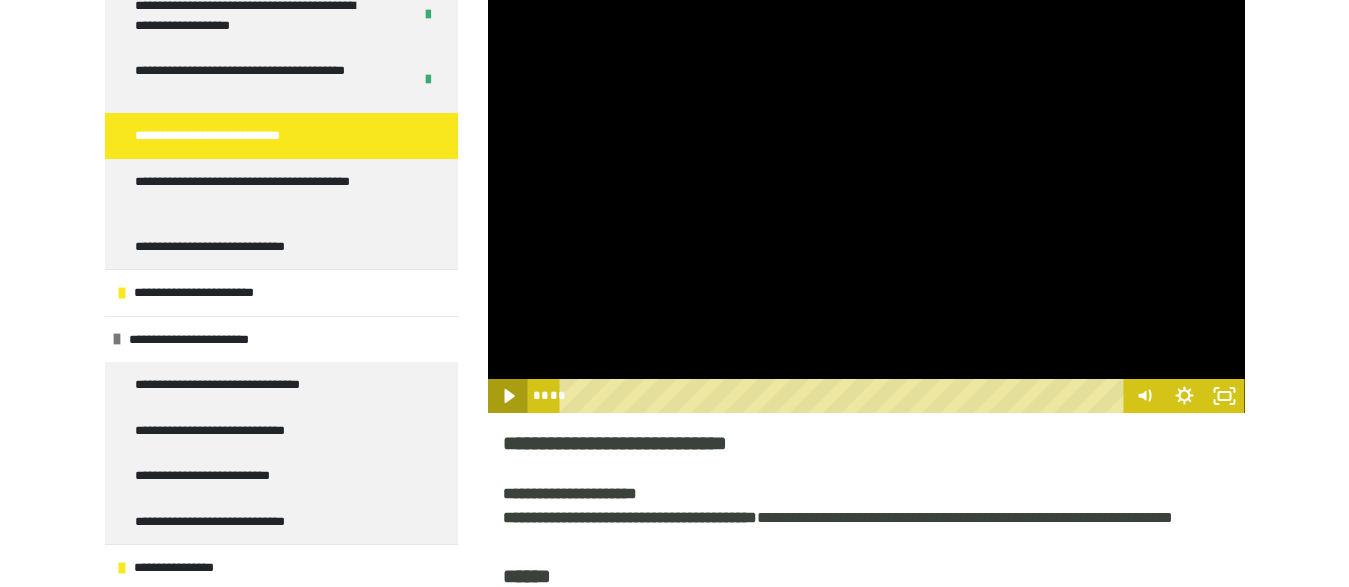click 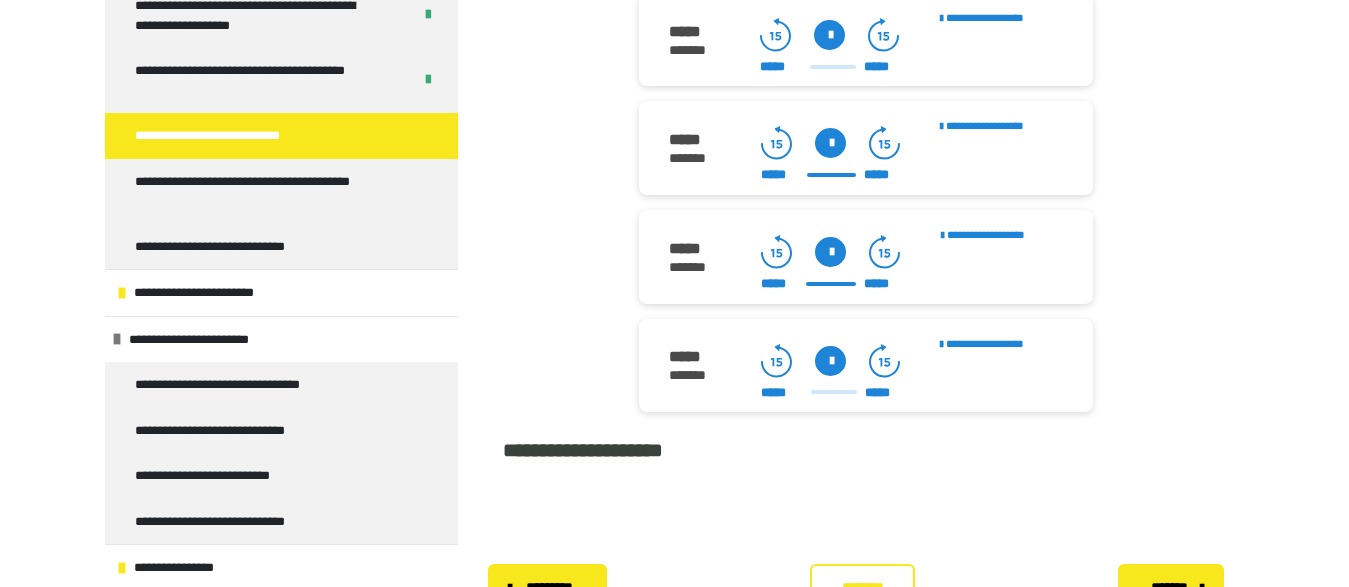 scroll, scrollTop: 2667, scrollLeft: 0, axis: vertical 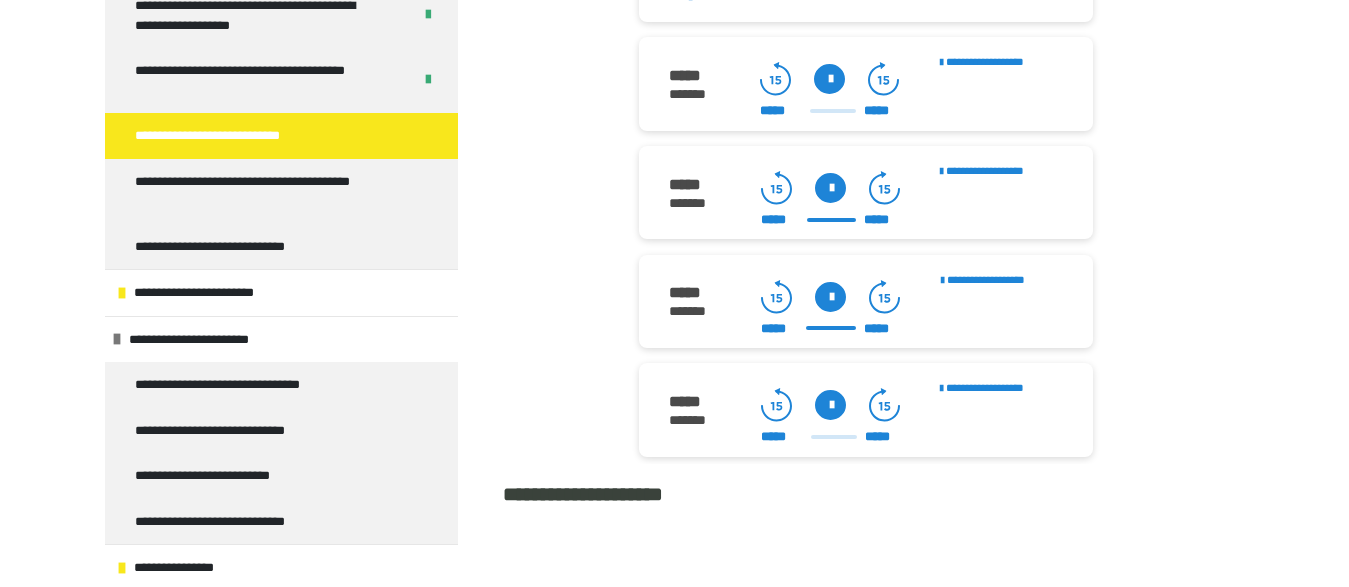 click at bounding box center [830, 405] 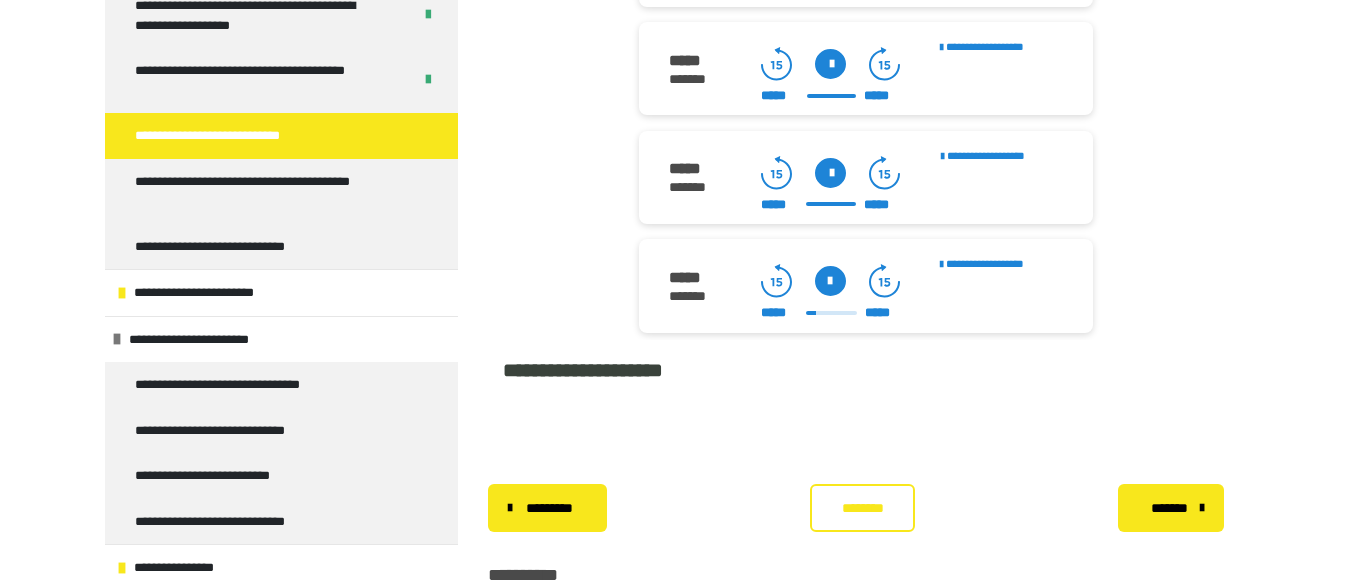 scroll, scrollTop: 2792, scrollLeft: 0, axis: vertical 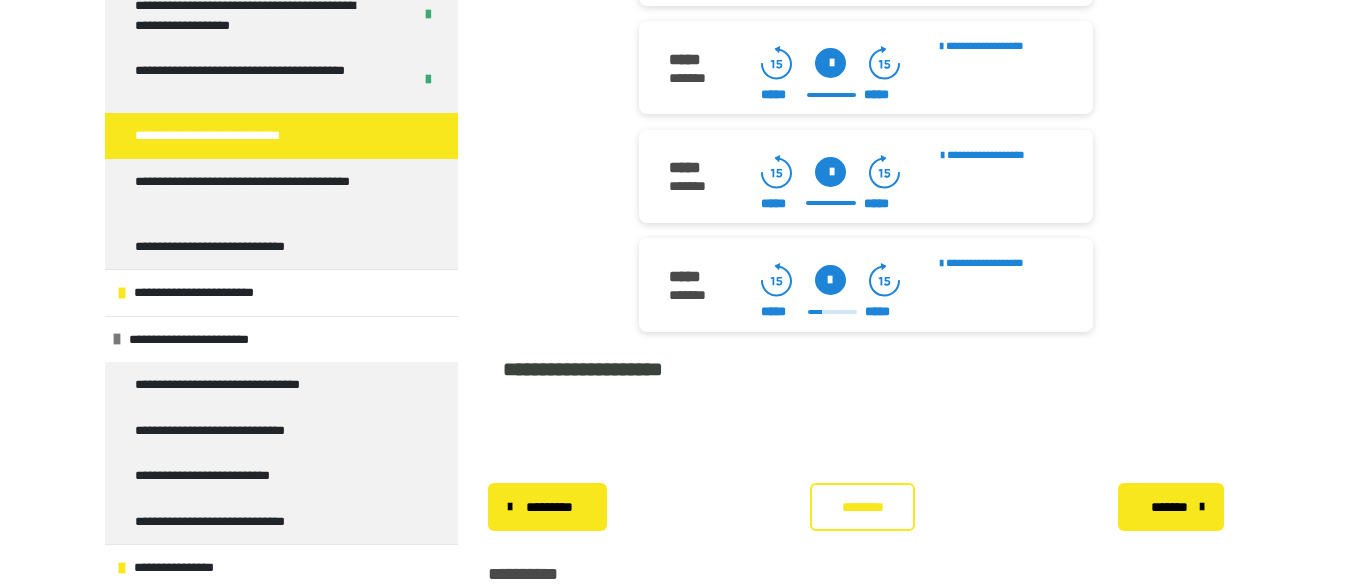 click at bounding box center (830, 172) 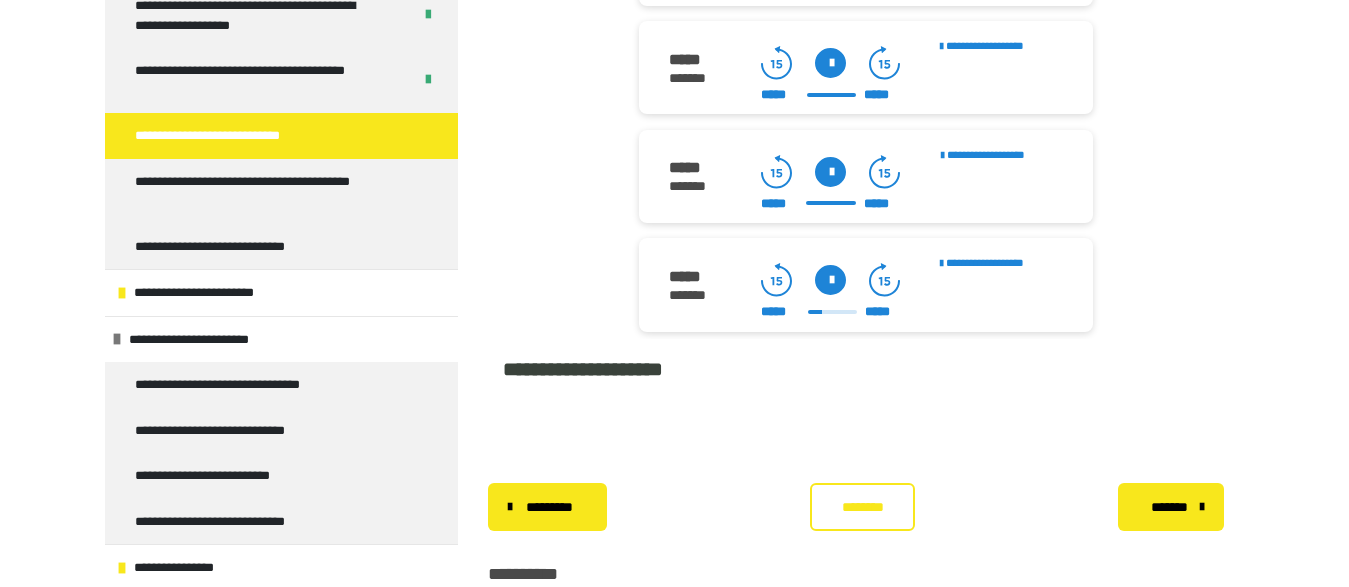 click 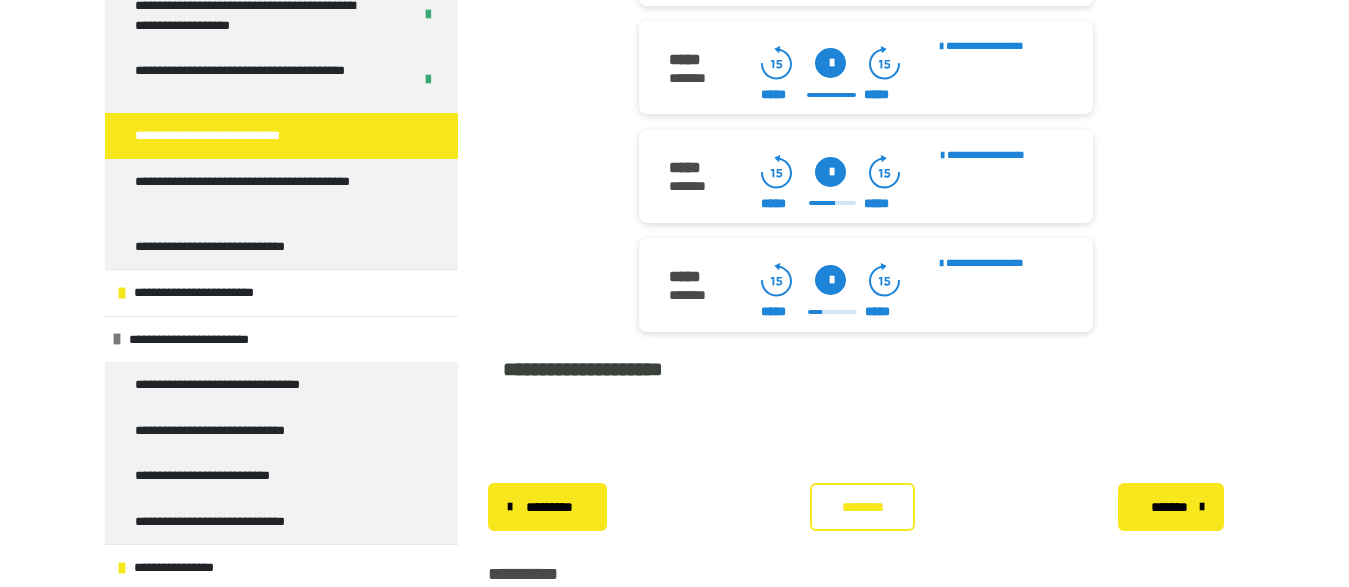 click 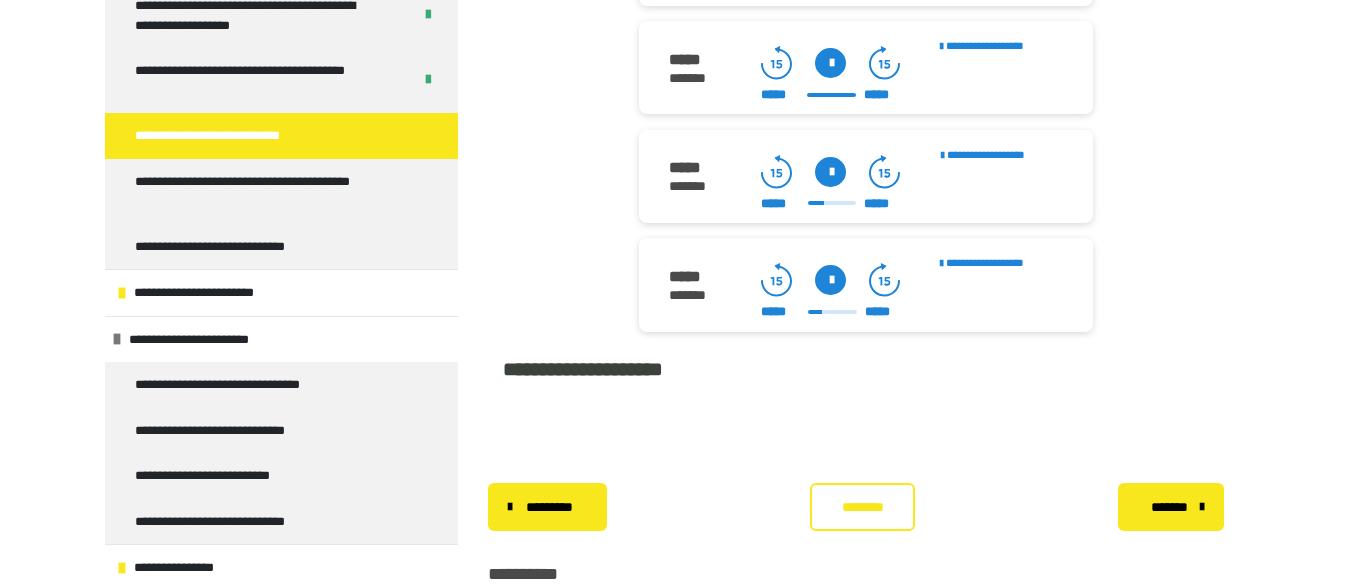 click 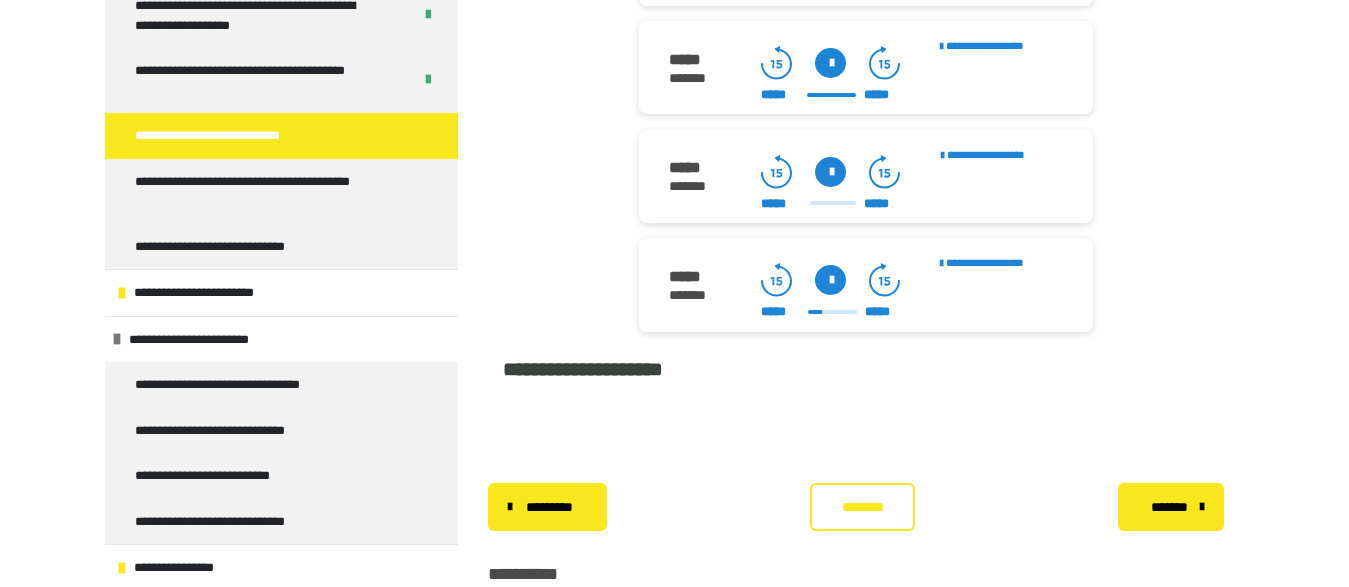 click 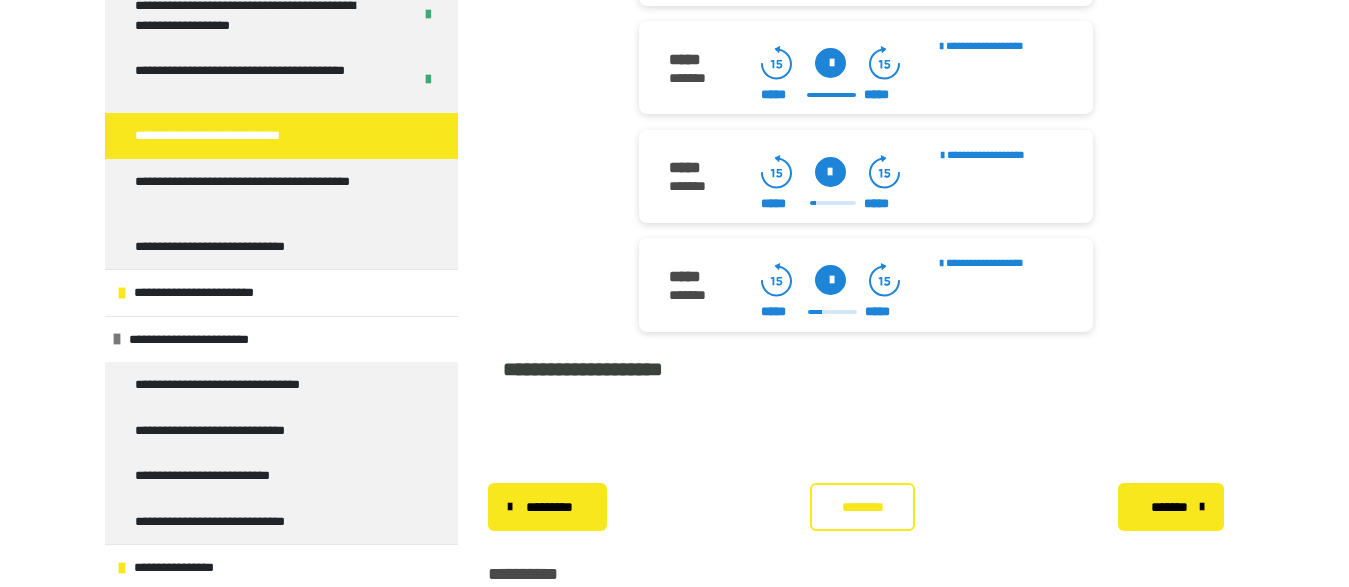 click 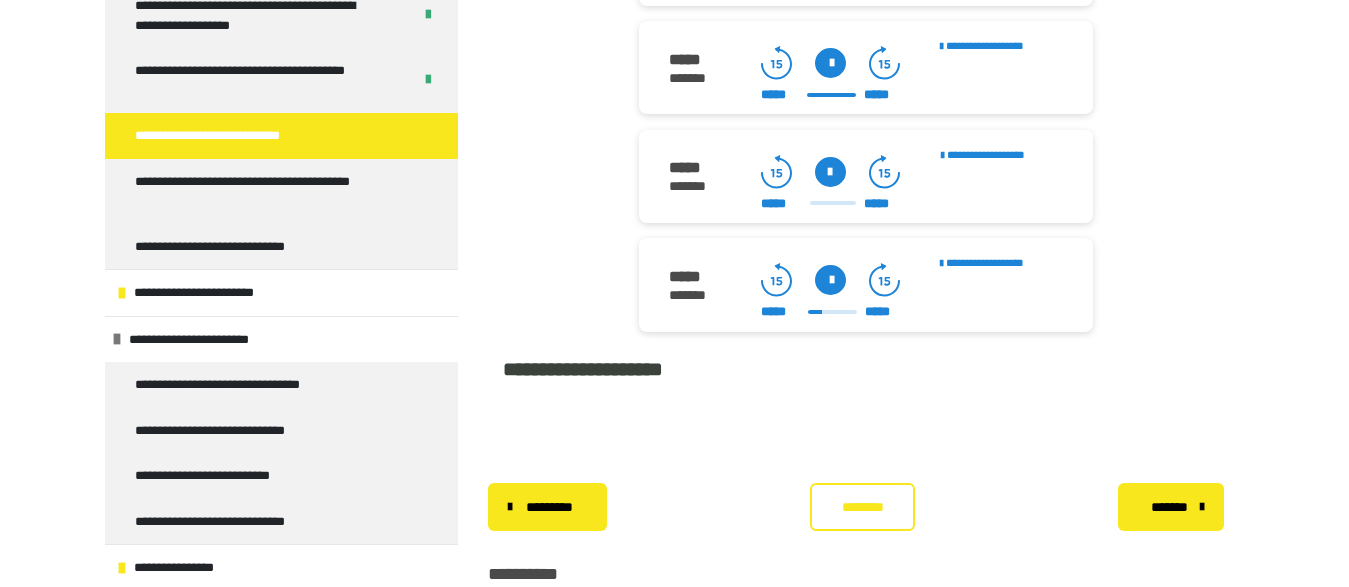 click 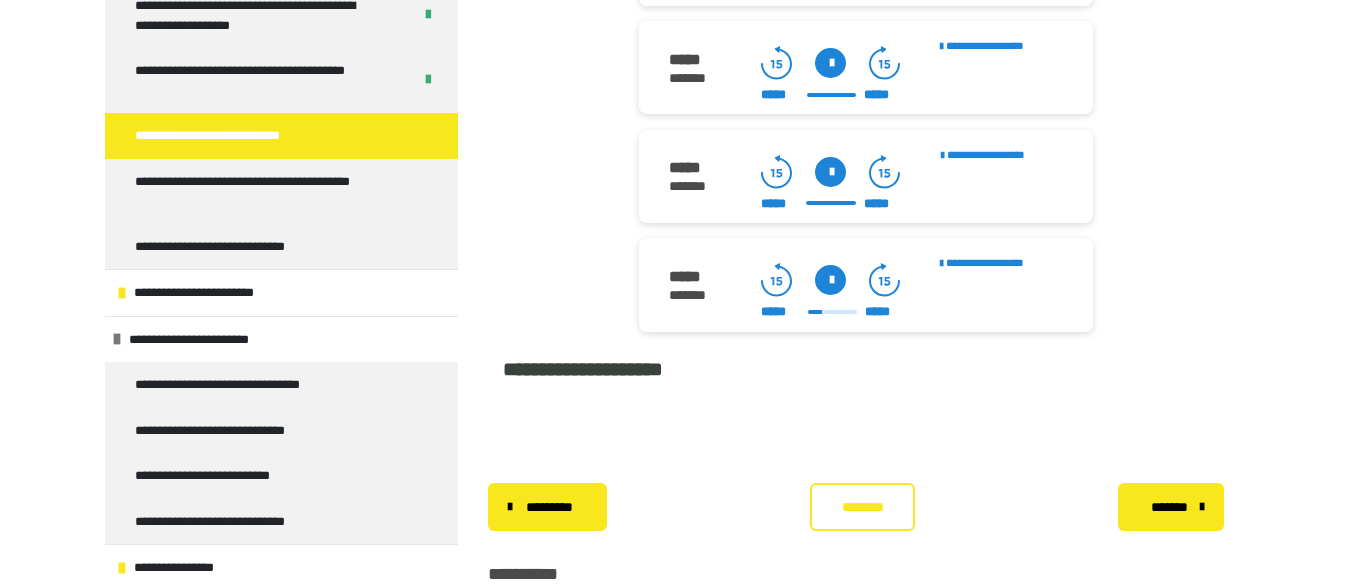 click at bounding box center [830, 172] 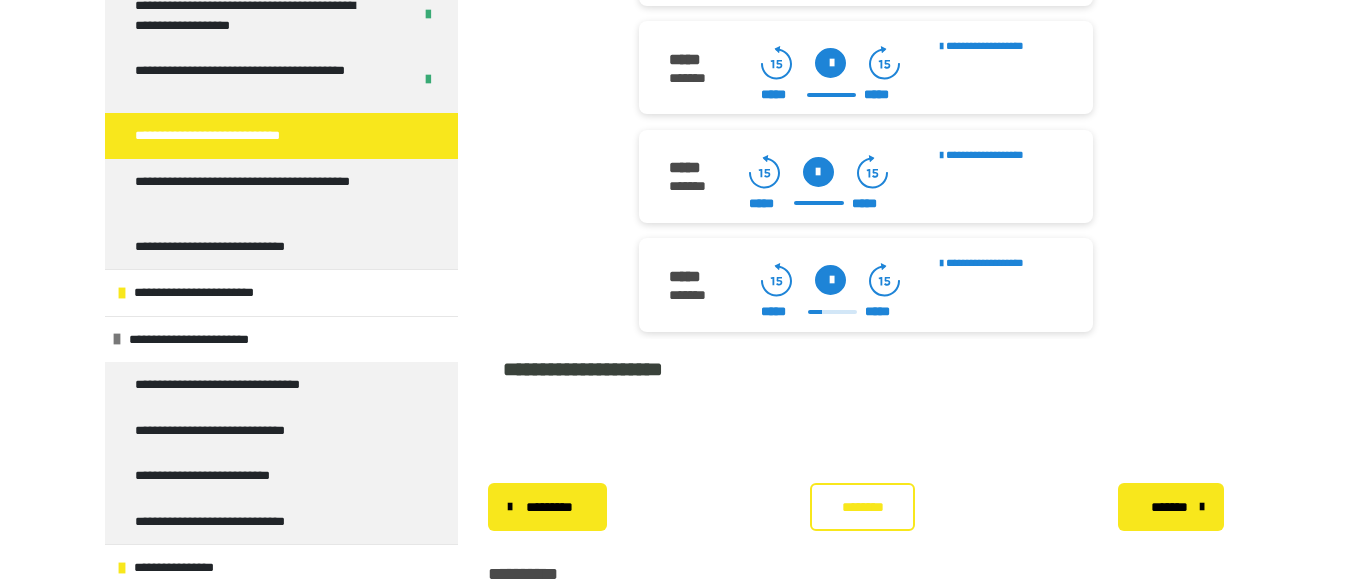 click at bounding box center (818, 172) 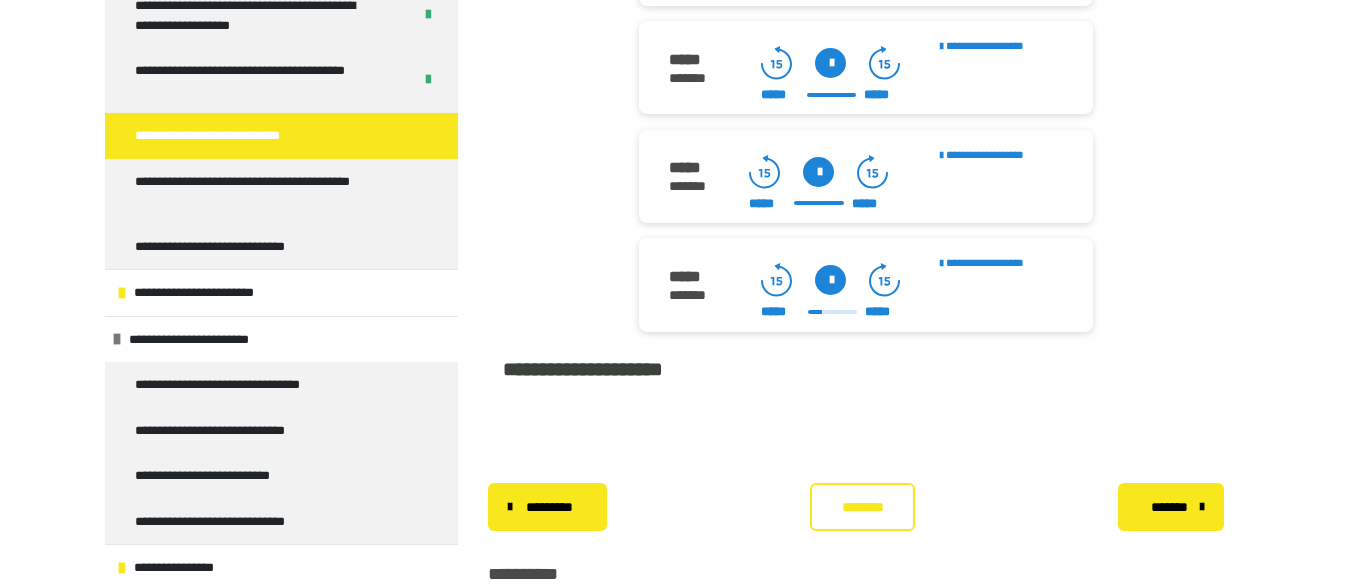 click at bounding box center [818, 172] 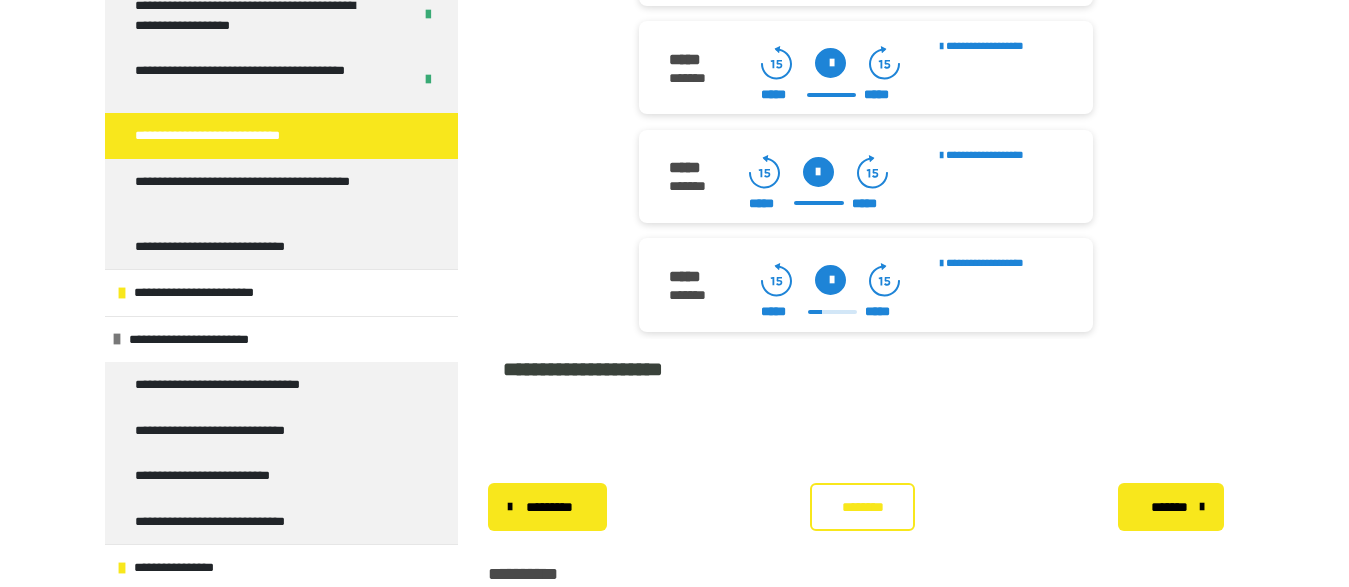 click at bounding box center [818, 172] 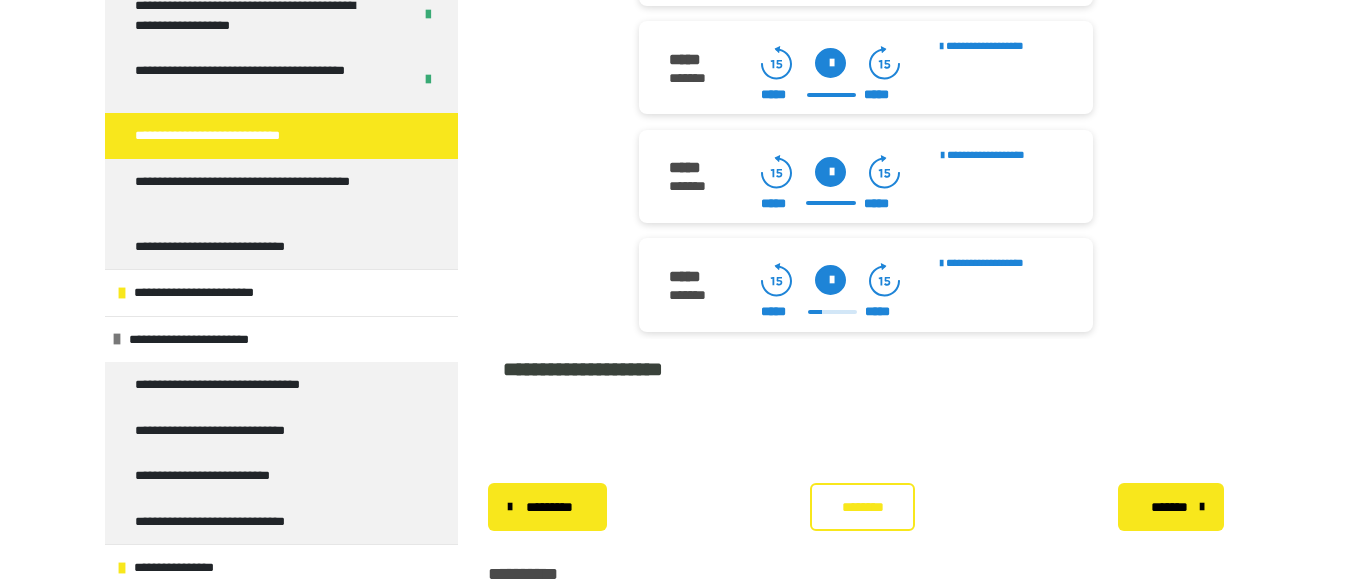 click at bounding box center (830, 172) 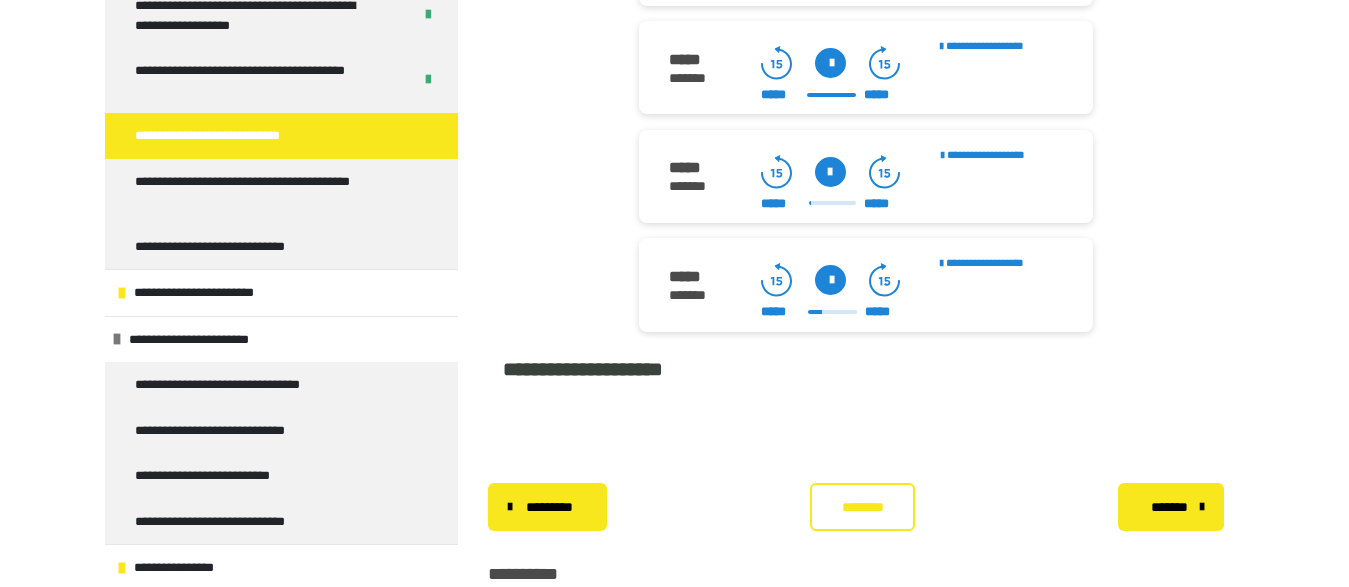 click at bounding box center [830, 172] 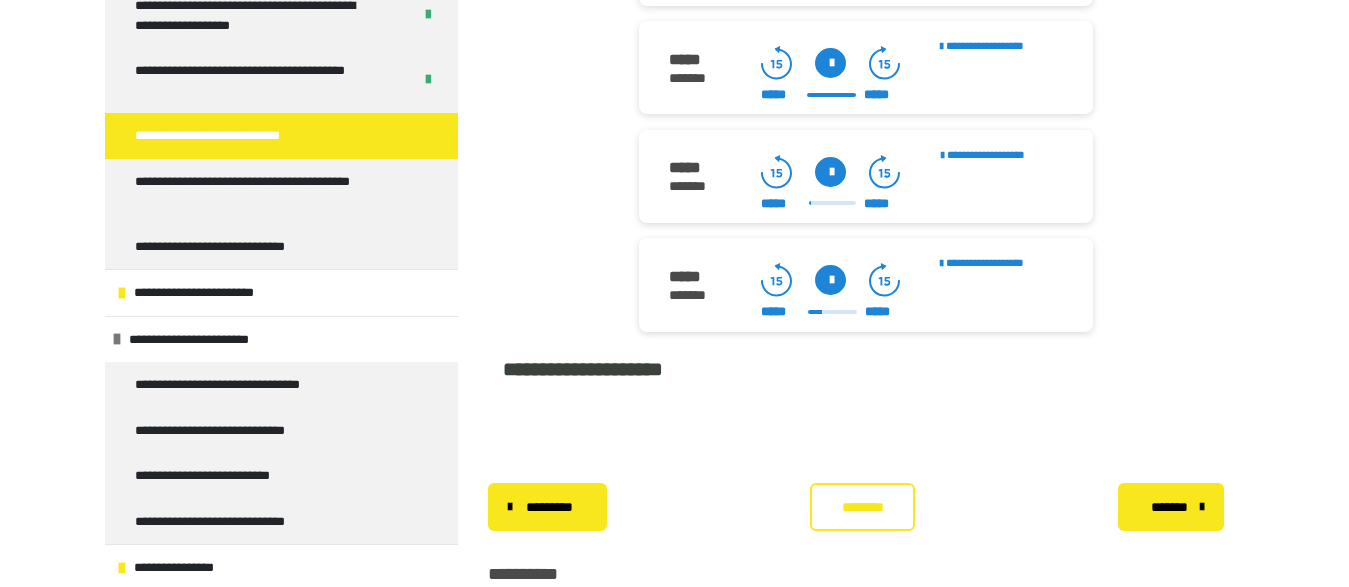 click 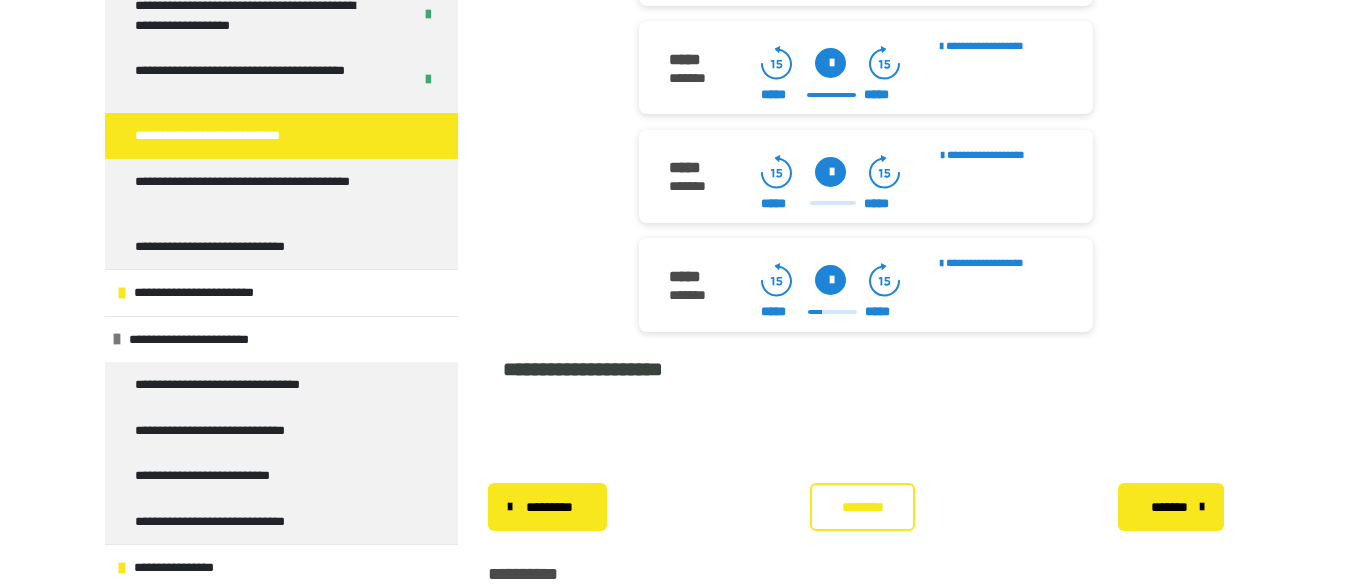 click at bounding box center (830, 172) 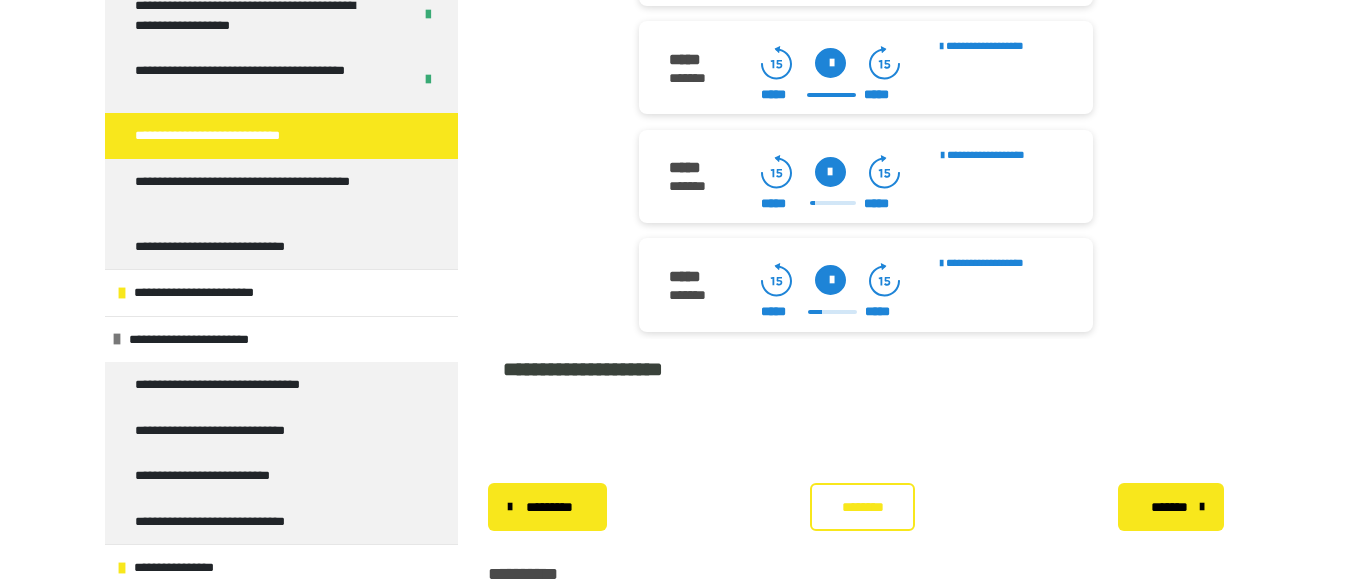 click 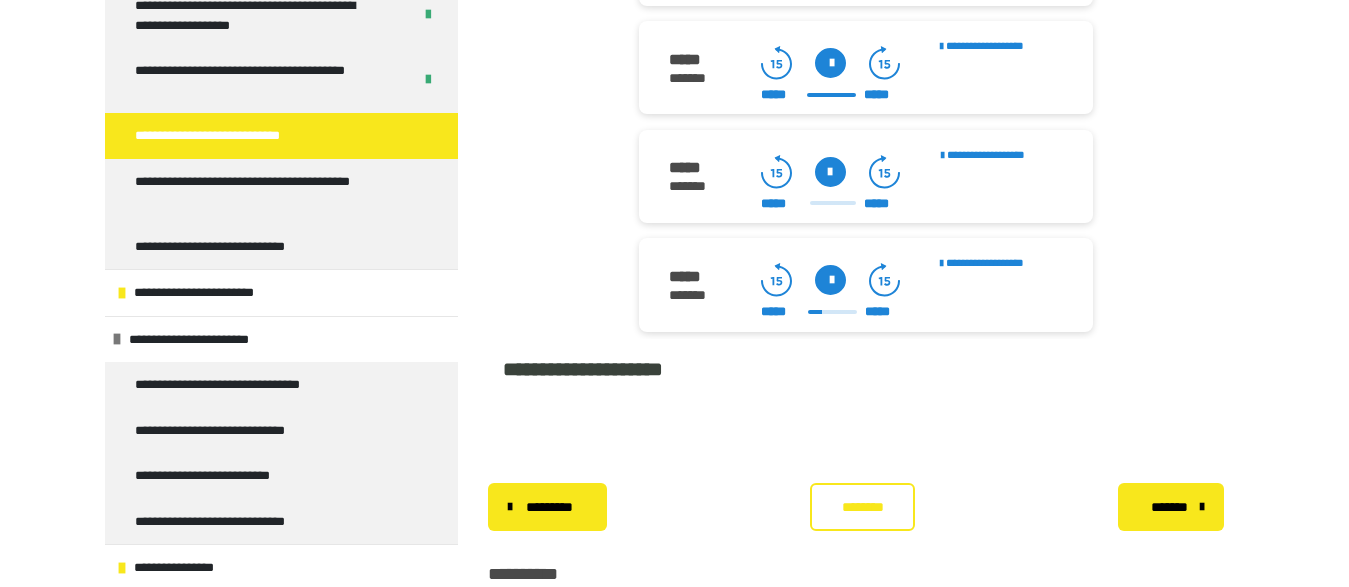 click 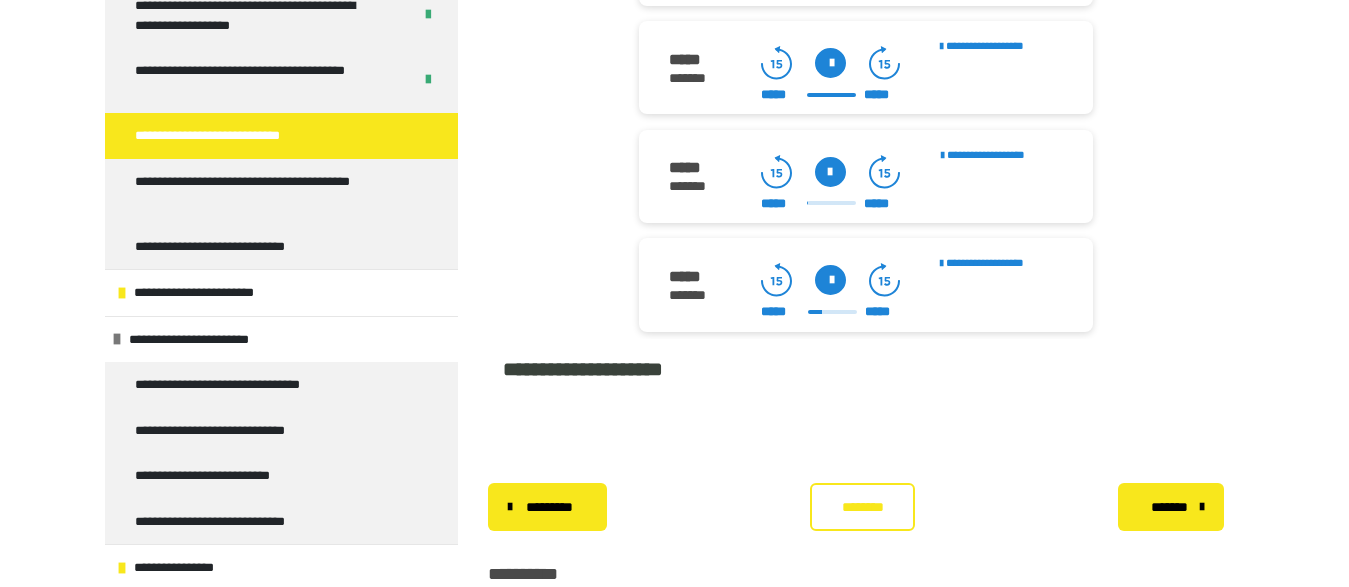 click at bounding box center [830, 172] 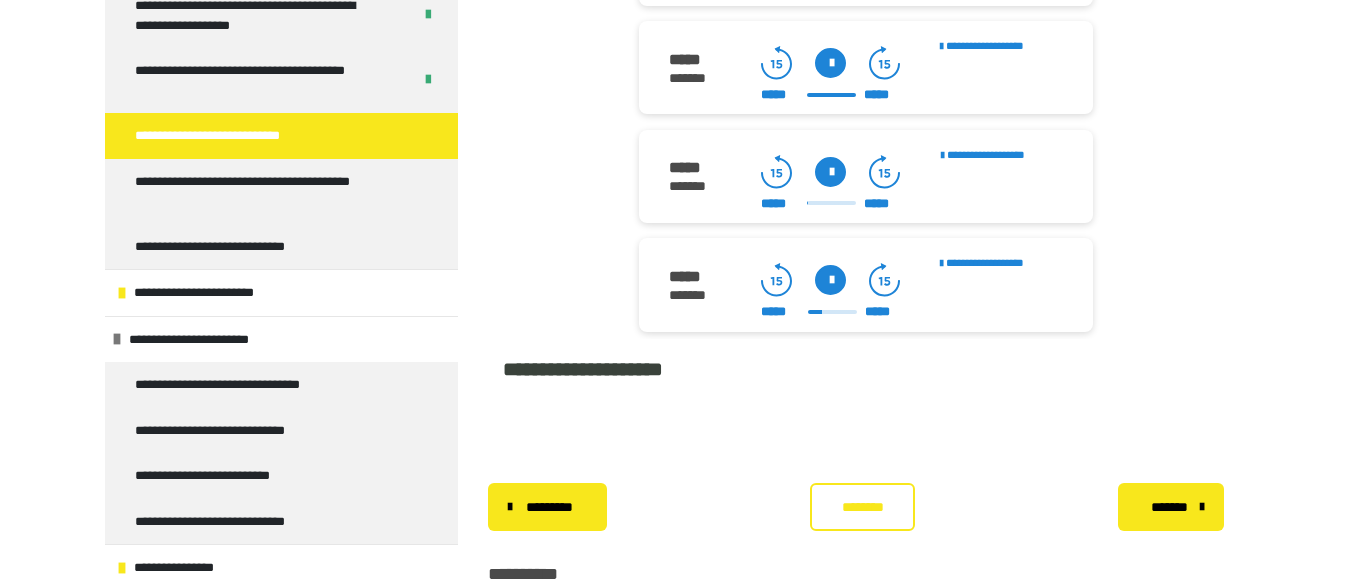 click 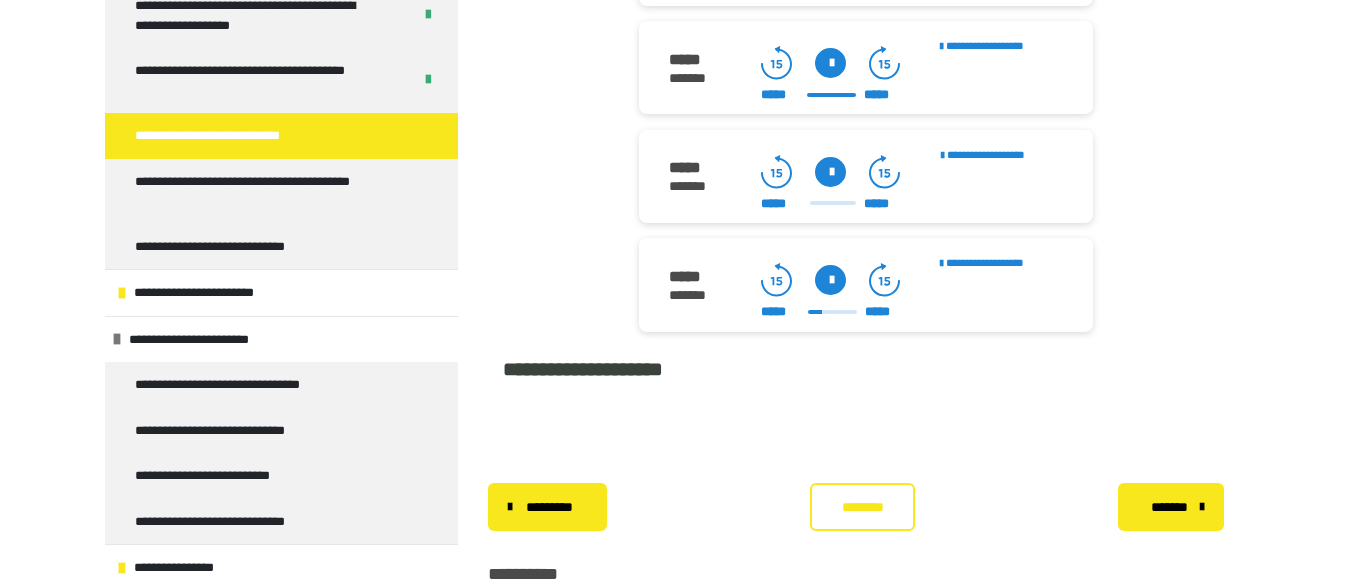 click at bounding box center [830, 172] 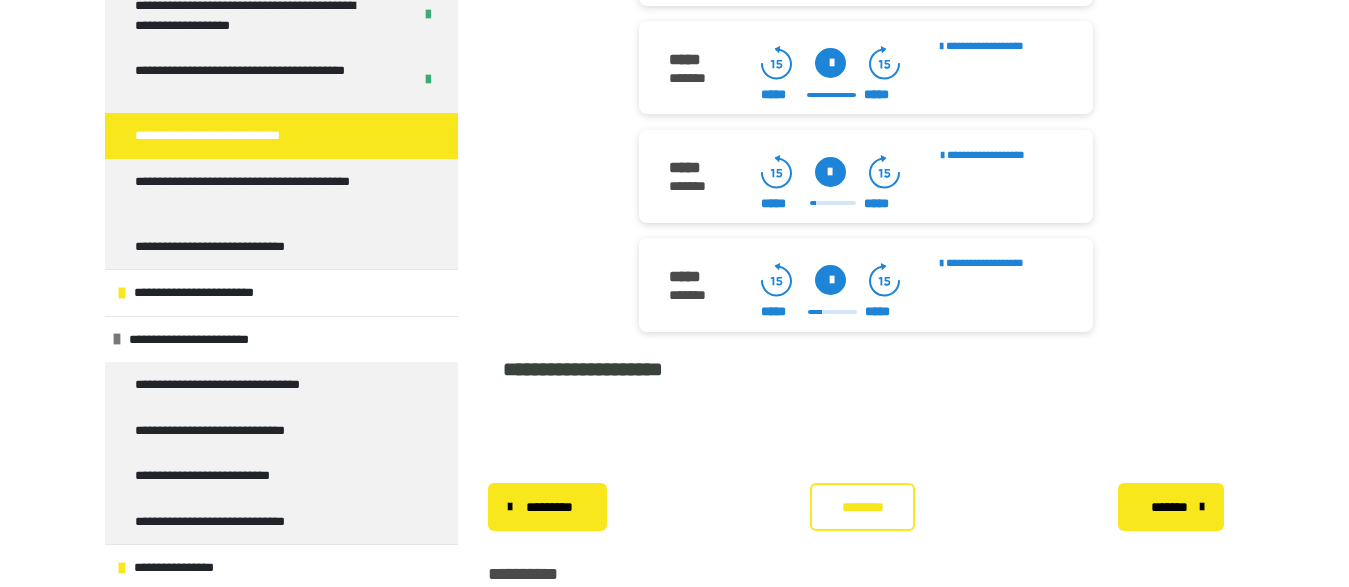 click 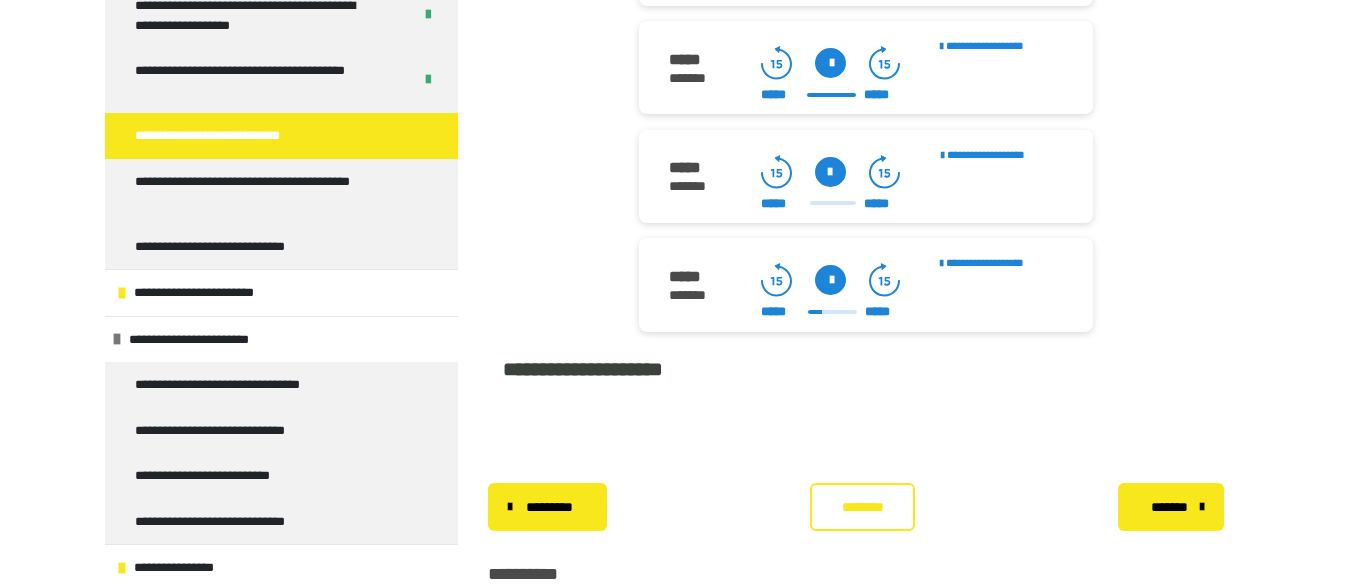 click 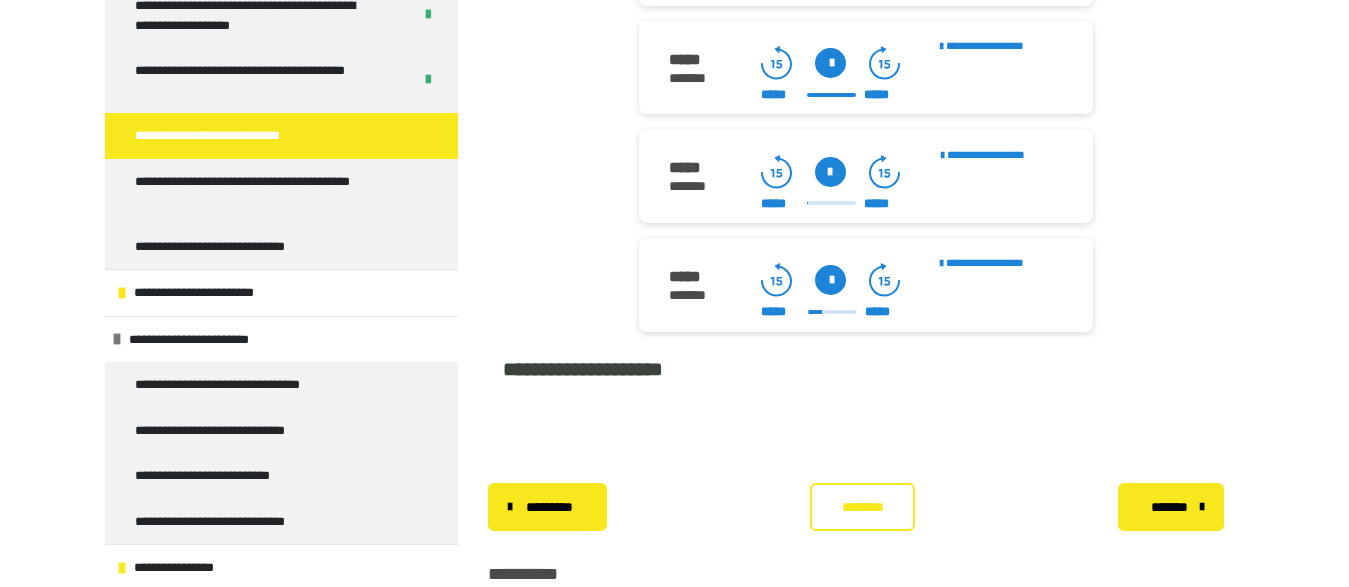 click at bounding box center [830, 172] 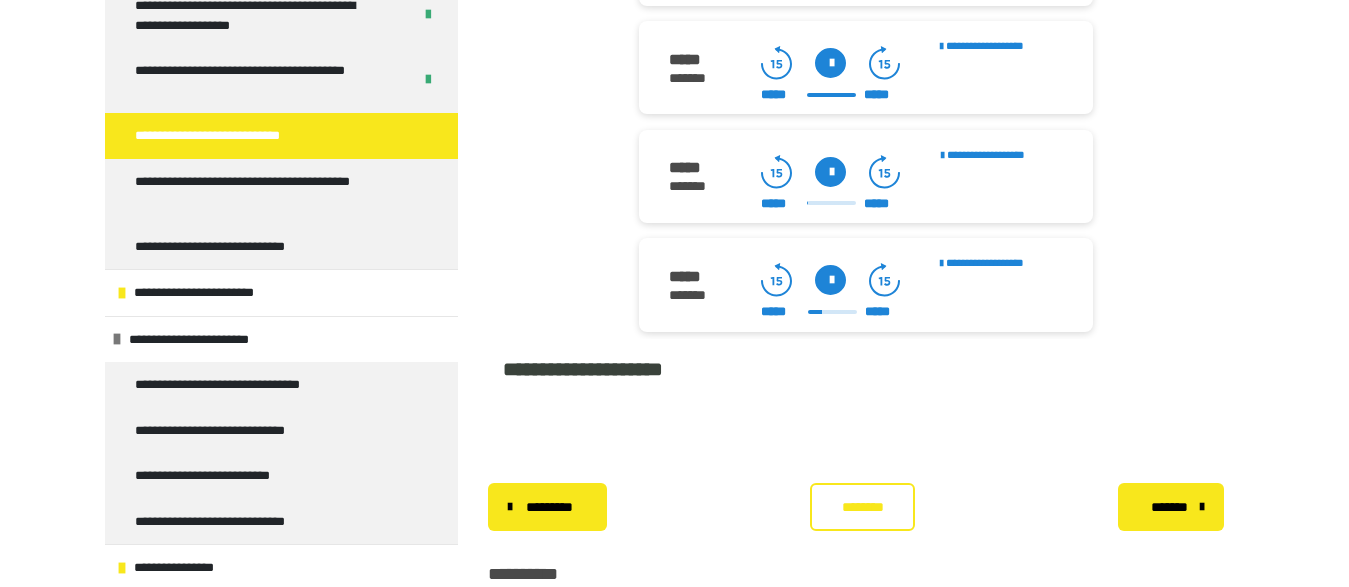 click at bounding box center (830, 172) 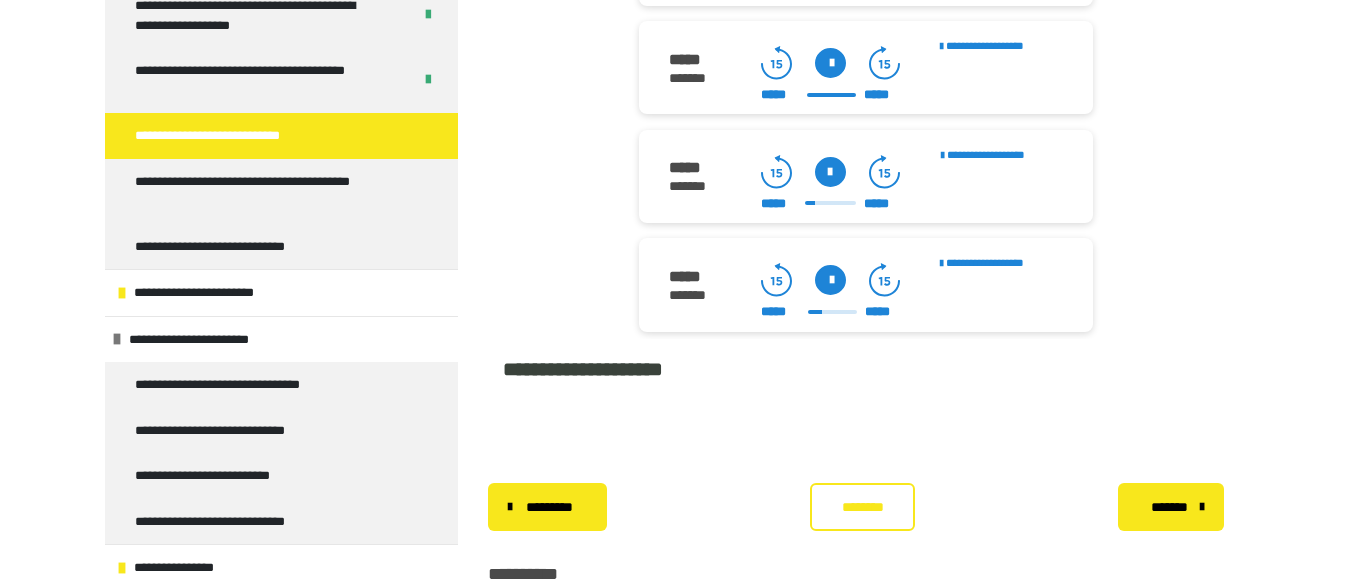 click 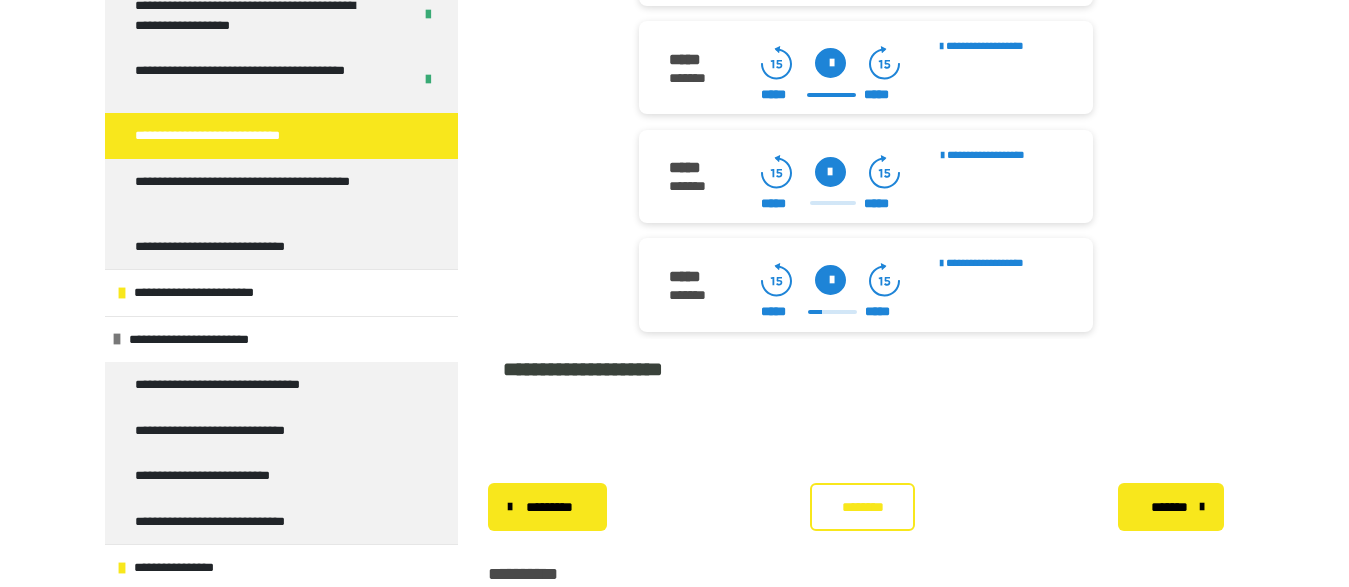 click 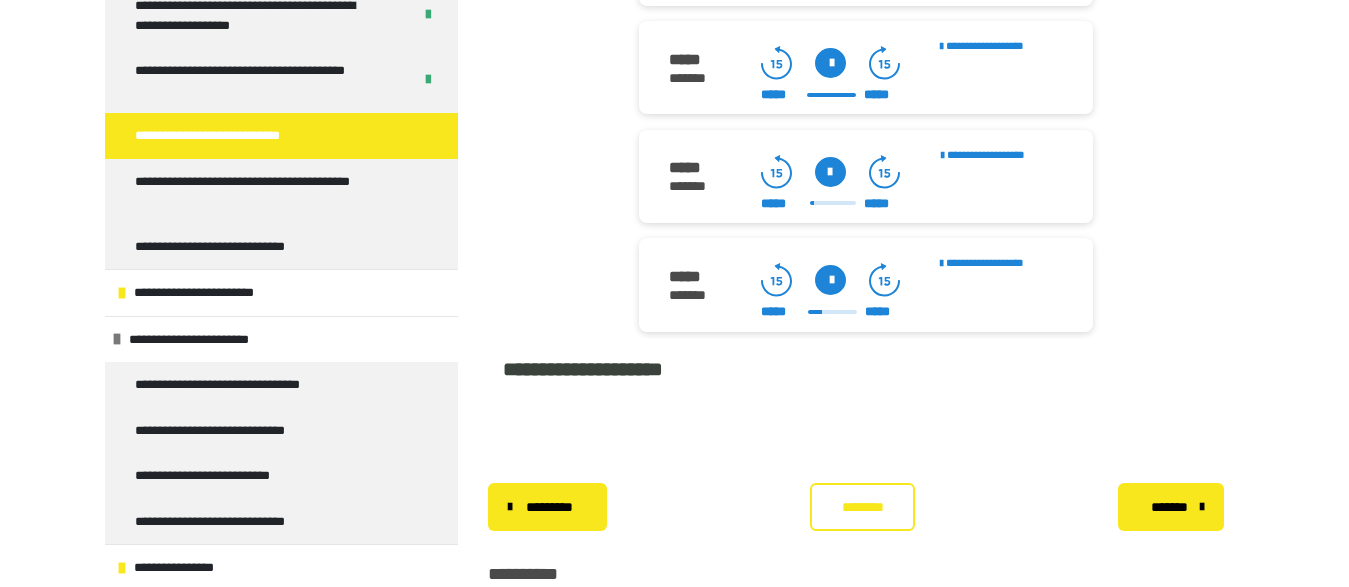 click 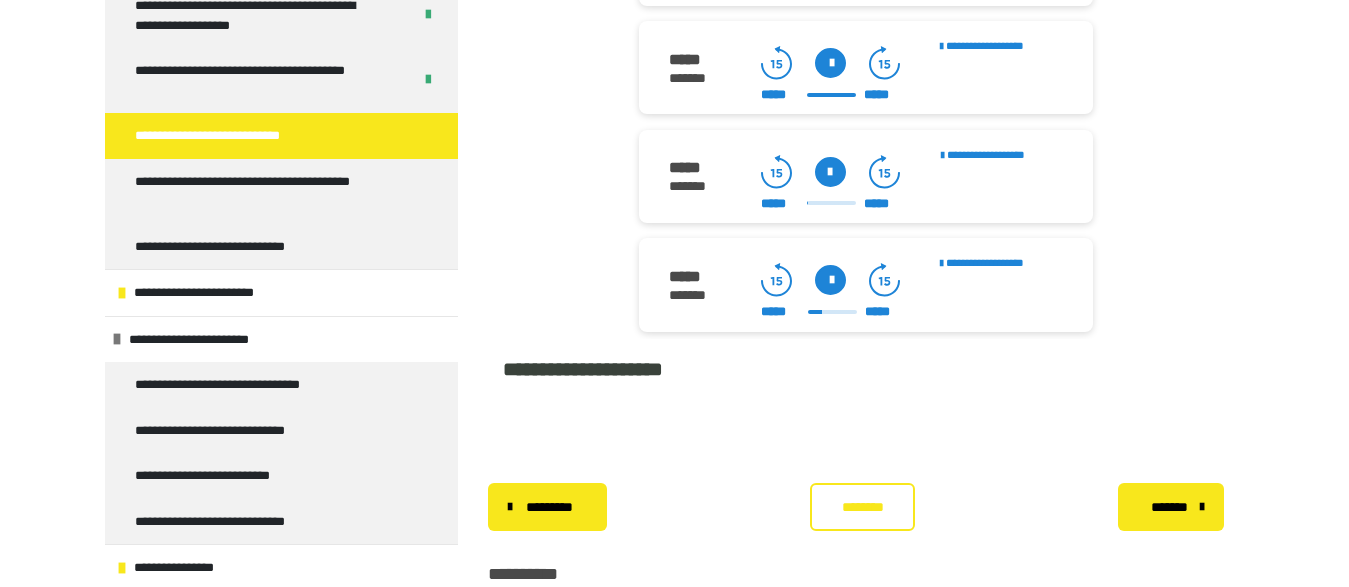 click at bounding box center (830, 172) 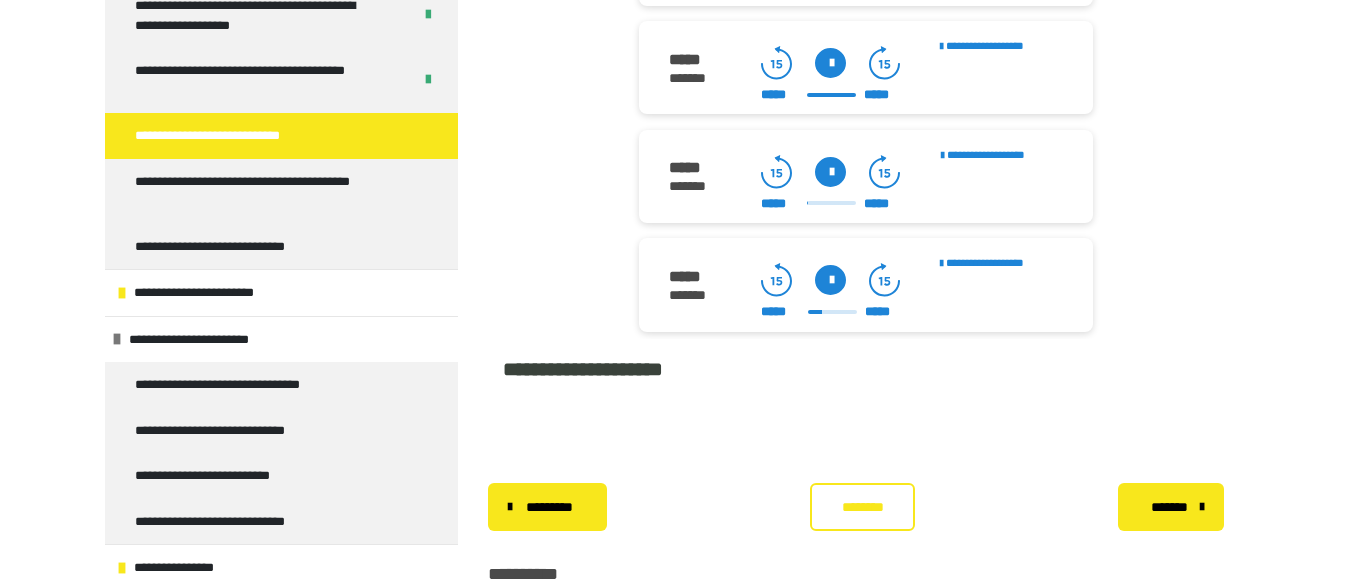 click at bounding box center (830, 172) 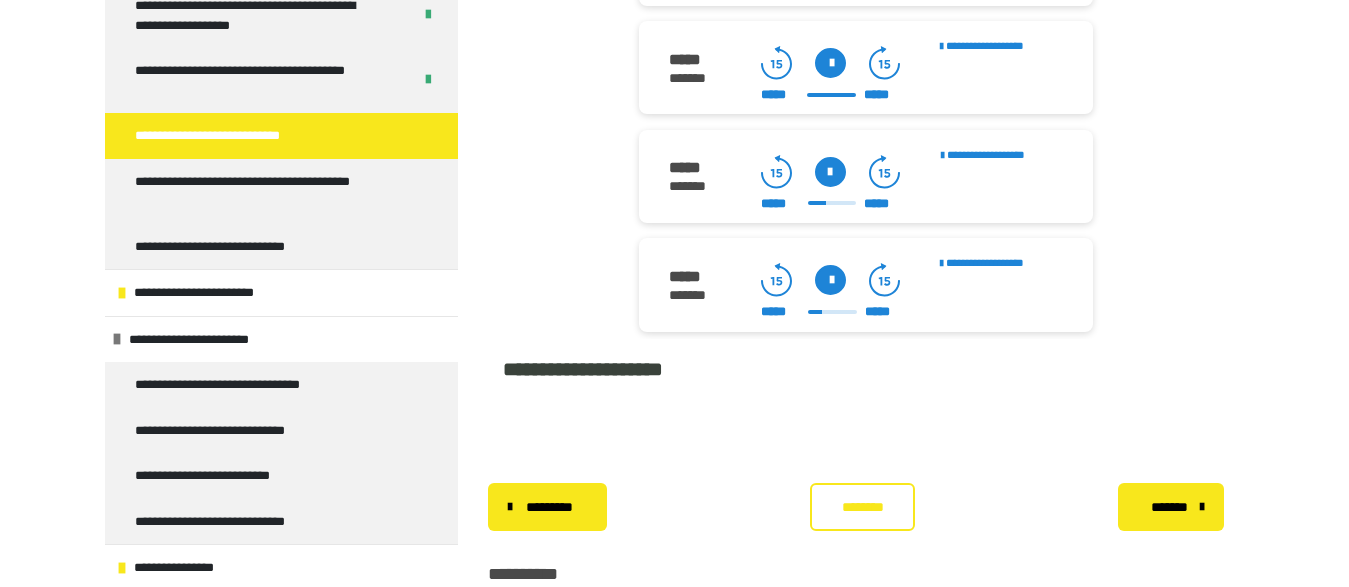 click 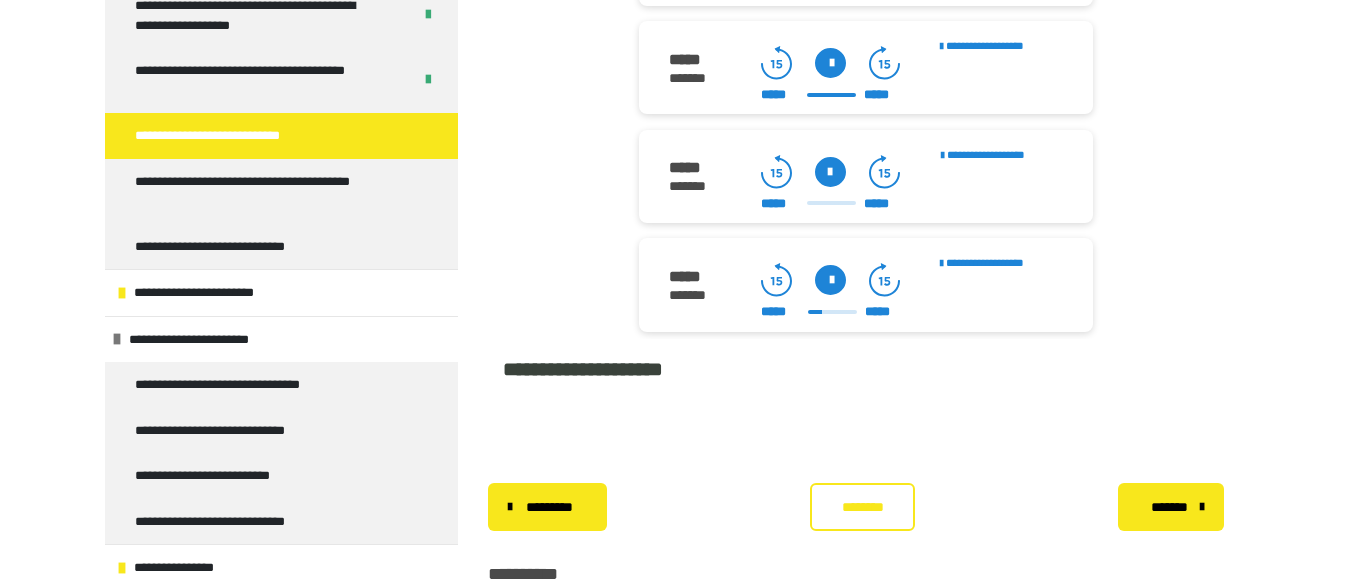 click 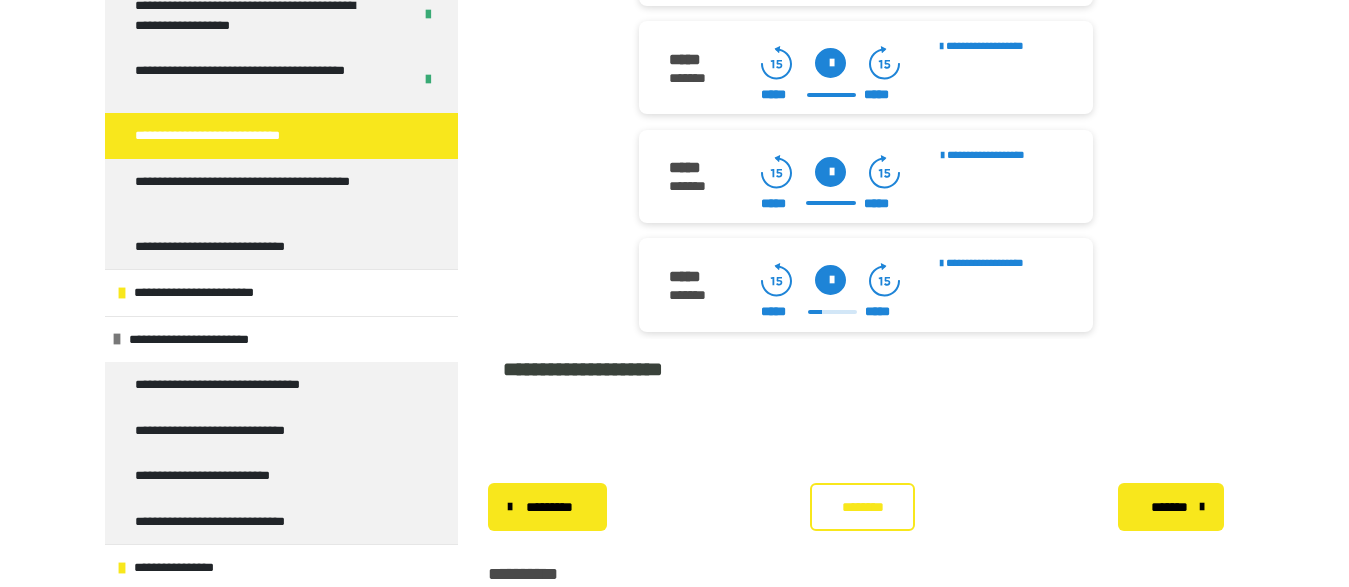 click 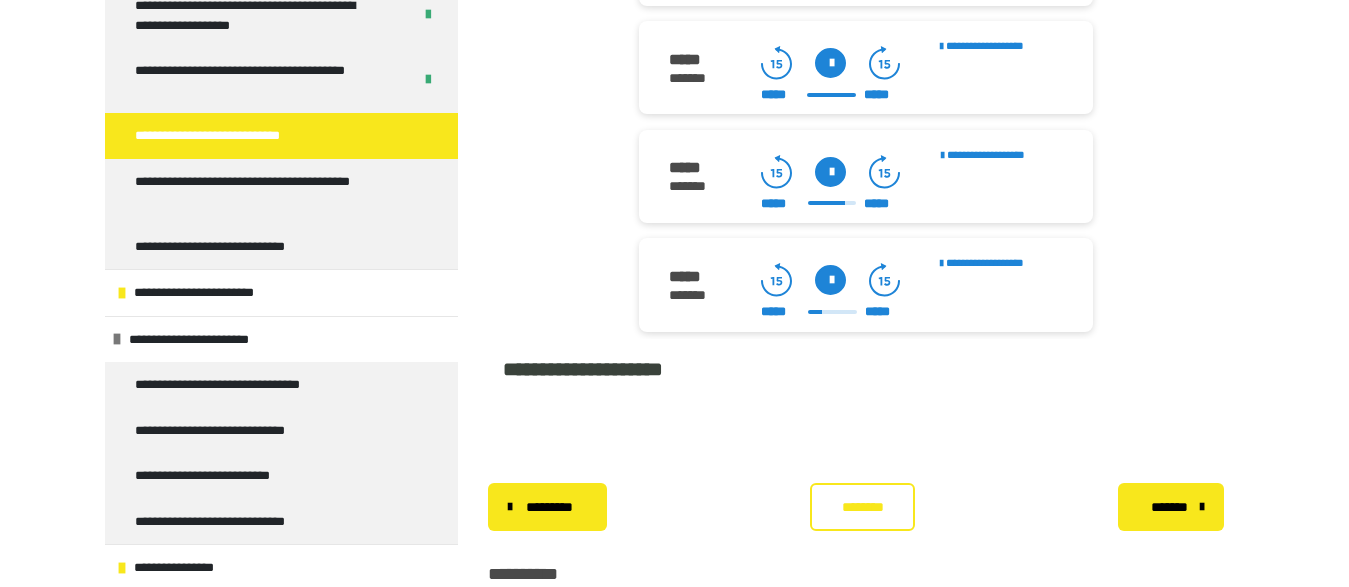 click 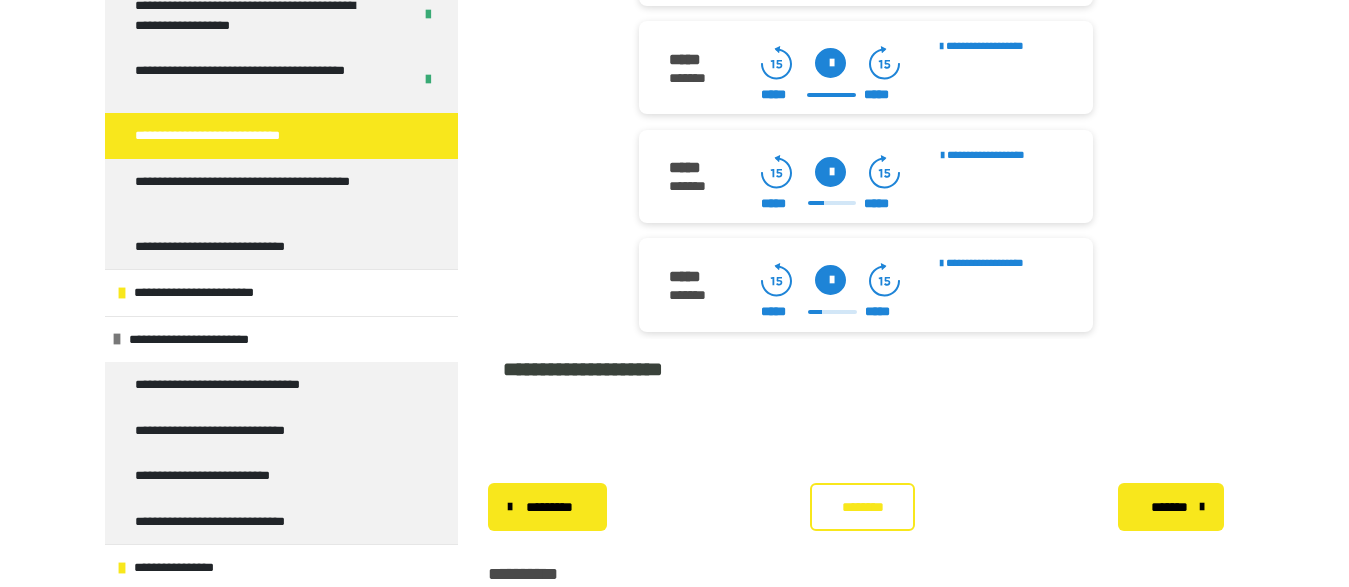 click 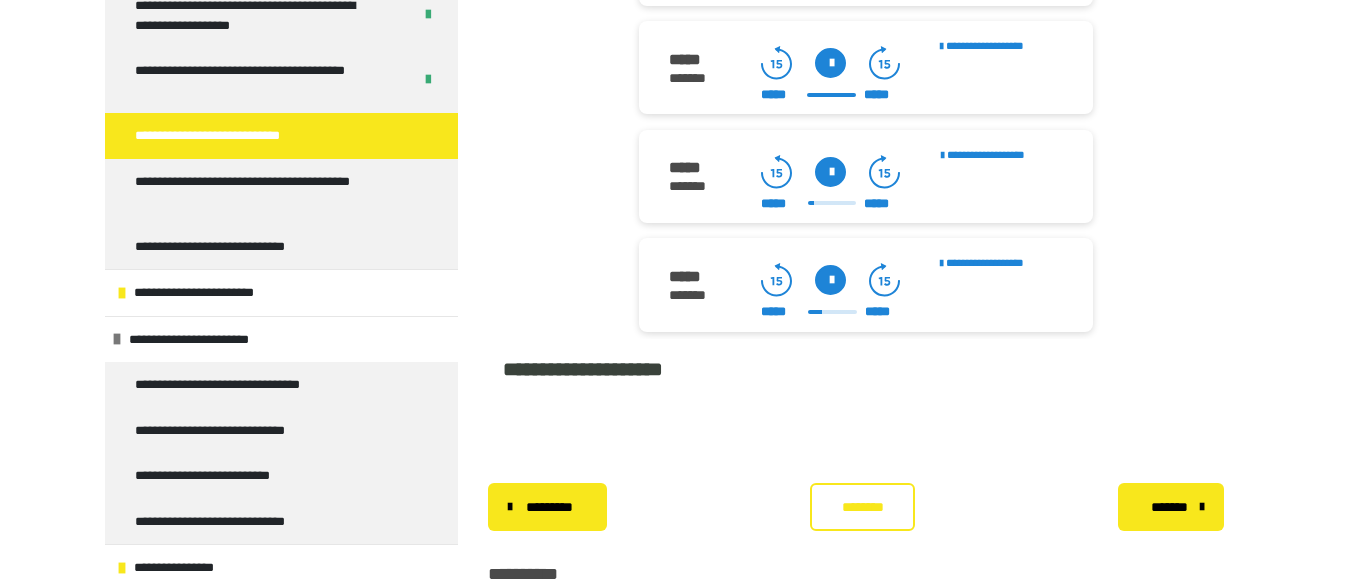 click 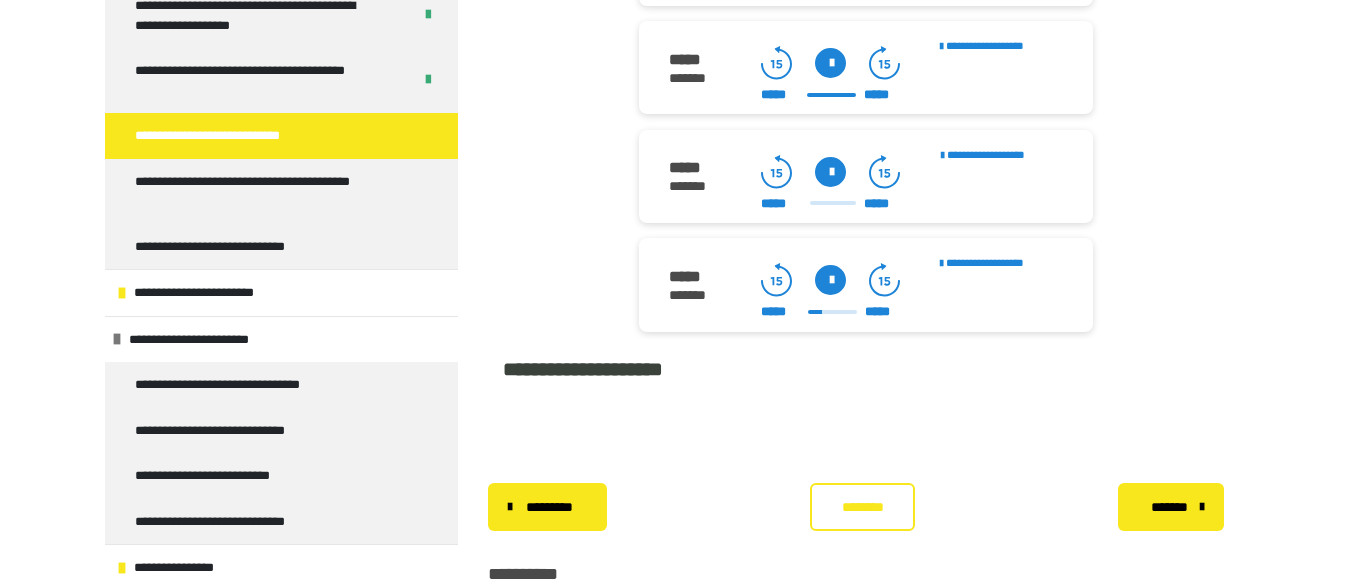 click 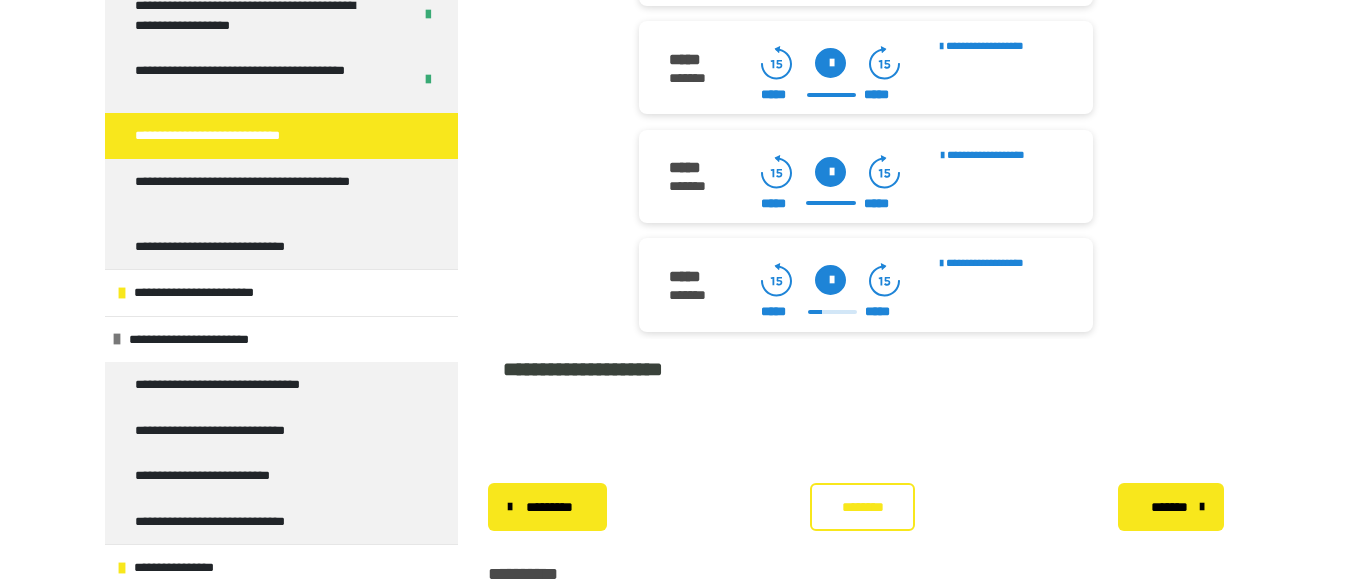 click 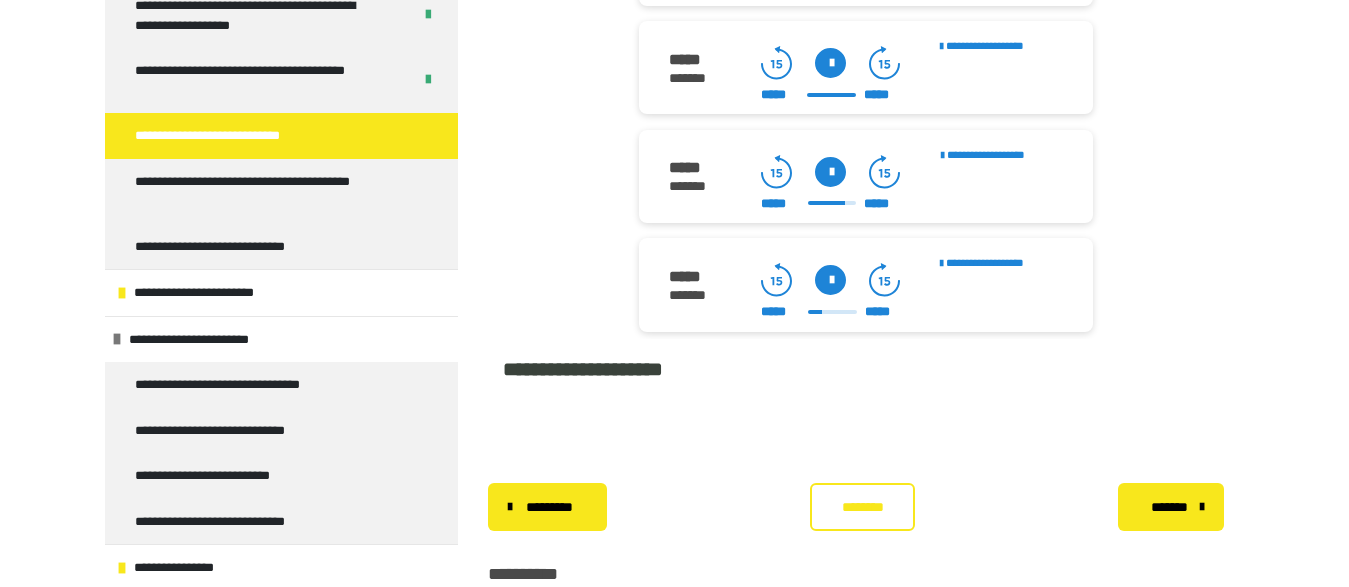 click at bounding box center (830, 172) 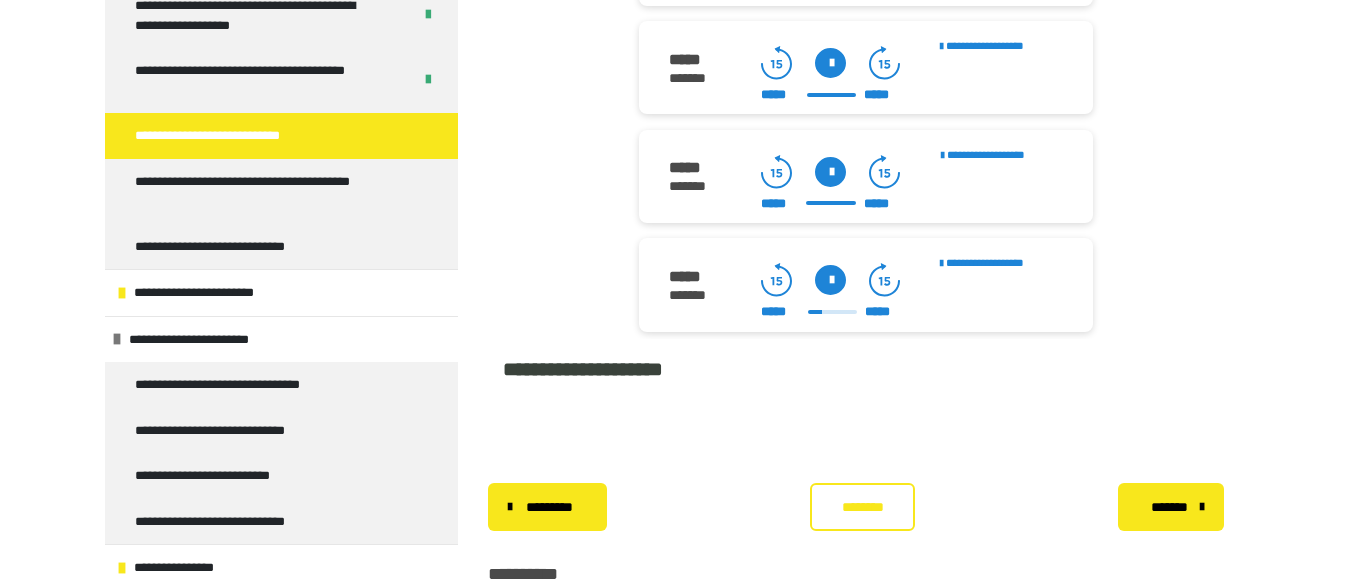click 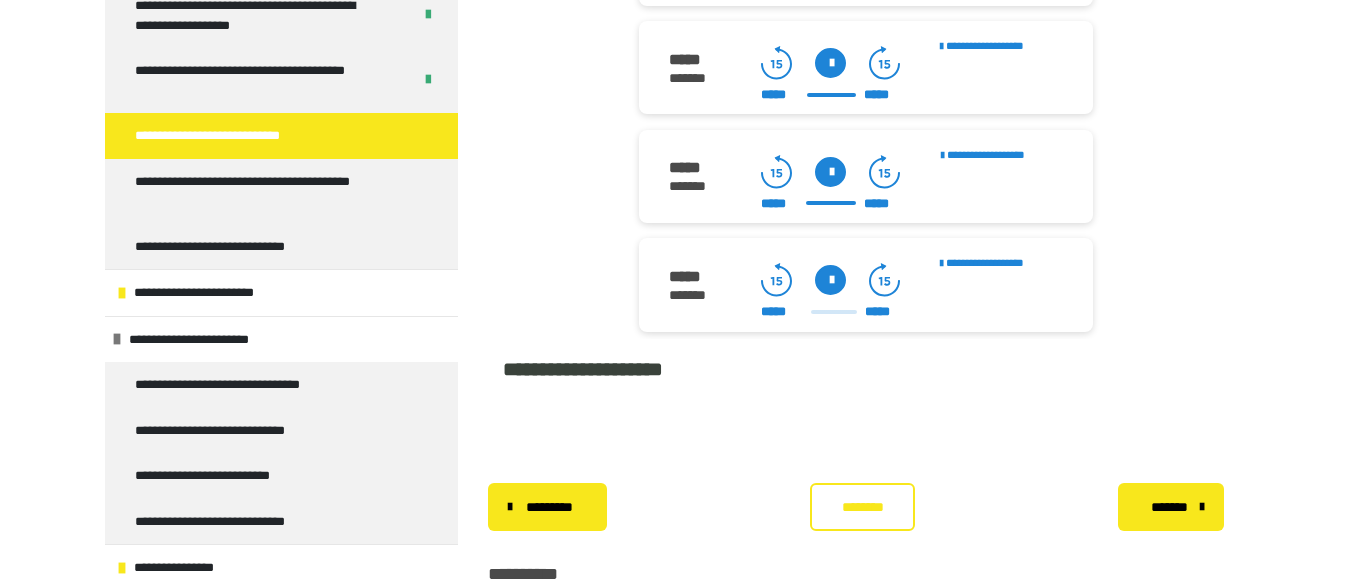 click 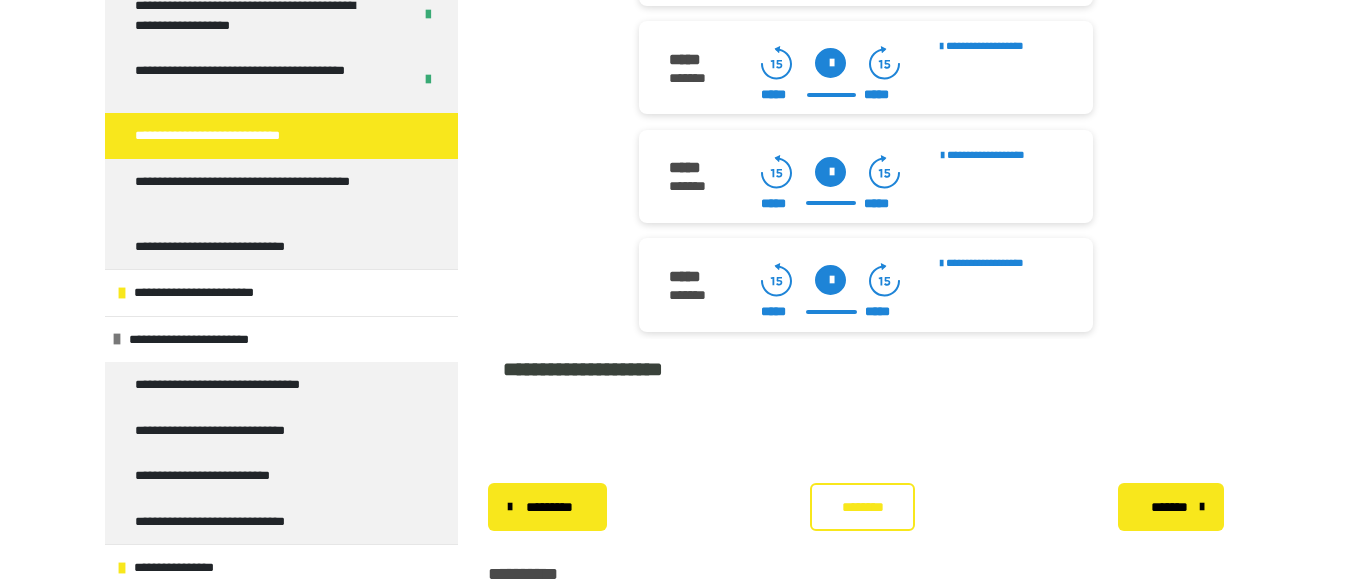 click at bounding box center [830, 280] 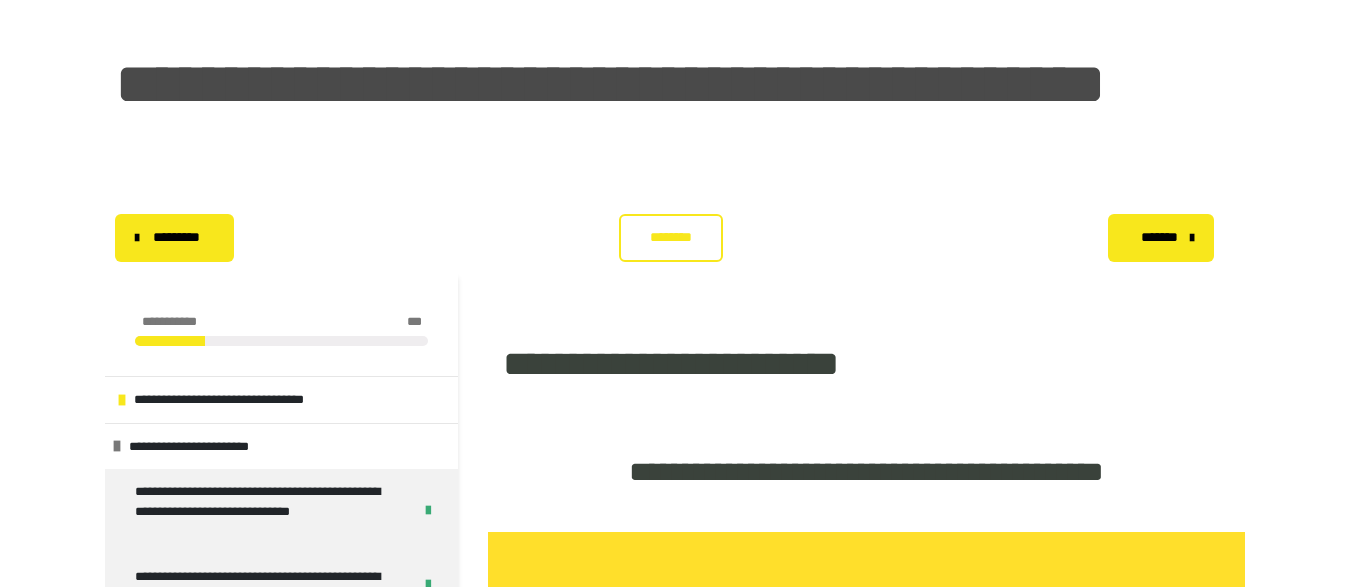 scroll, scrollTop: 0, scrollLeft: 0, axis: both 